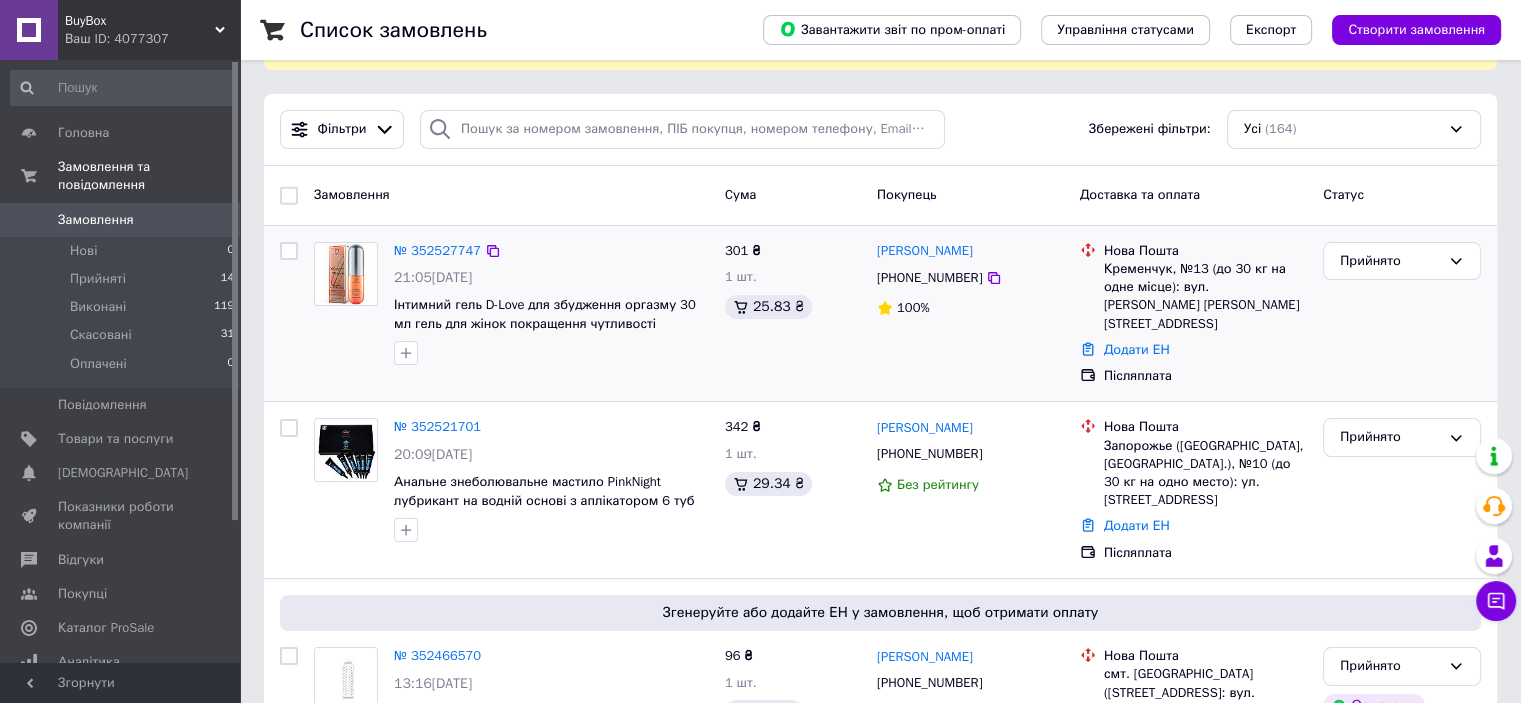scroll, scrollTop: 100, scrollLeft: 0, axis: vertical 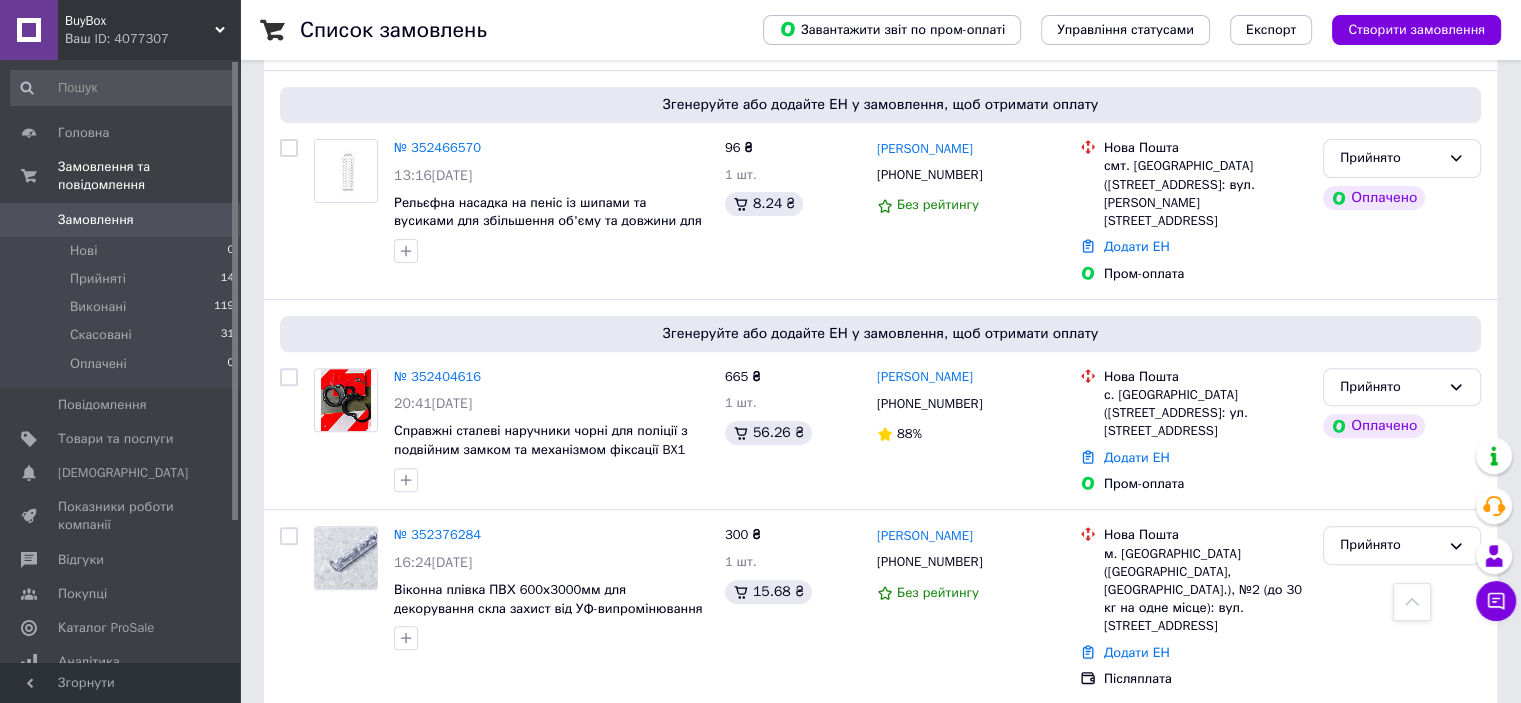 click on "Замовлення" at bounding box center (96, 220) 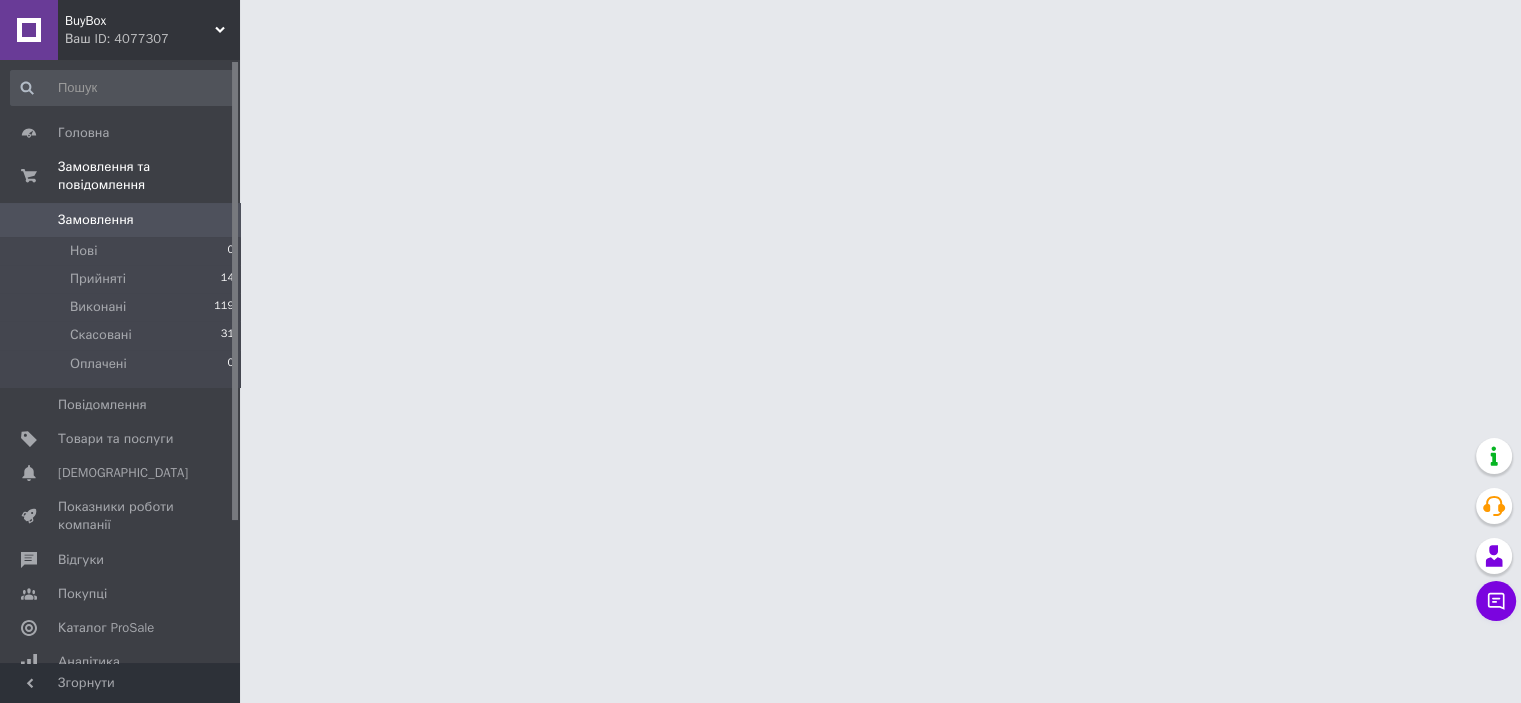 scroll, scrollTop: 0, scrollLeft: 0, axis: both 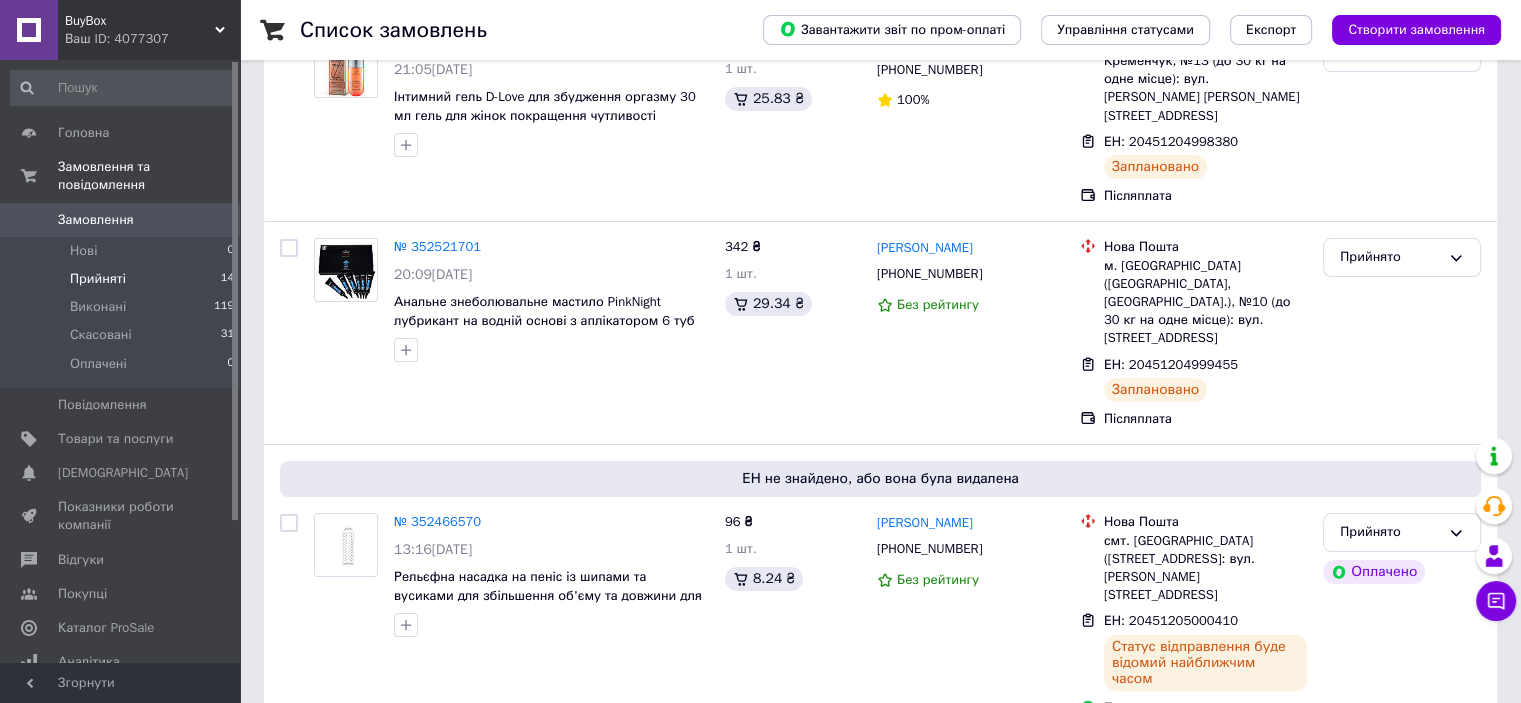click on "Прийняті" at bounding box center (98, 279) 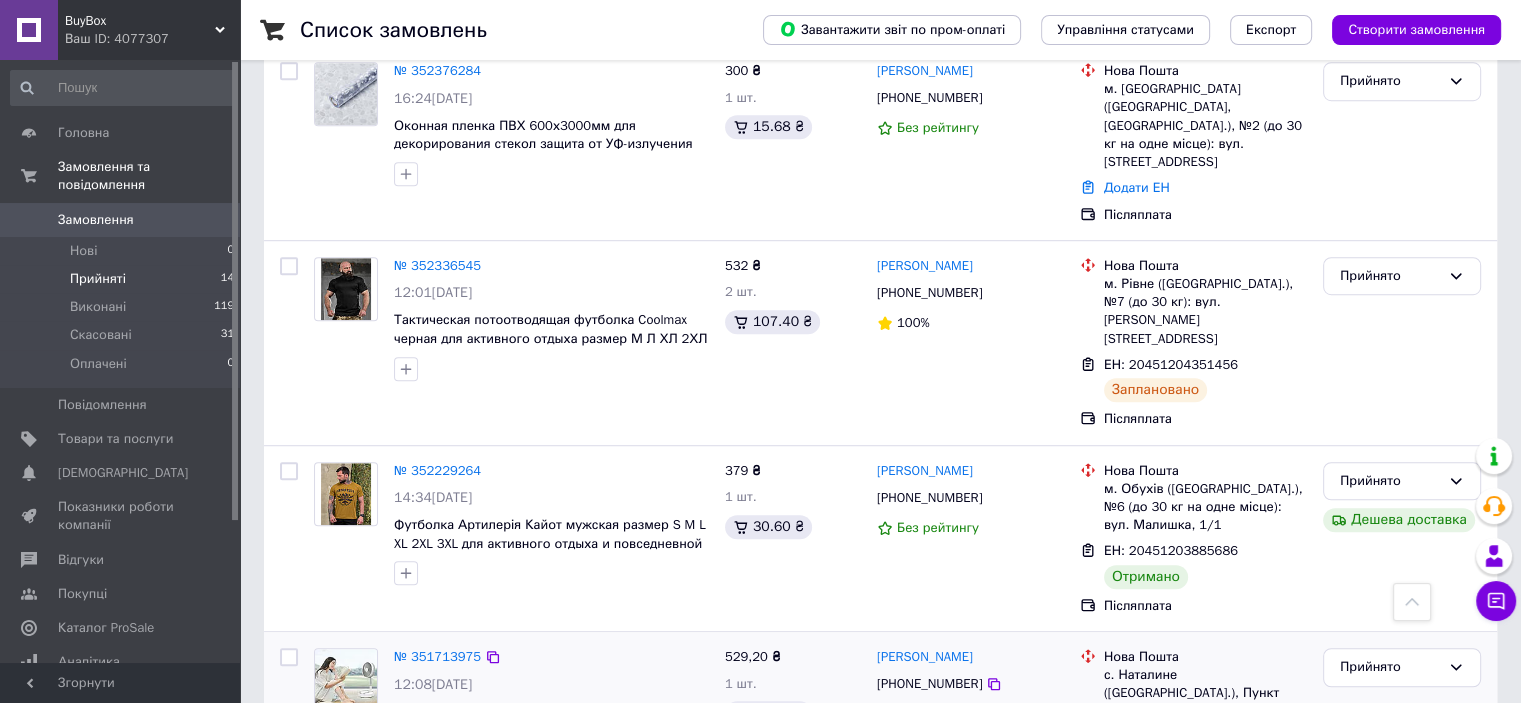 scroll, scrollTop: 1224, scrollLeft: 0, axis: vertical 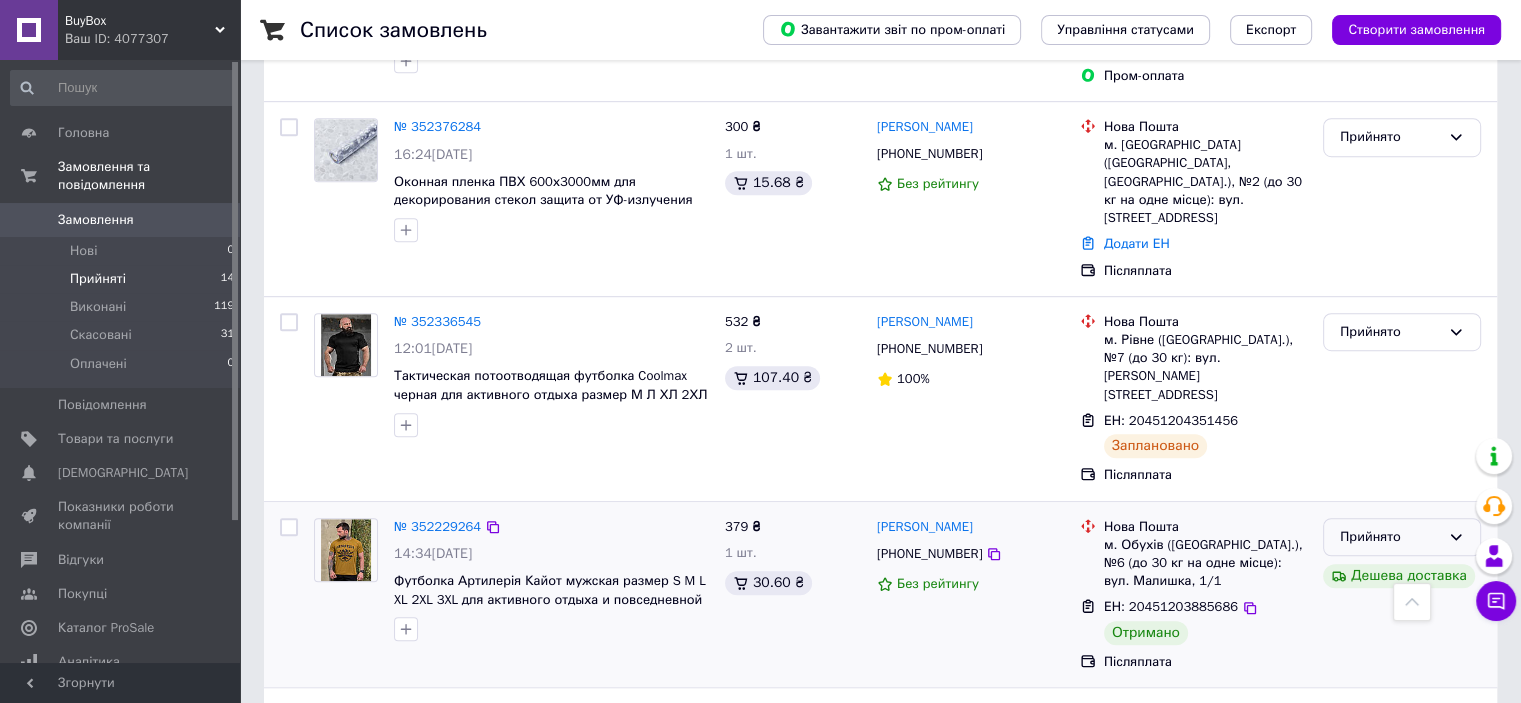 click on "Прийнято" at bounding box center (1390, 537) 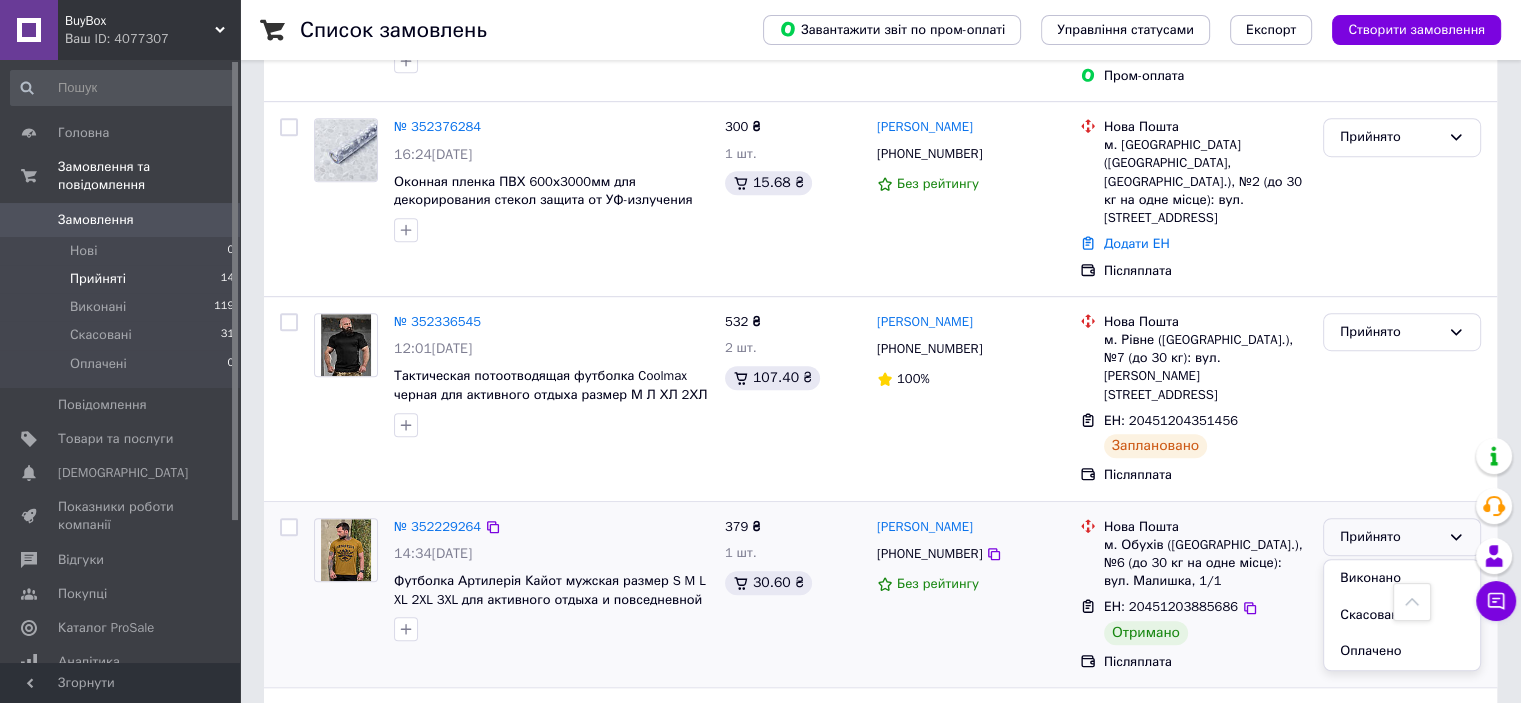 click on "Виконано" at bounding box center (1402, 578) 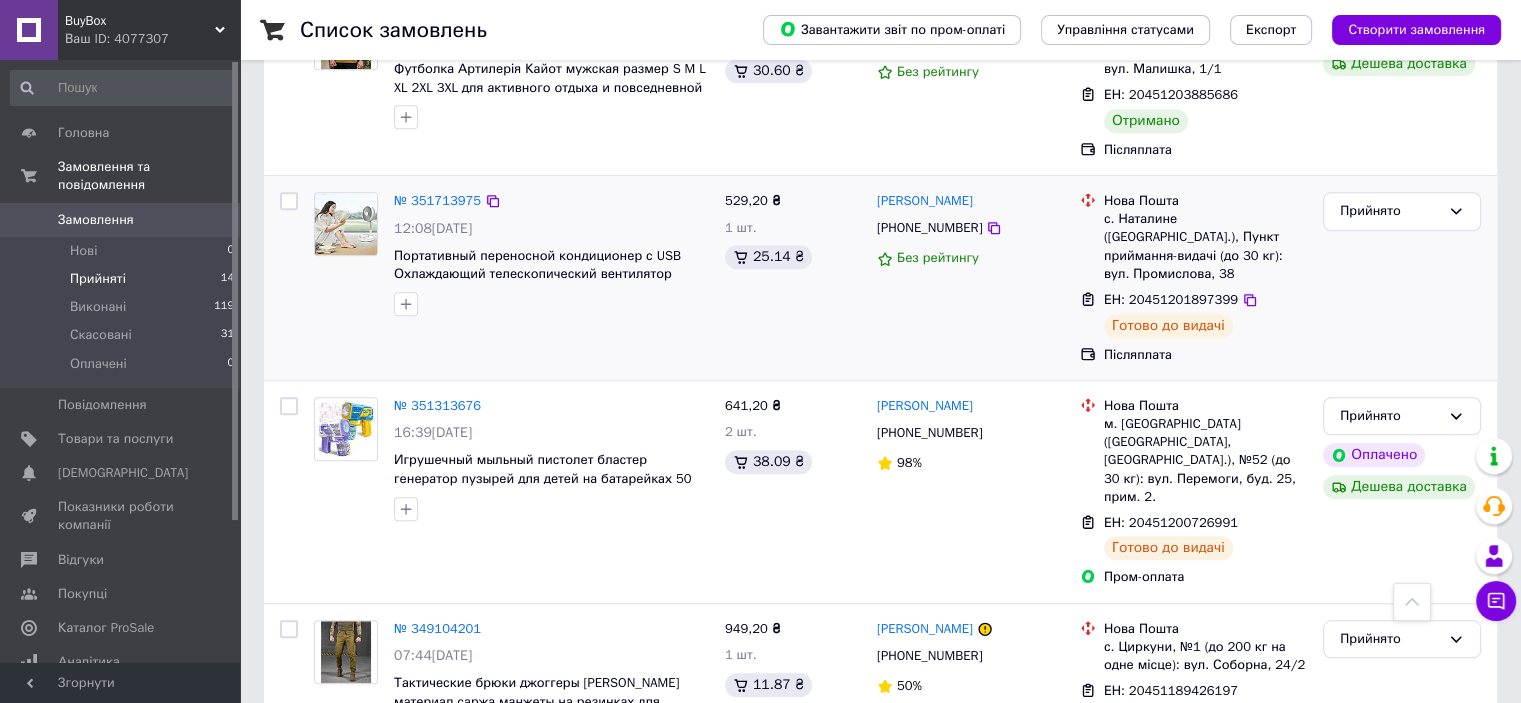 scroll, scrollTop: 1708, scrollLeft: 0, axis: vertical 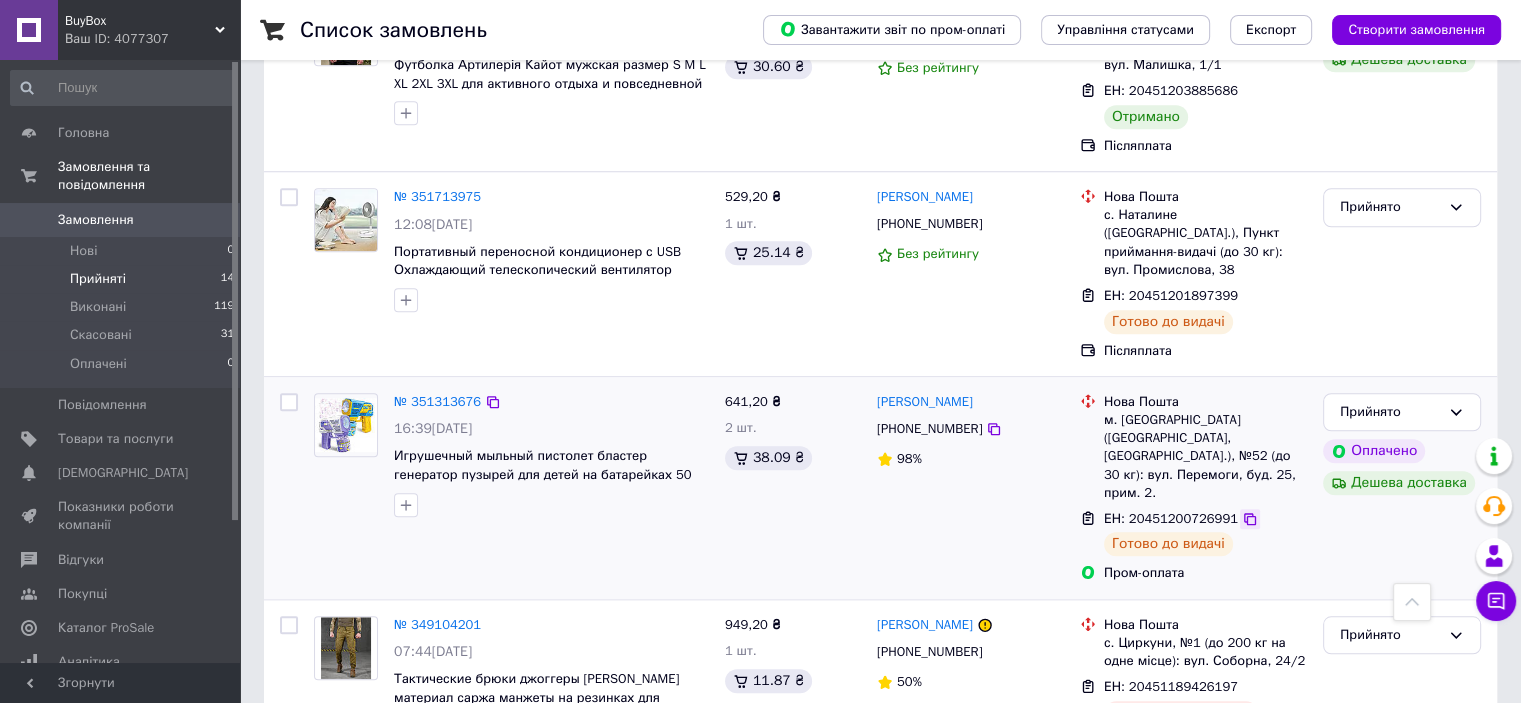 click 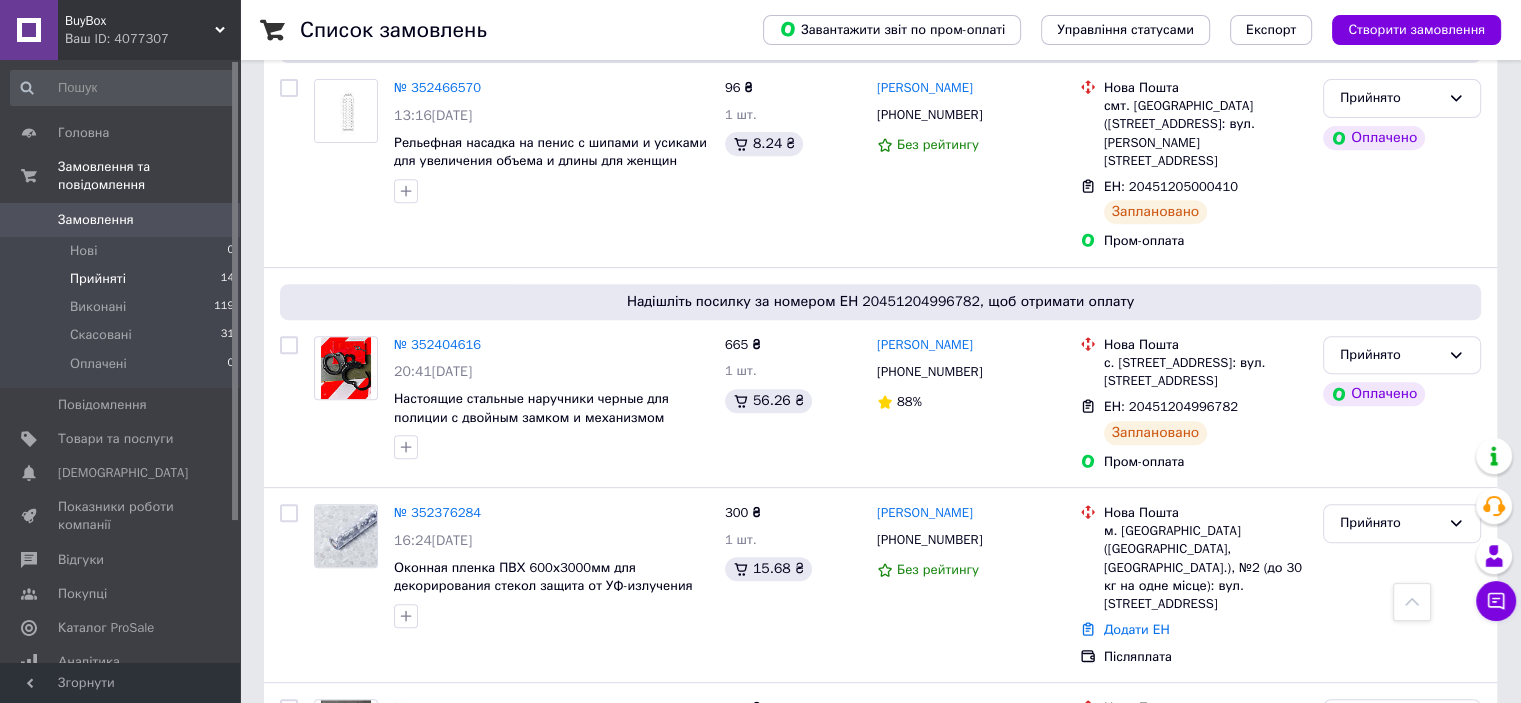 scroll, scrollTop: 408, scrollLeft: 0, axis: vertical 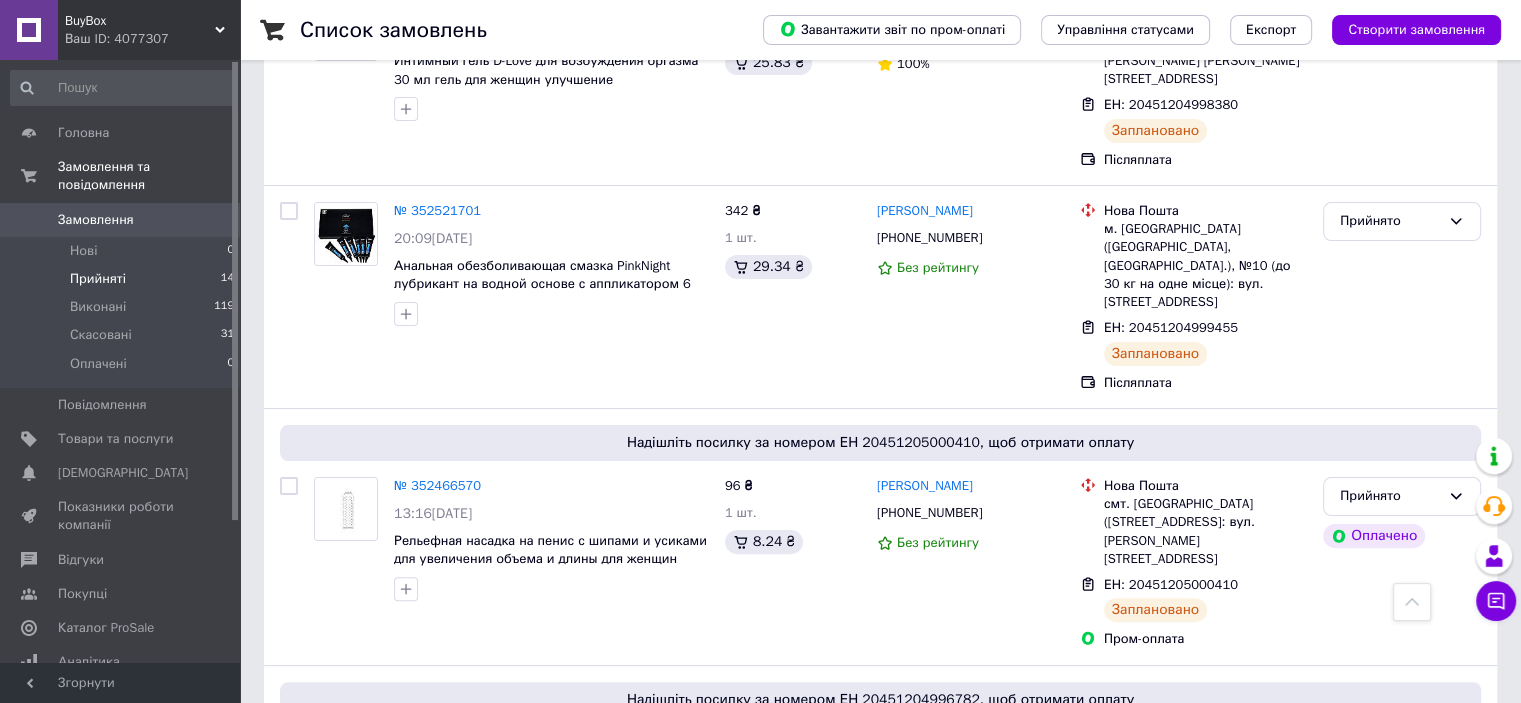 click on "Замовлення" at bounding box center (121, 220) 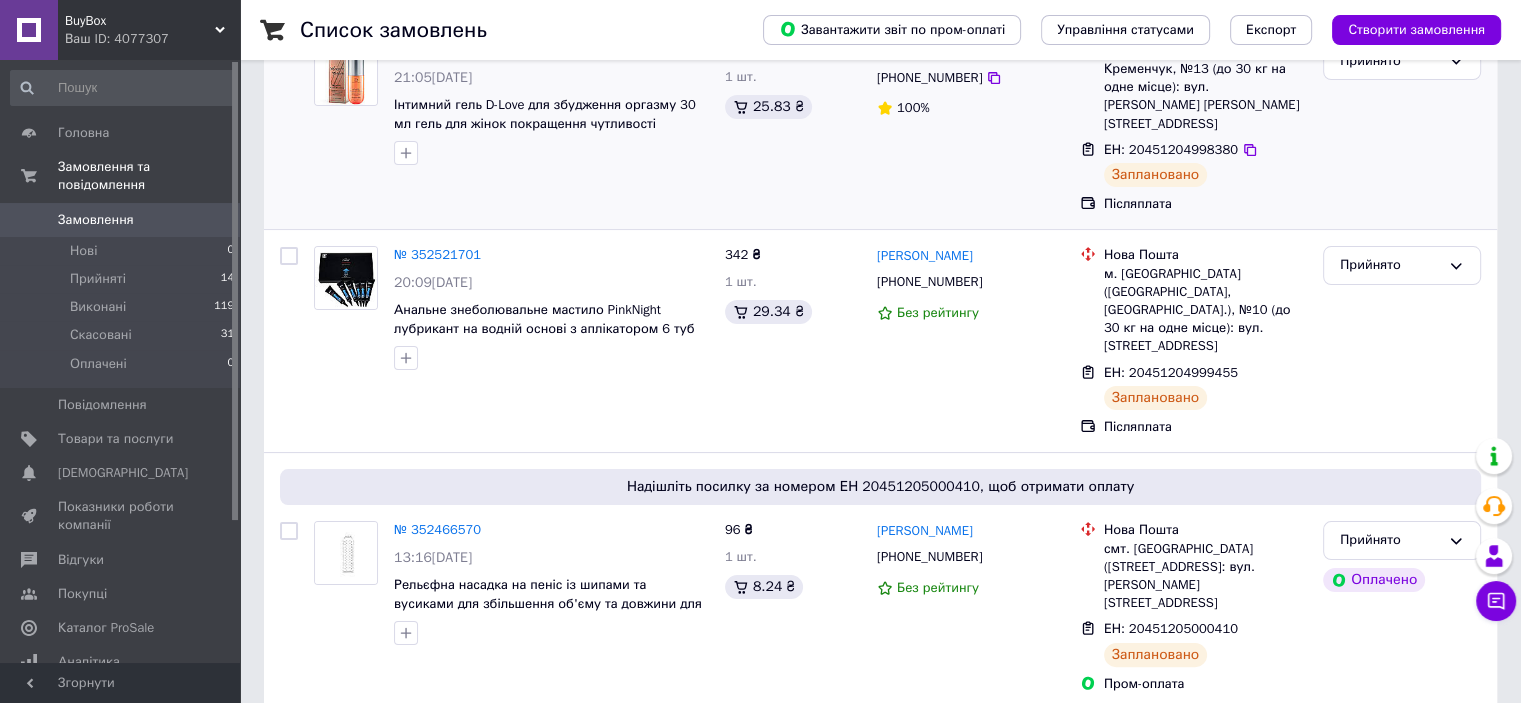 scroll, scrollTop: 300, scrollLeft: 0, axis: vertical 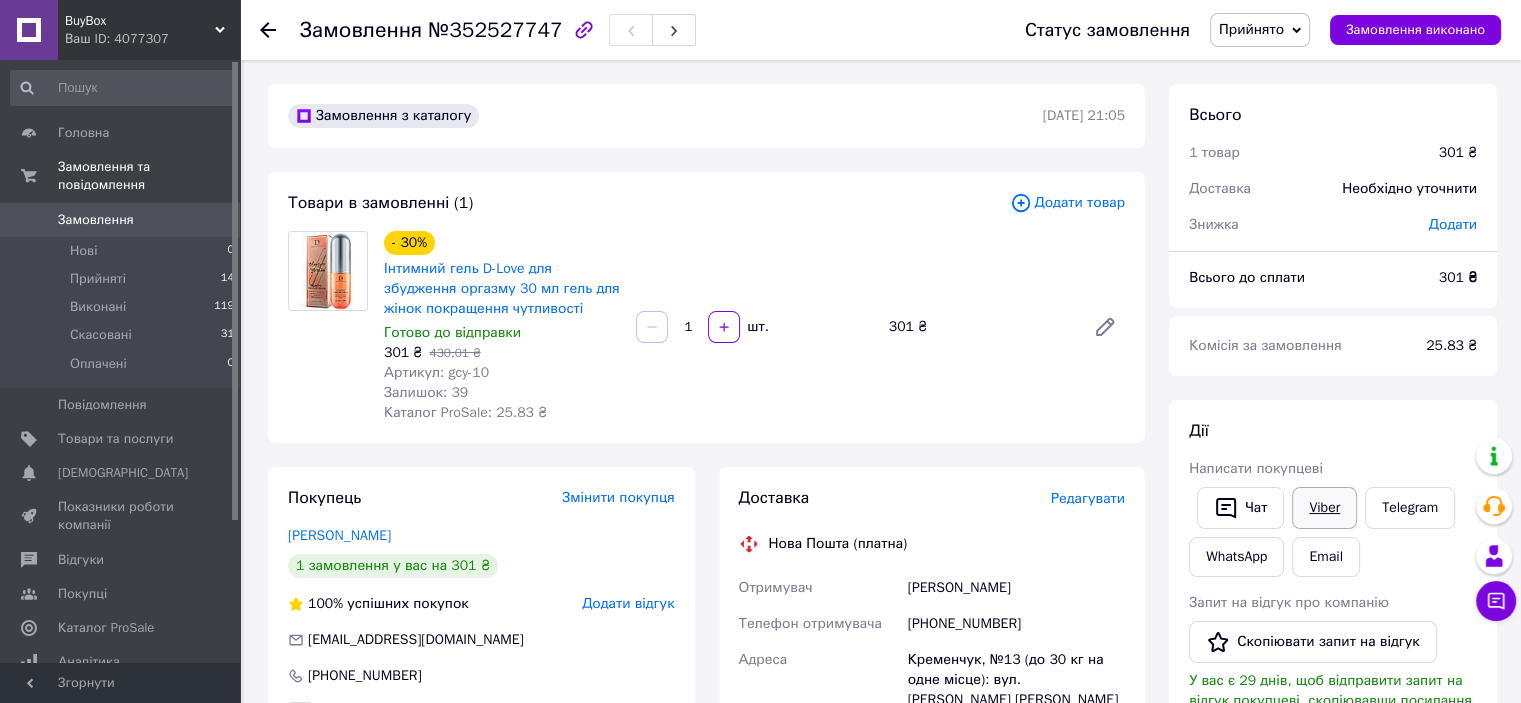click on "Viber" at bounding box center (1324, 508) 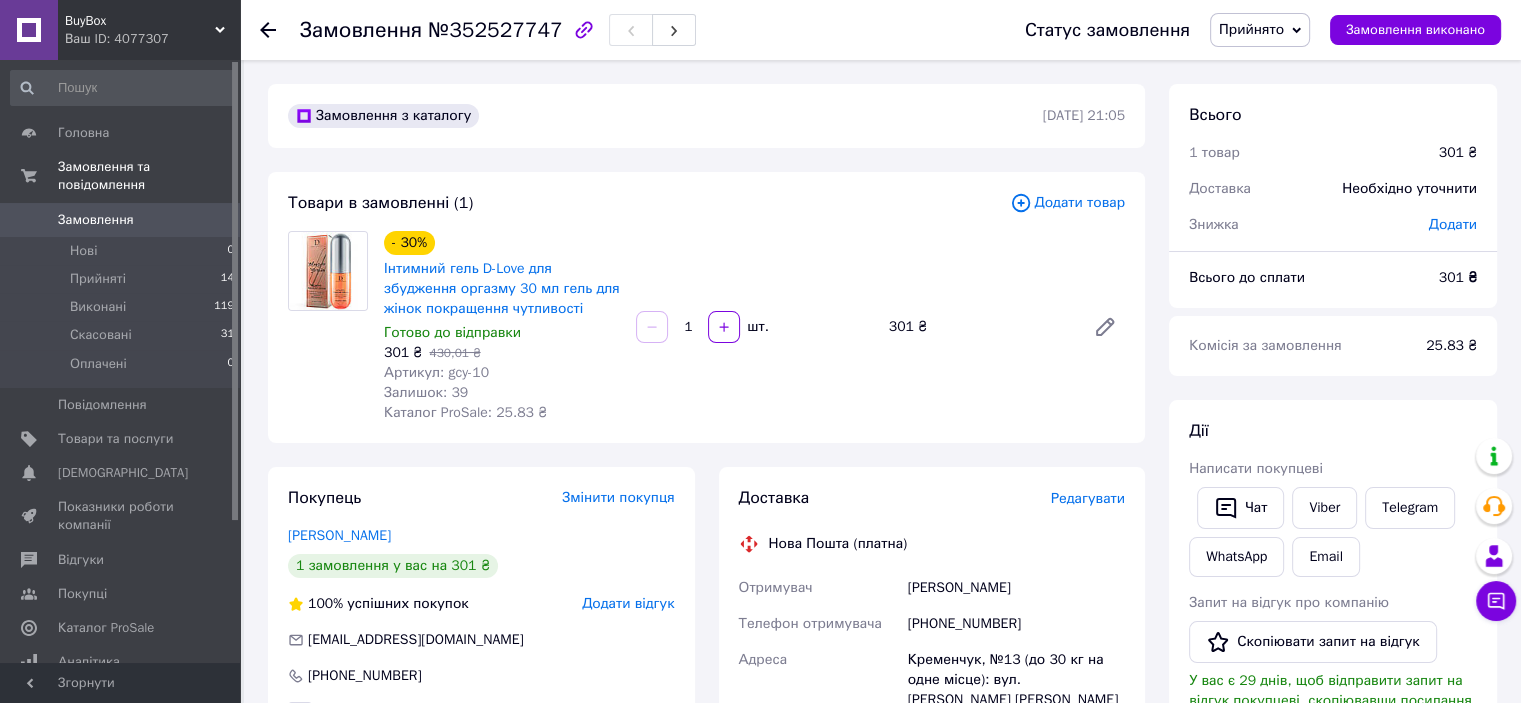 click on "Всього 1 товар 301 ₴ Доставка Необхідно уточнити Знижка Додати Всього до сплати 301 ₴ Комісія за замовлення 25.83 ₴ Дії Написати покупцеві   Чат Viber Telegram WhatsApp Email Запит на відгук про компанію   Скопіювати запит на відгук У вас є 29 днів, щоб відправити запит на відгук покупцеві, скопіювавши посилання.   Видати чек   Завантажити PDF   Друк PDF   Дублювати замовлення Мітки Особисті нотатки, які бачите лише ви. З їх допомогою можна фільтрувати замовлення Примітки Залишилося 300 символів Очистити Зберегти" at bounding box center (1333, 757) 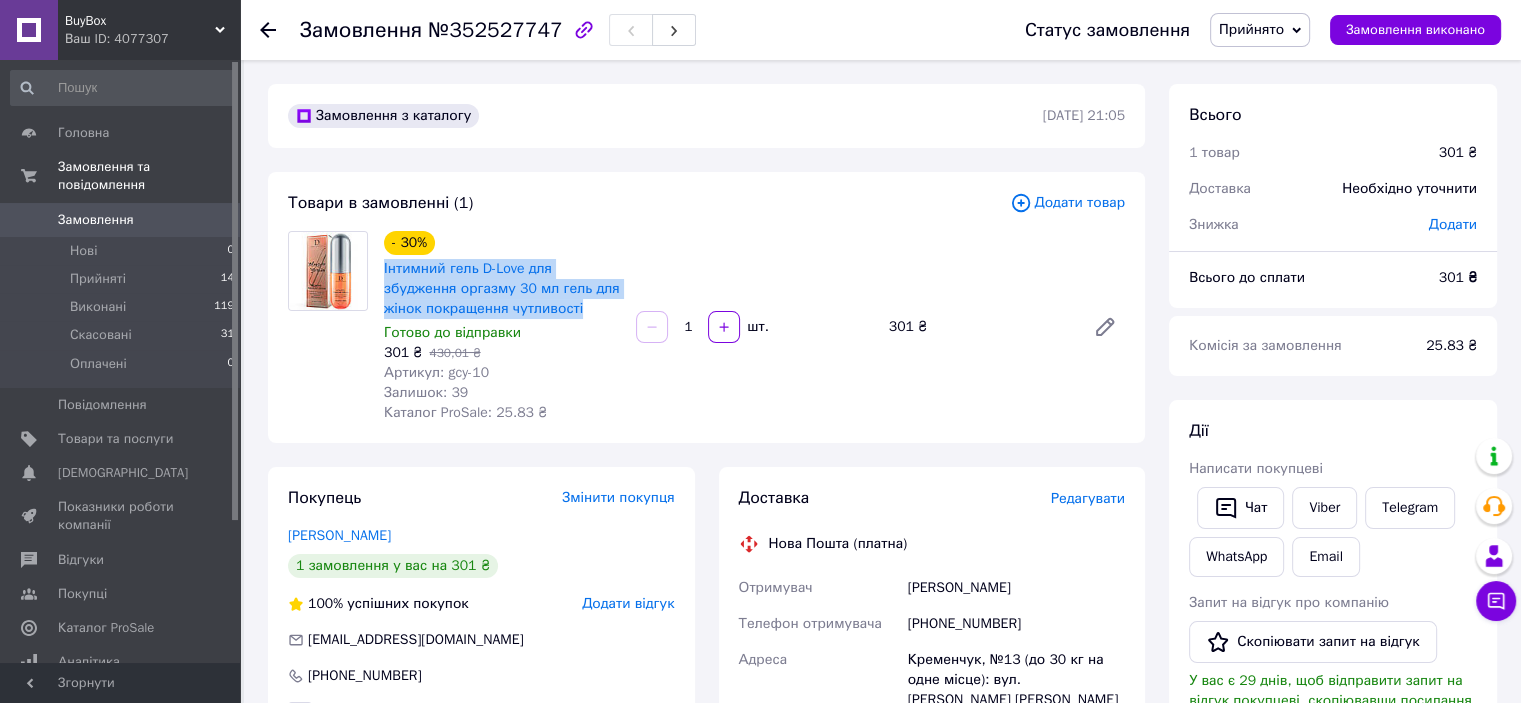 drag, startPoint x: 585, startPoint y: 310, endPoint x: 382, endPoint y: 268, distance: 207.2993 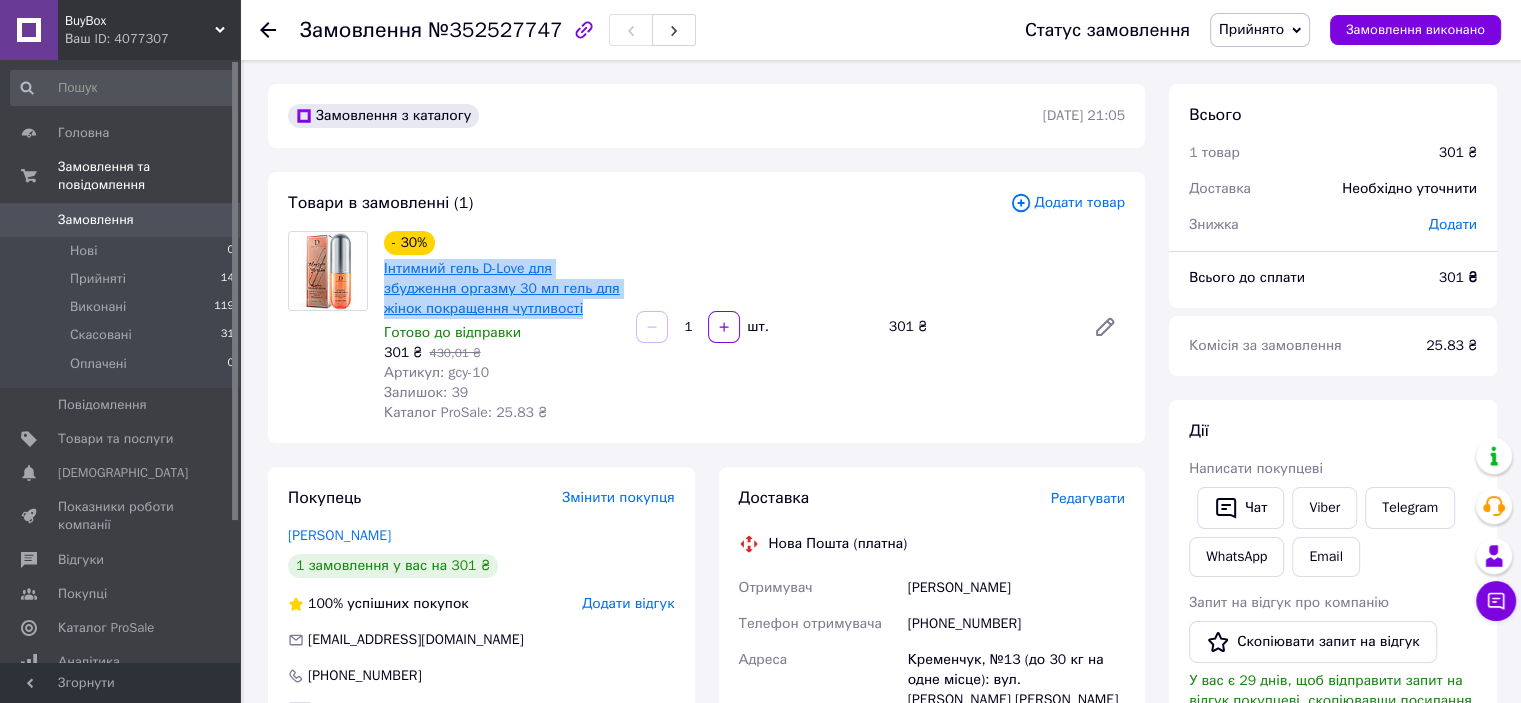 copy on "Інтимний гель D-Love для збудження оргазму 30 мл гель для жінок покращення чутливості" 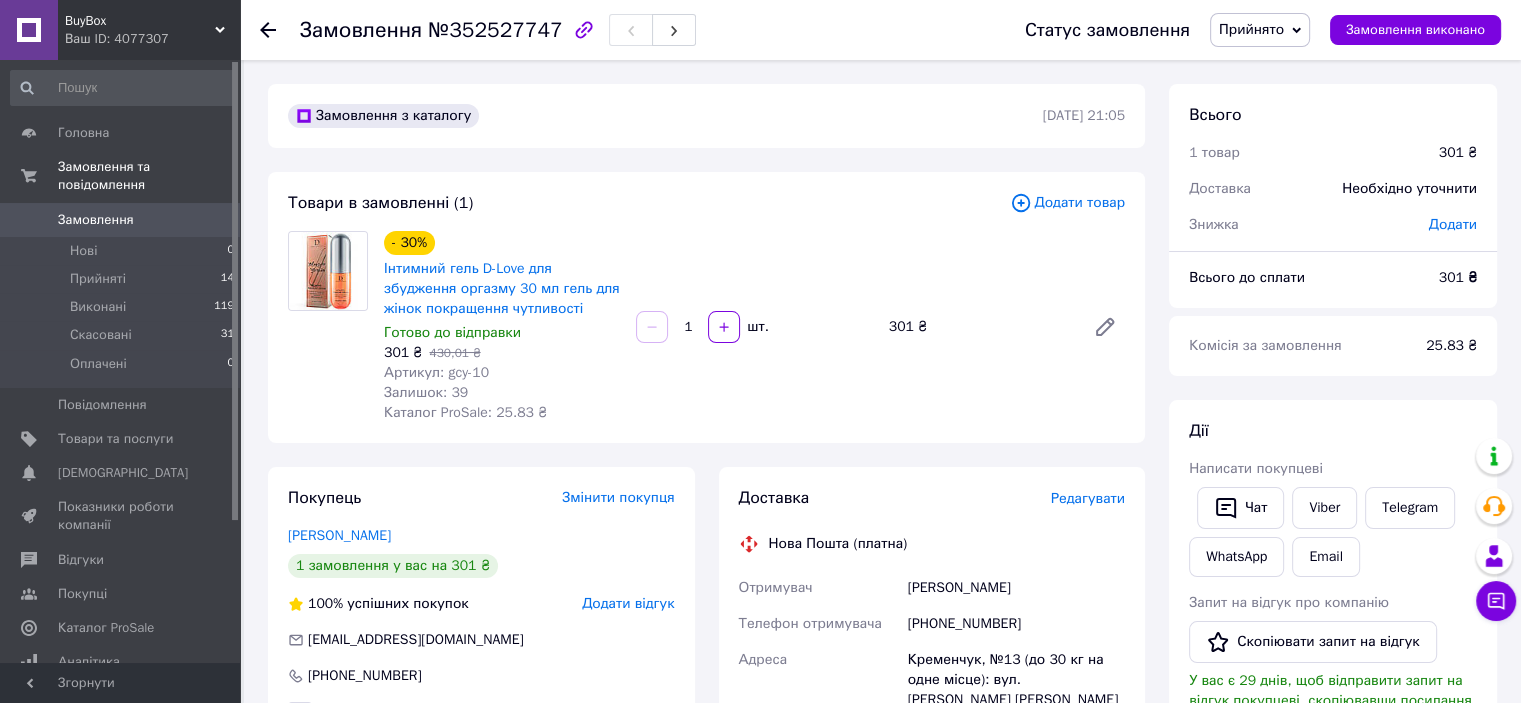 click on "- 30% Інтимний гель D-Love для збудження оргазму 30 мл гель для жінок покращення чутливості Готово до відправки 301 ₴   430,01 ₴ Артикул: gcy-10 Залишок: 39 Каталог ProSale: 25.83 ₴  1   шт. 301 ₴" at bounding box center [754, 327] 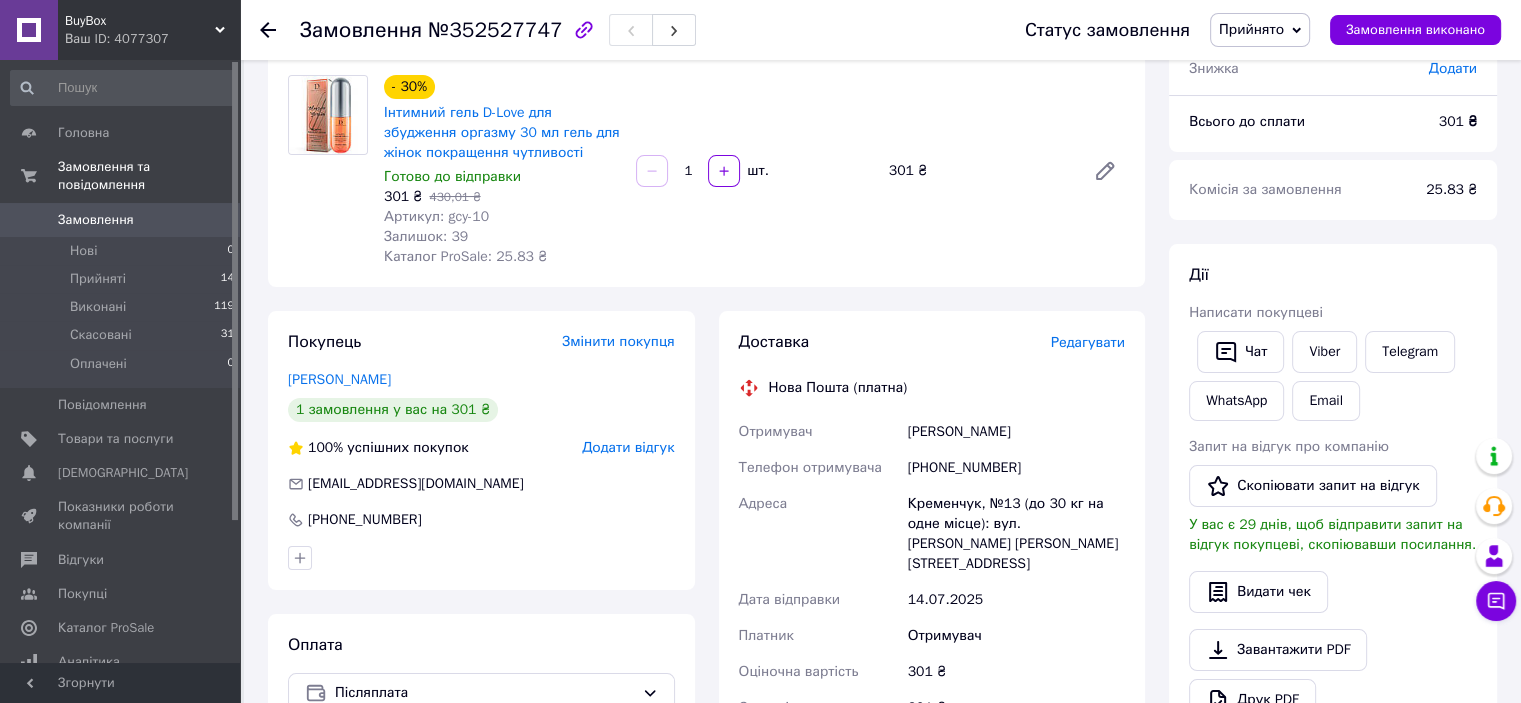 scroll, scrollTop: 200, scrollLeft: 0, axis: vertical 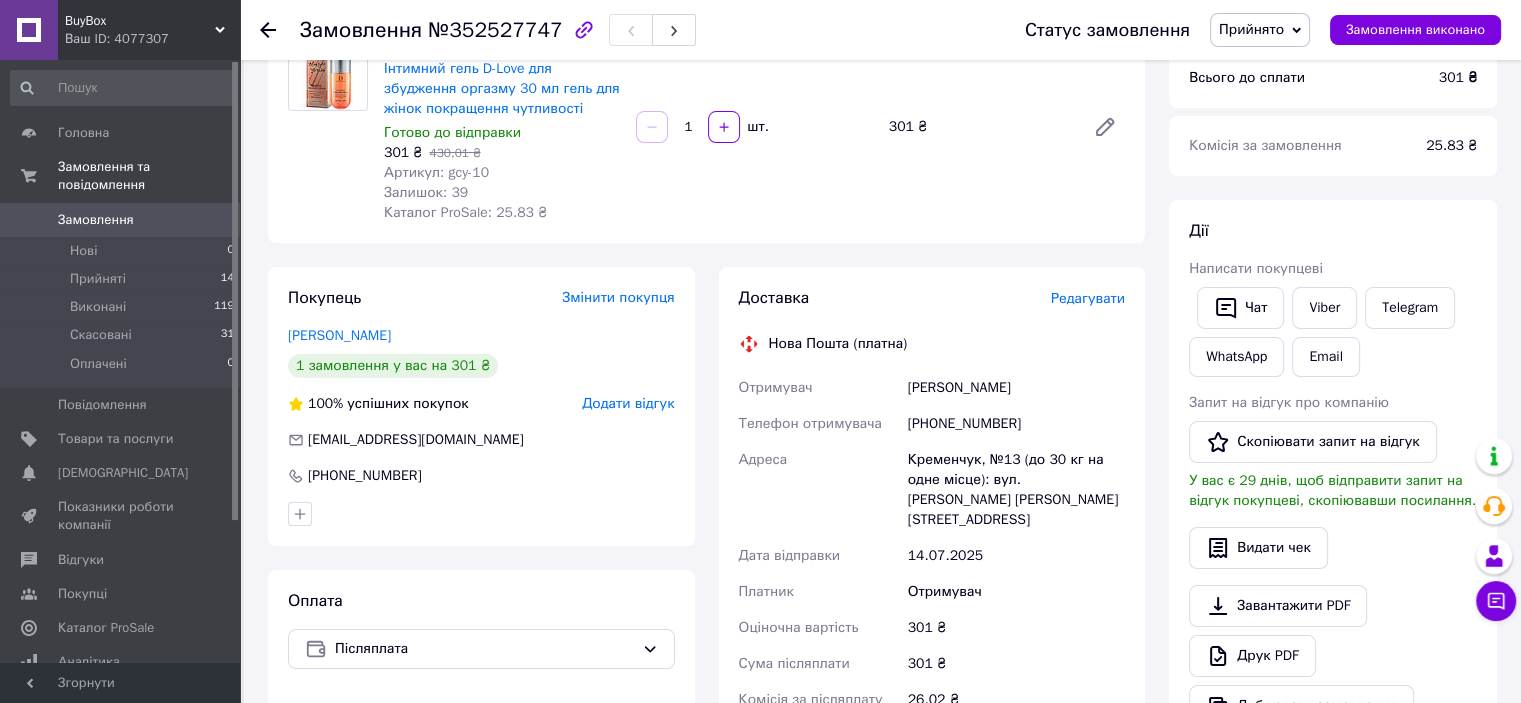 drag, startPoint x: 1028, startPoint y: 391, endPoint x: 895, endPoint y: 384, distance: 133.18408 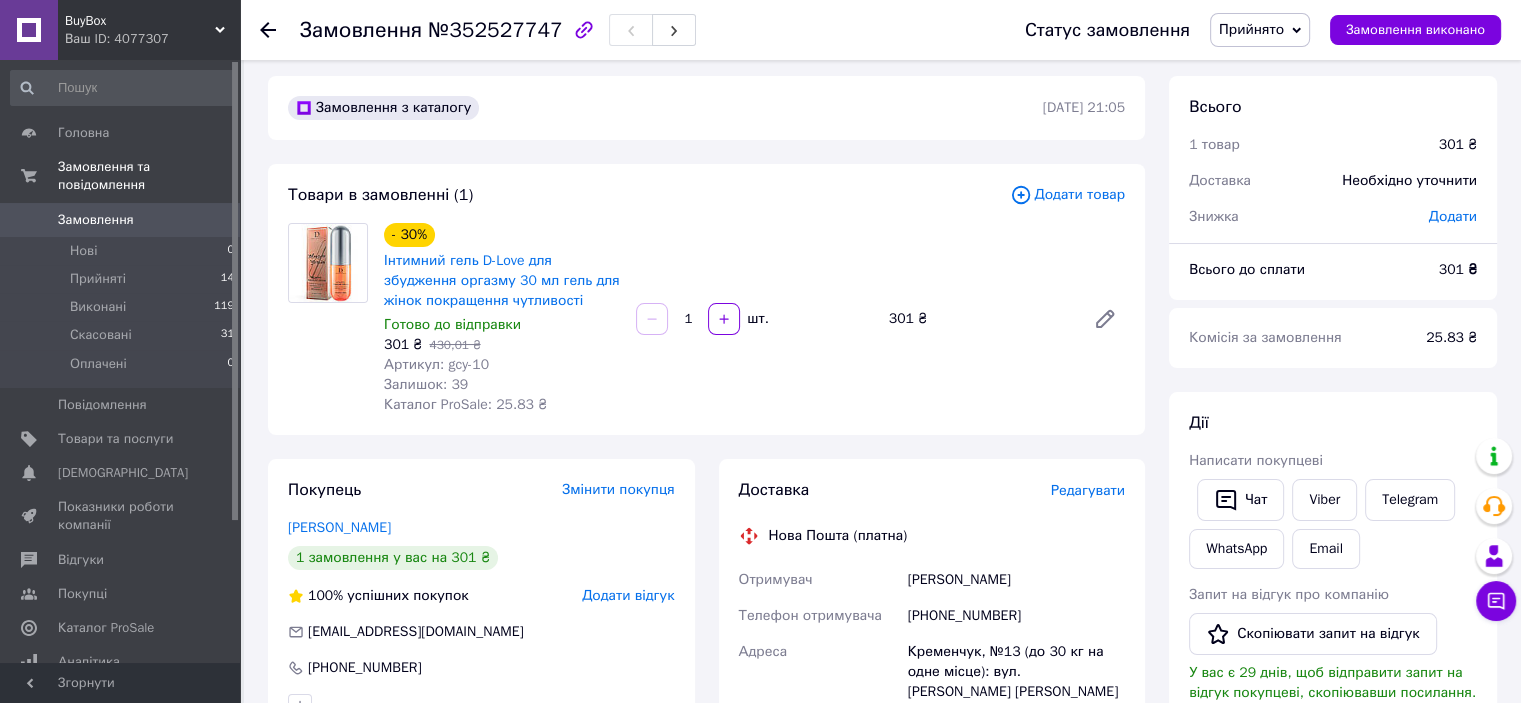scroll, scrollTop: 0, scrollLeft: 0, axis: both 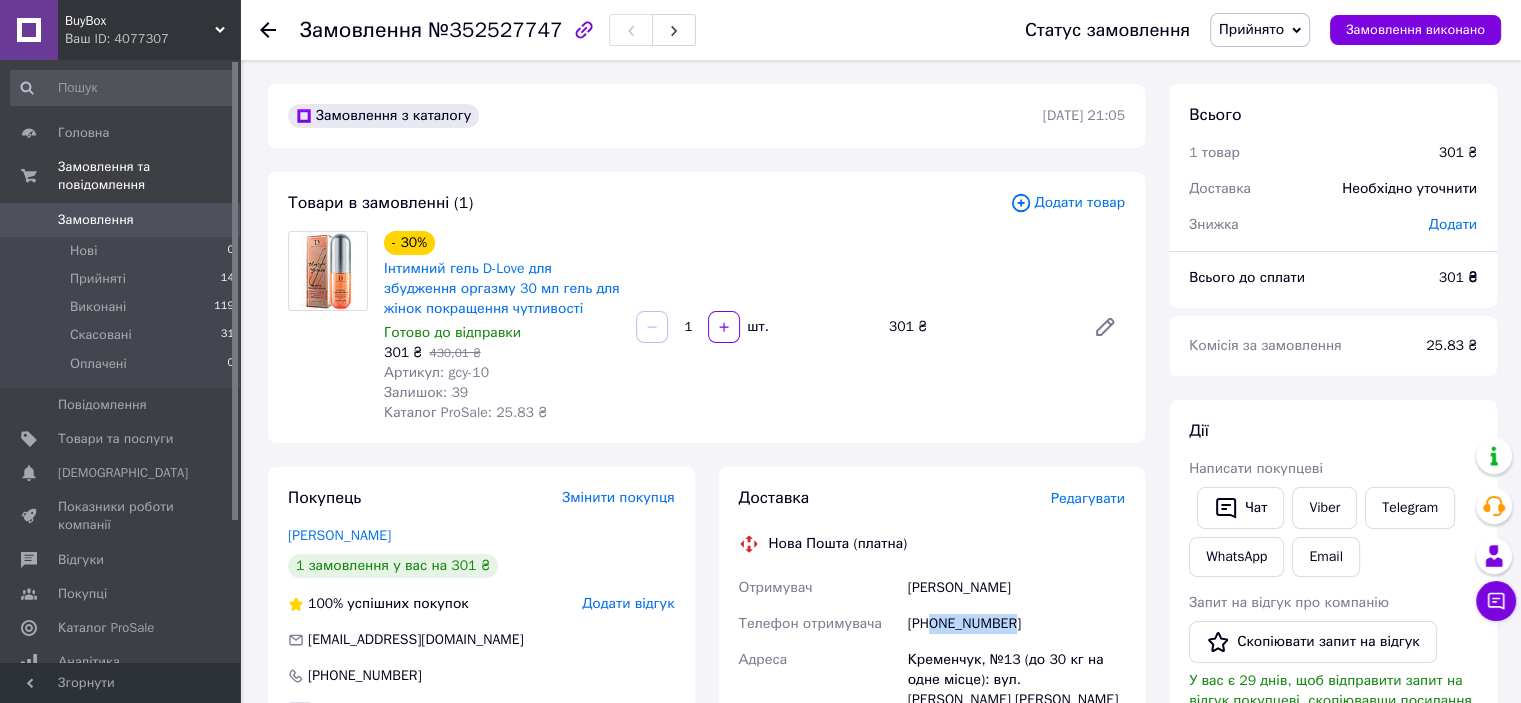 drag, startPoint x: 1028, startPoint y: 629, endPoint x: 933, endPoint y: 631, distance: 95.02105 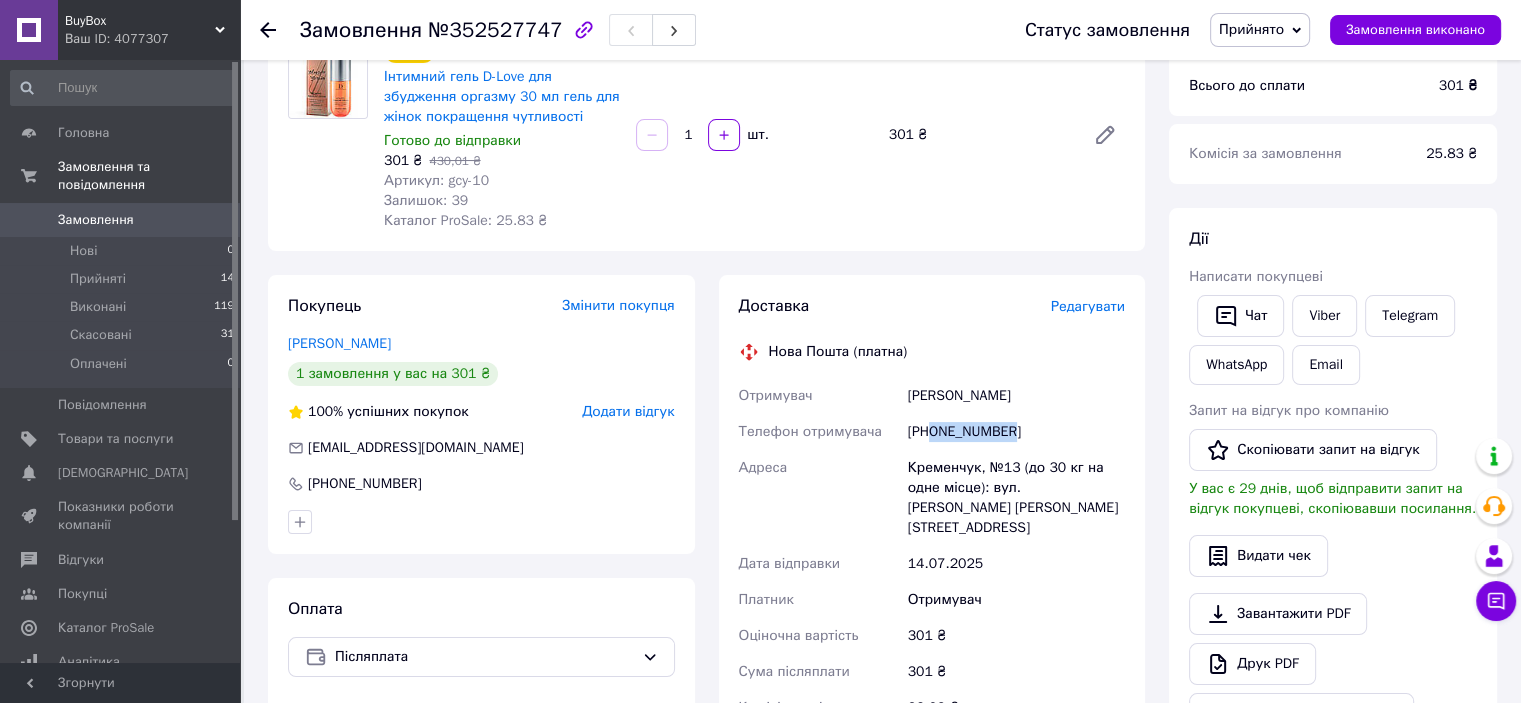 scroll, scrollTop: 200, scrollLeft: 0, axis: vertical 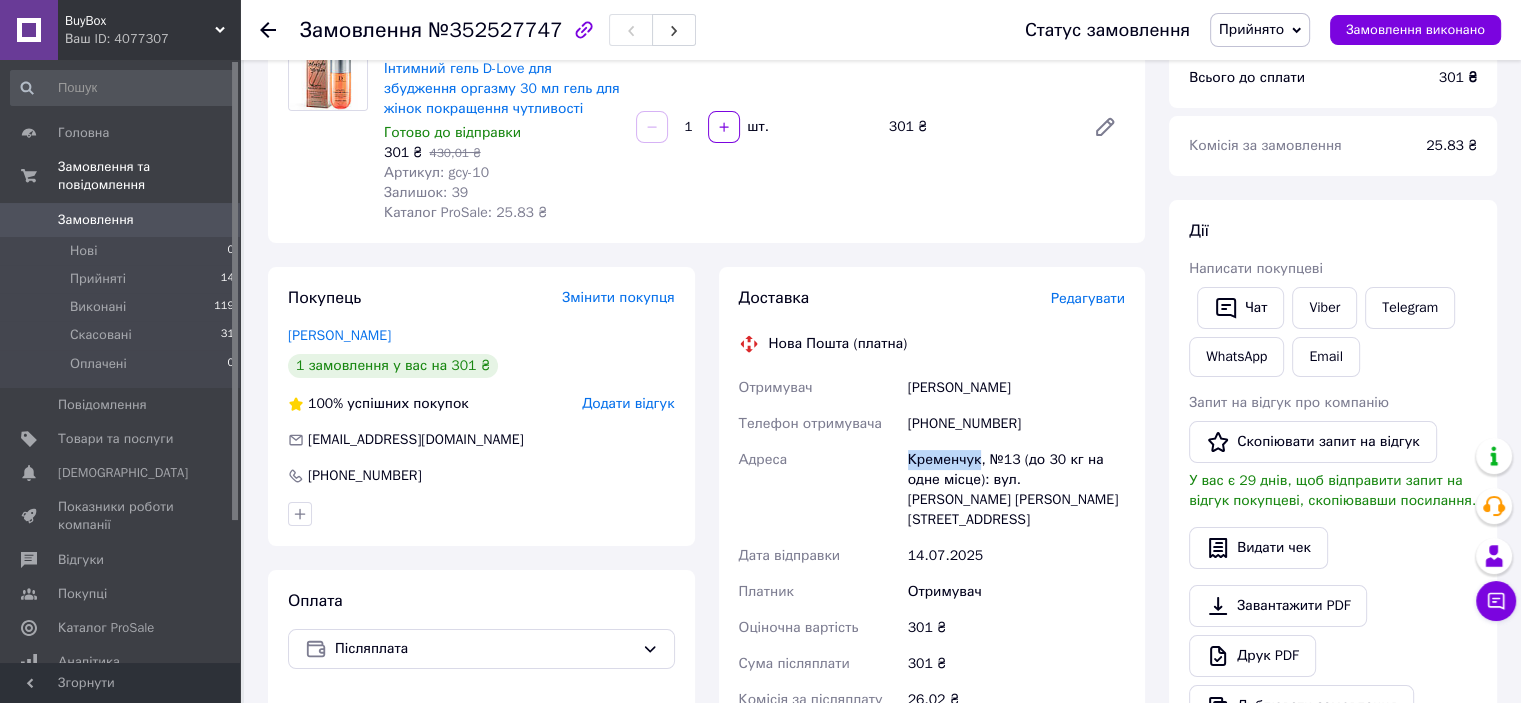 drag, startPoint x: 886, startPoint y: 457, endPoint x: 977, endPoint y: 454, distance: 91.04944 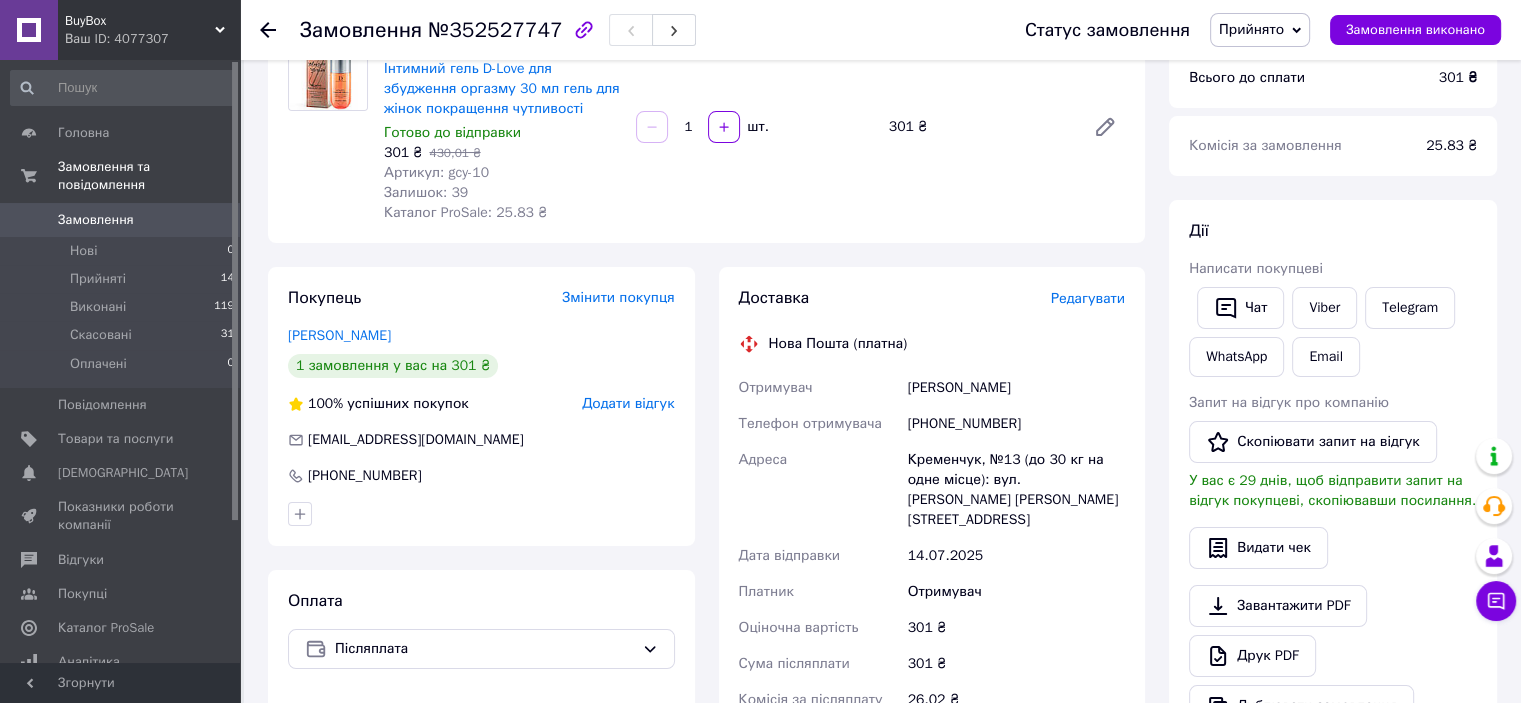 click on "Петренко евгений" at bounding box center (1016, 388) 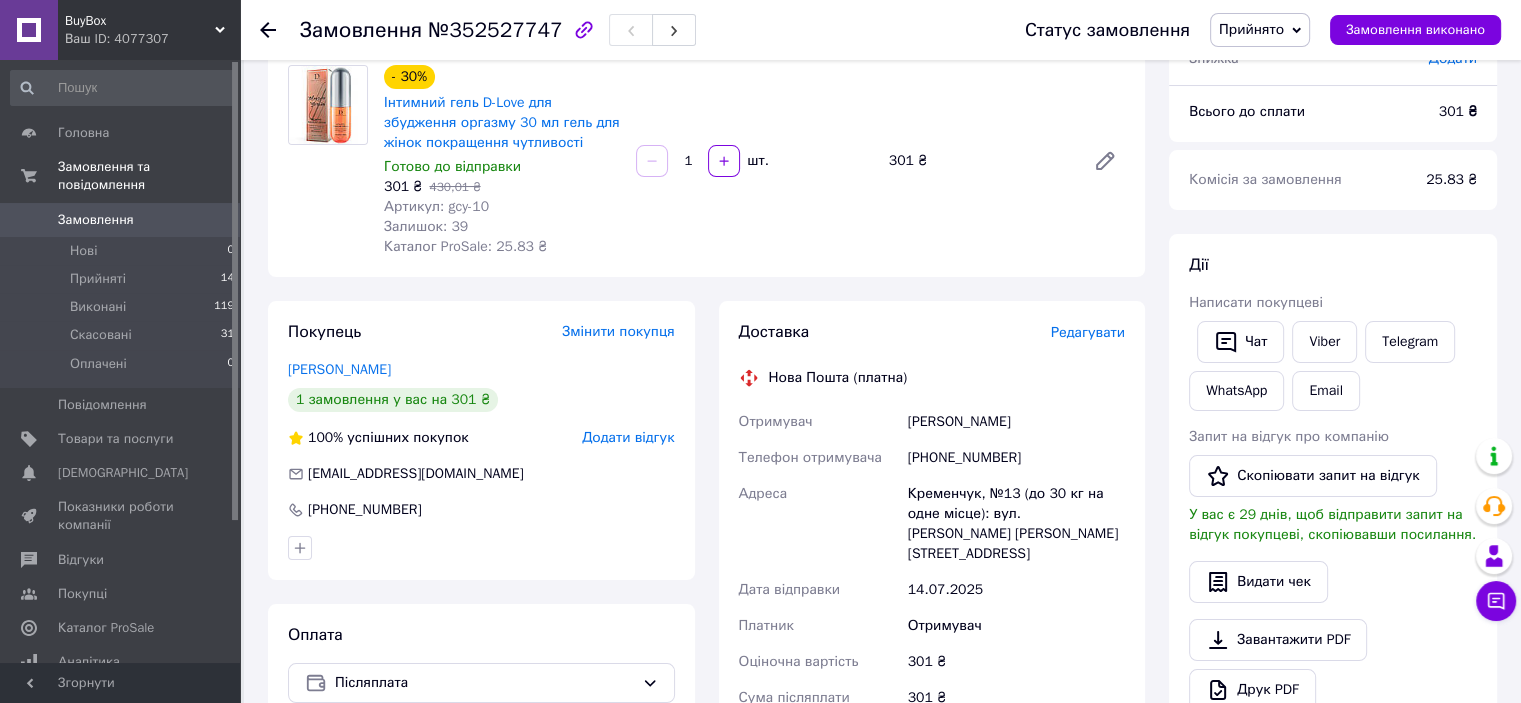 scroll, scrollTop: 500, scrollLeft: 0, axis: vertical 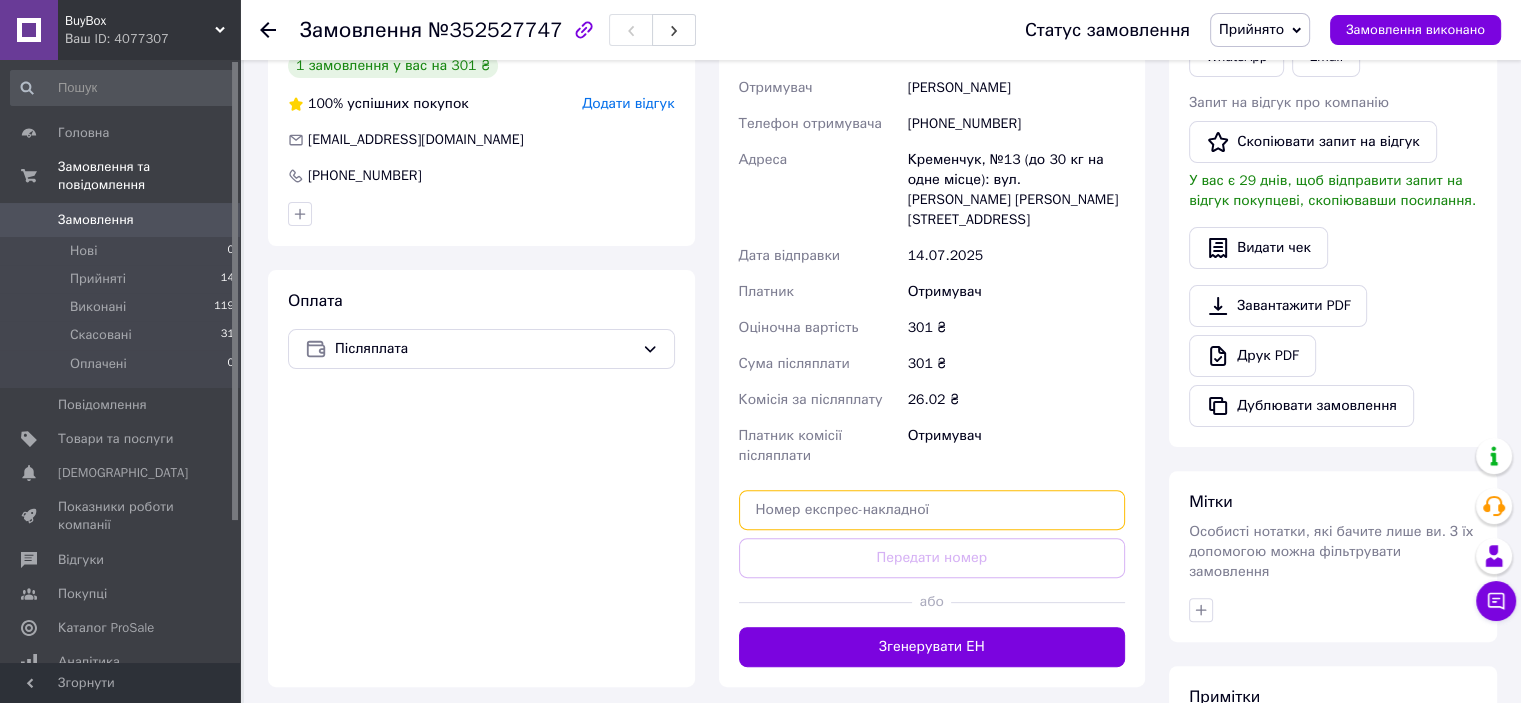 click at bounding box center [932, 510] 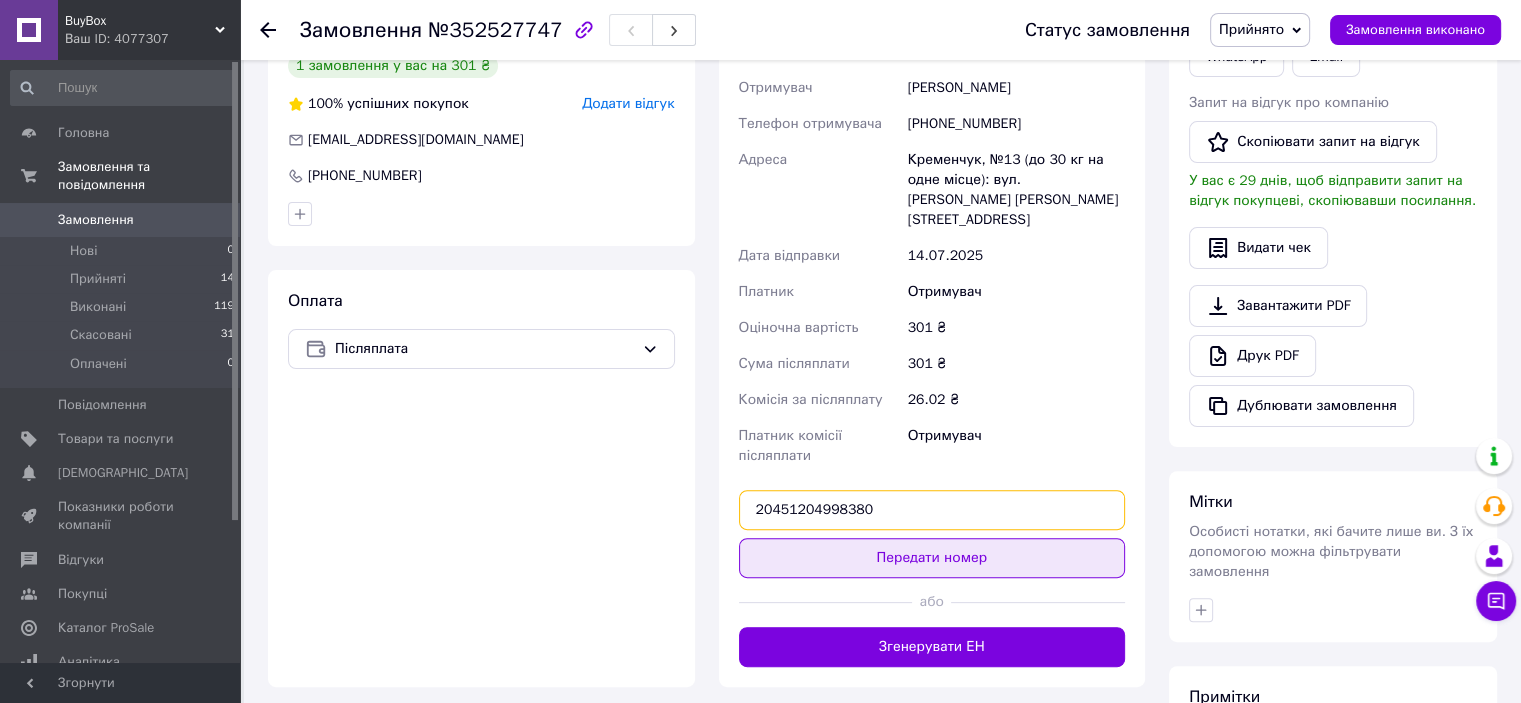 type on "20451204998380" 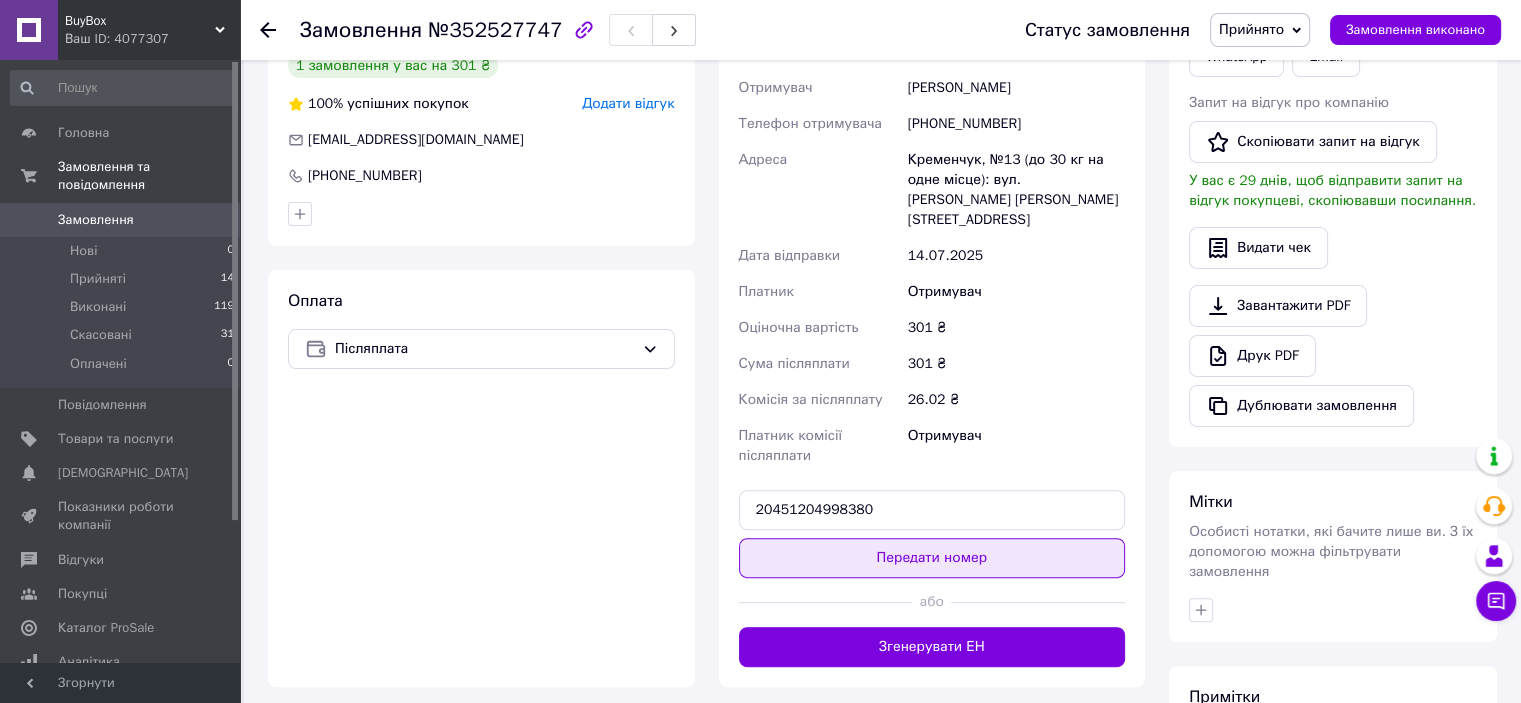 click on "Передати номер" at bounding box center (932, 558) 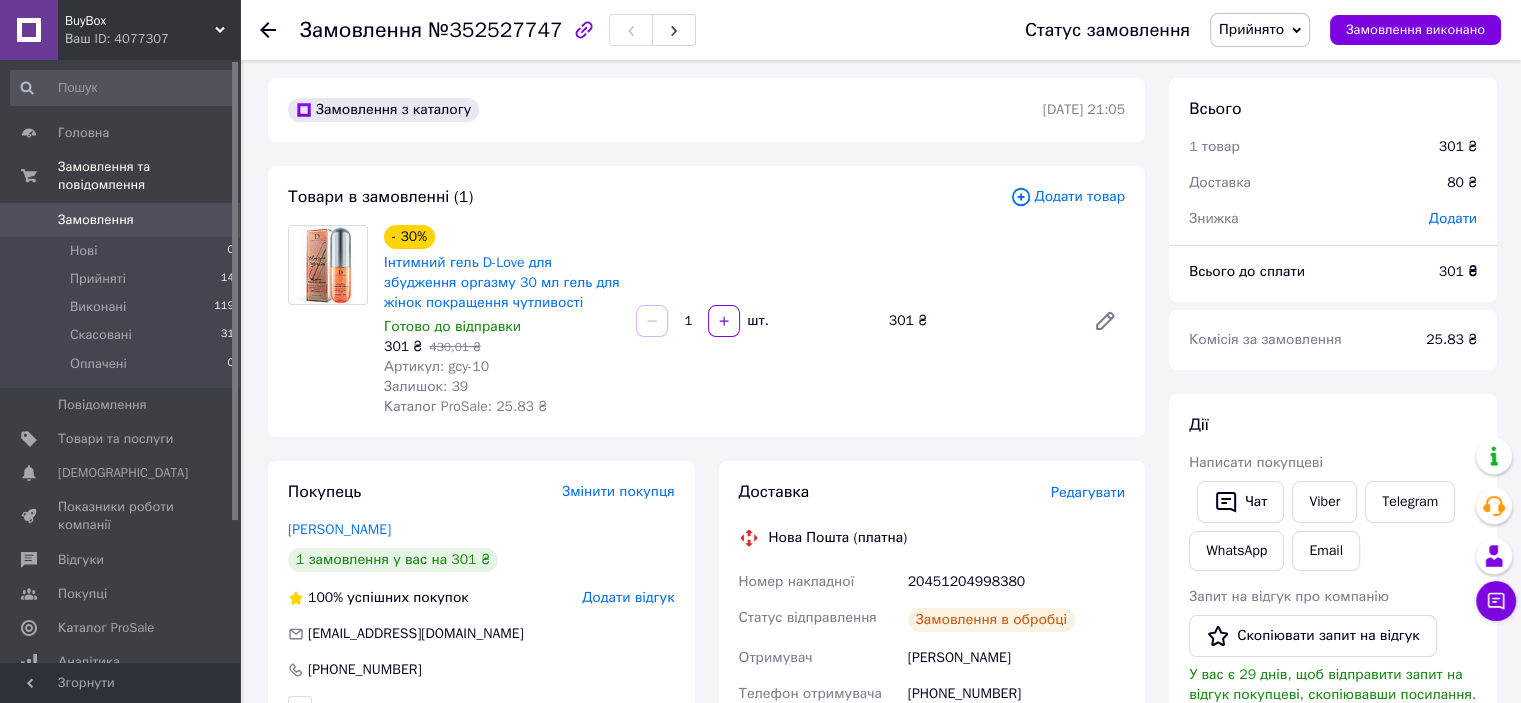 scroll, scrollTop: 0, scrollLeft: 0, axis: both 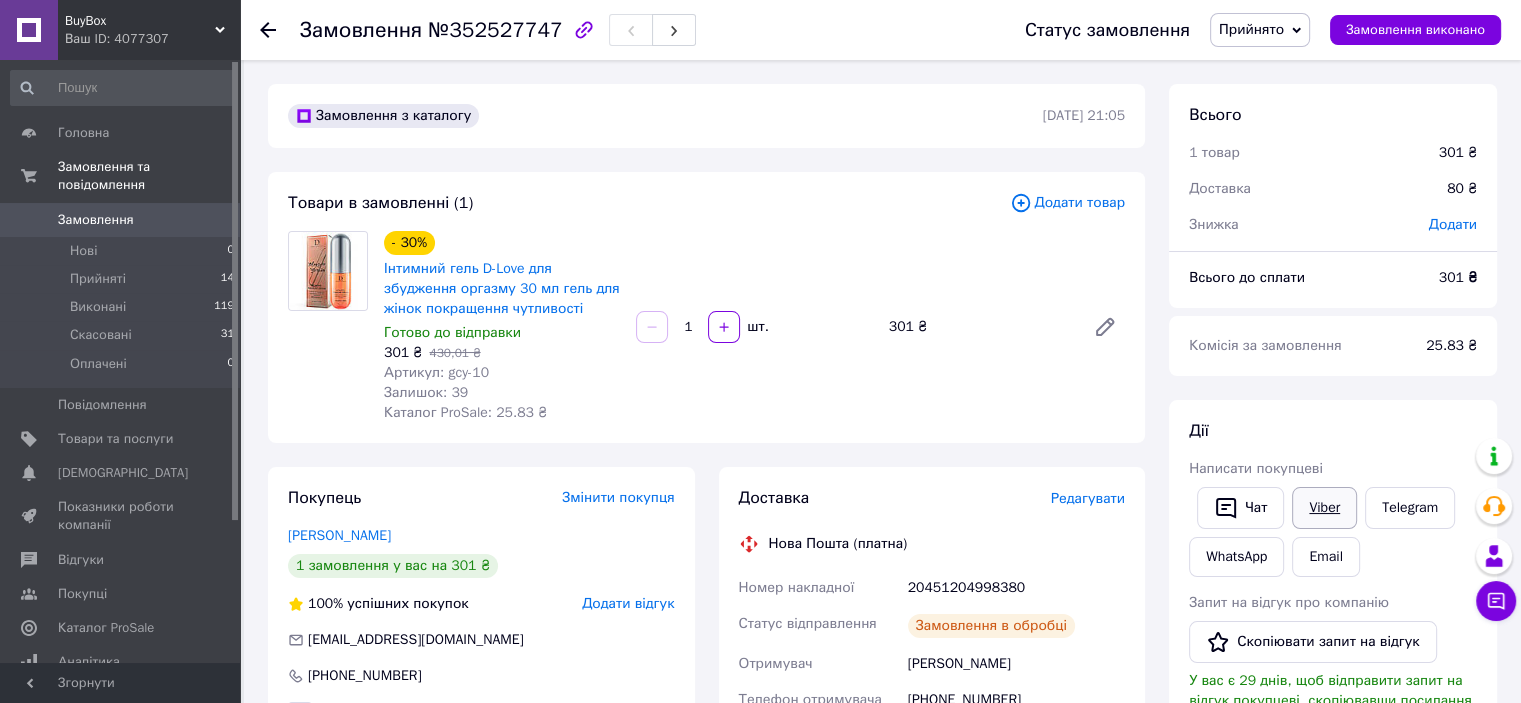 click on "Viber" at bounding box center (1324, 508) 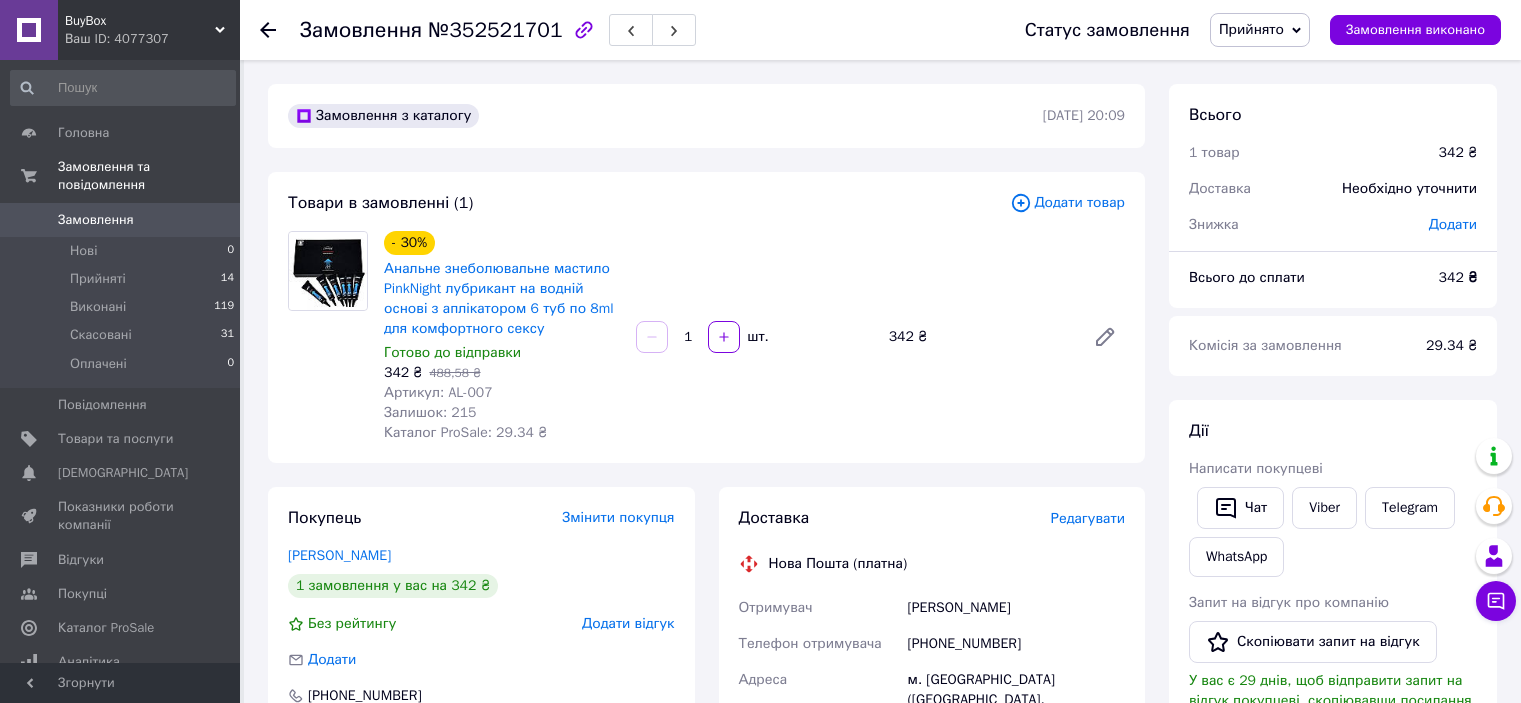 scroll, scrollTop: 0, scrollLeft: 0, axis: both 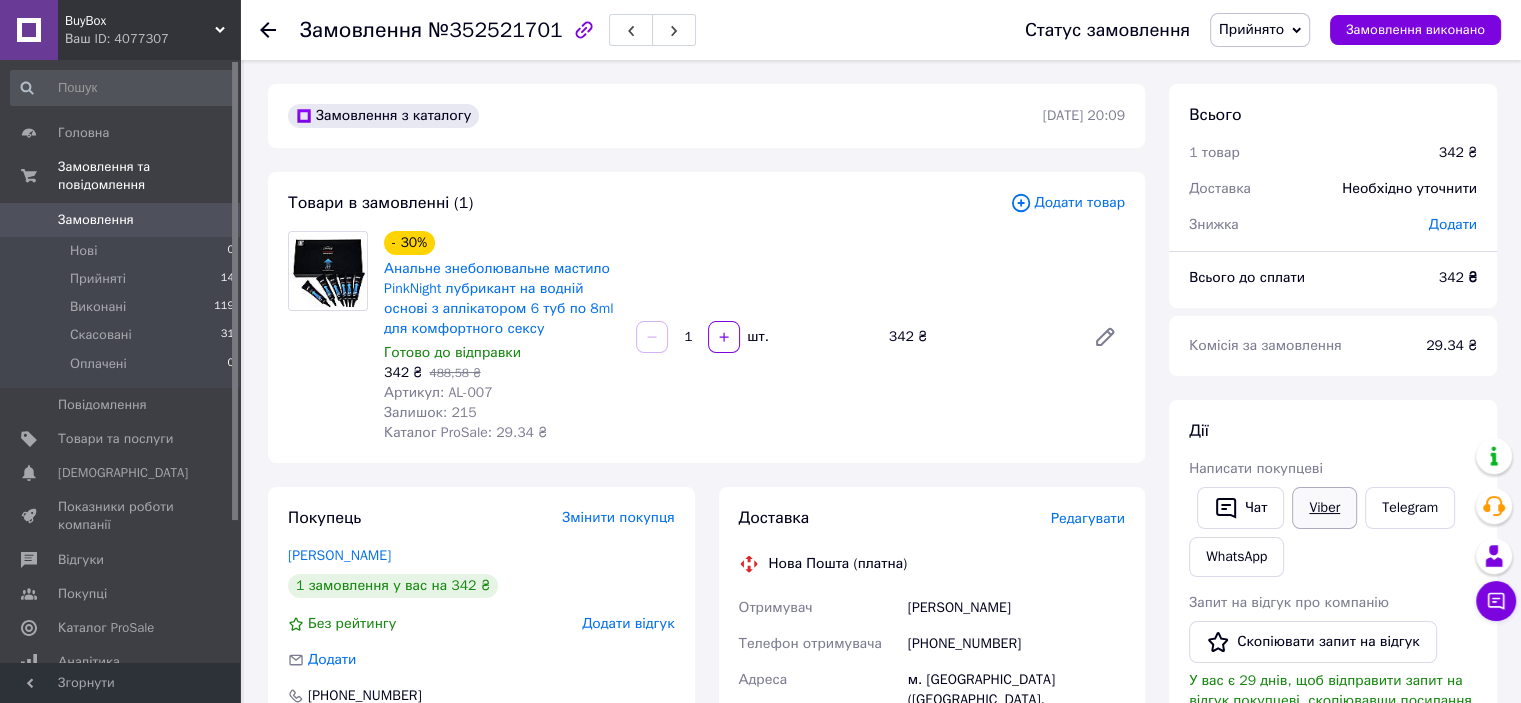 click on "Viber" at bounding box center [1324, 508] 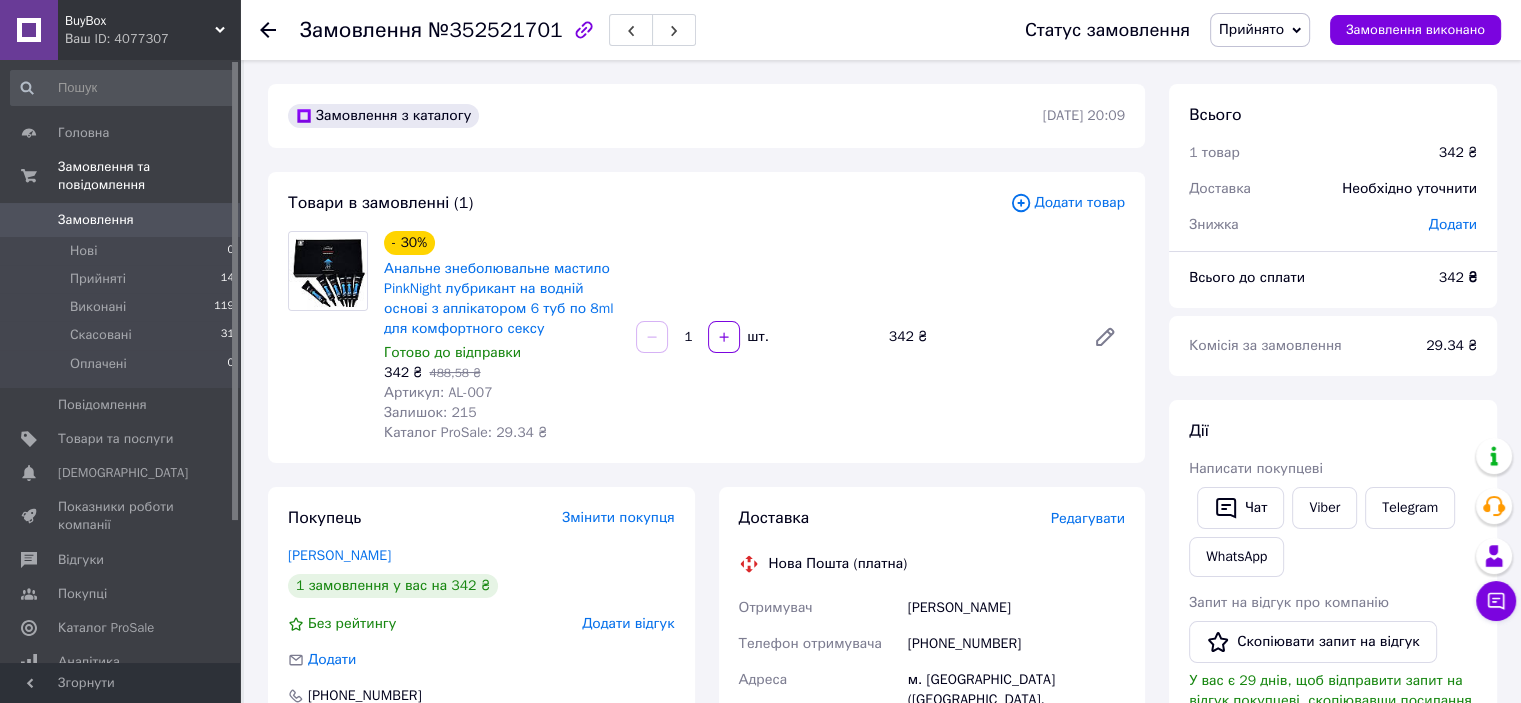 click on "Адреса" at bounding box center (819, 720) 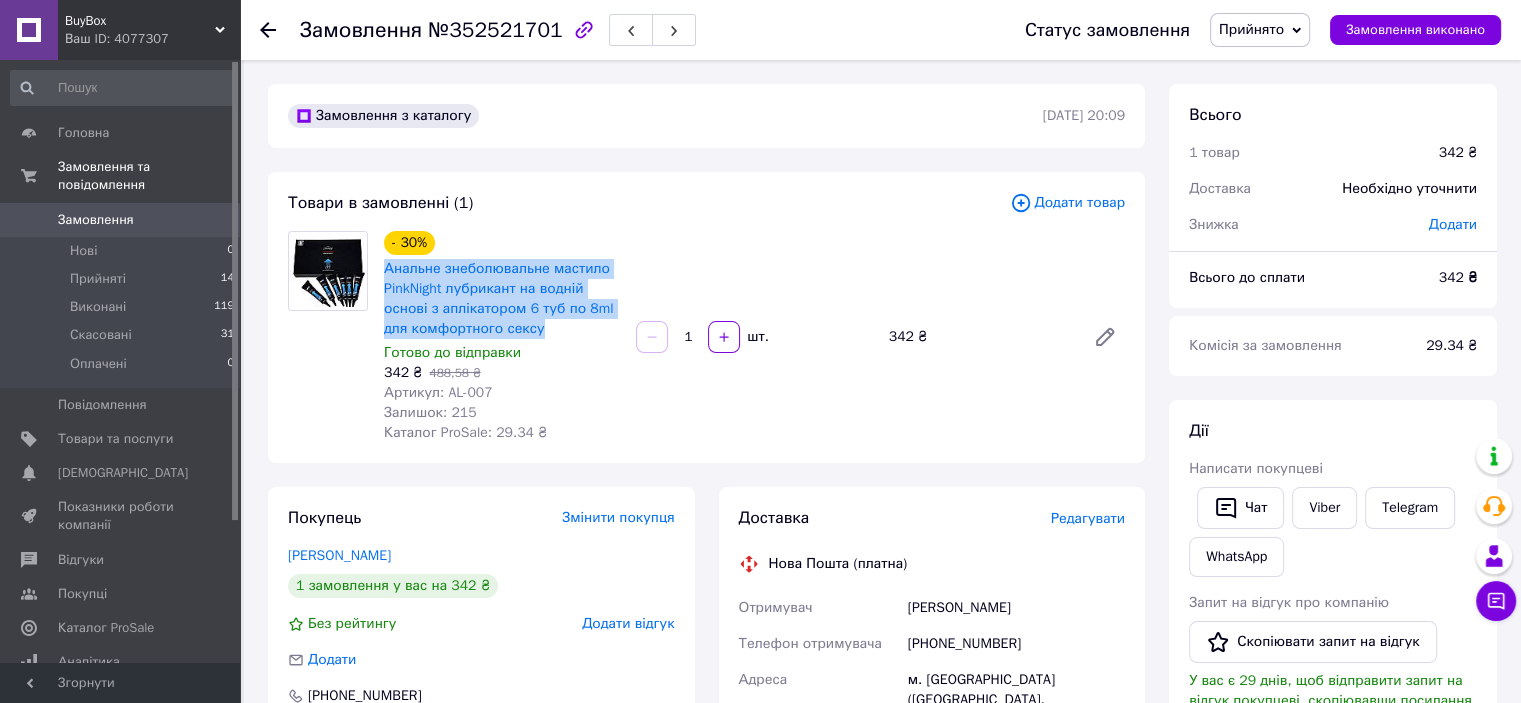 drag, startPoint x: 551, startPoint y: 327, endPoint x: 380, endPoint y: 271, distance: 179.9361 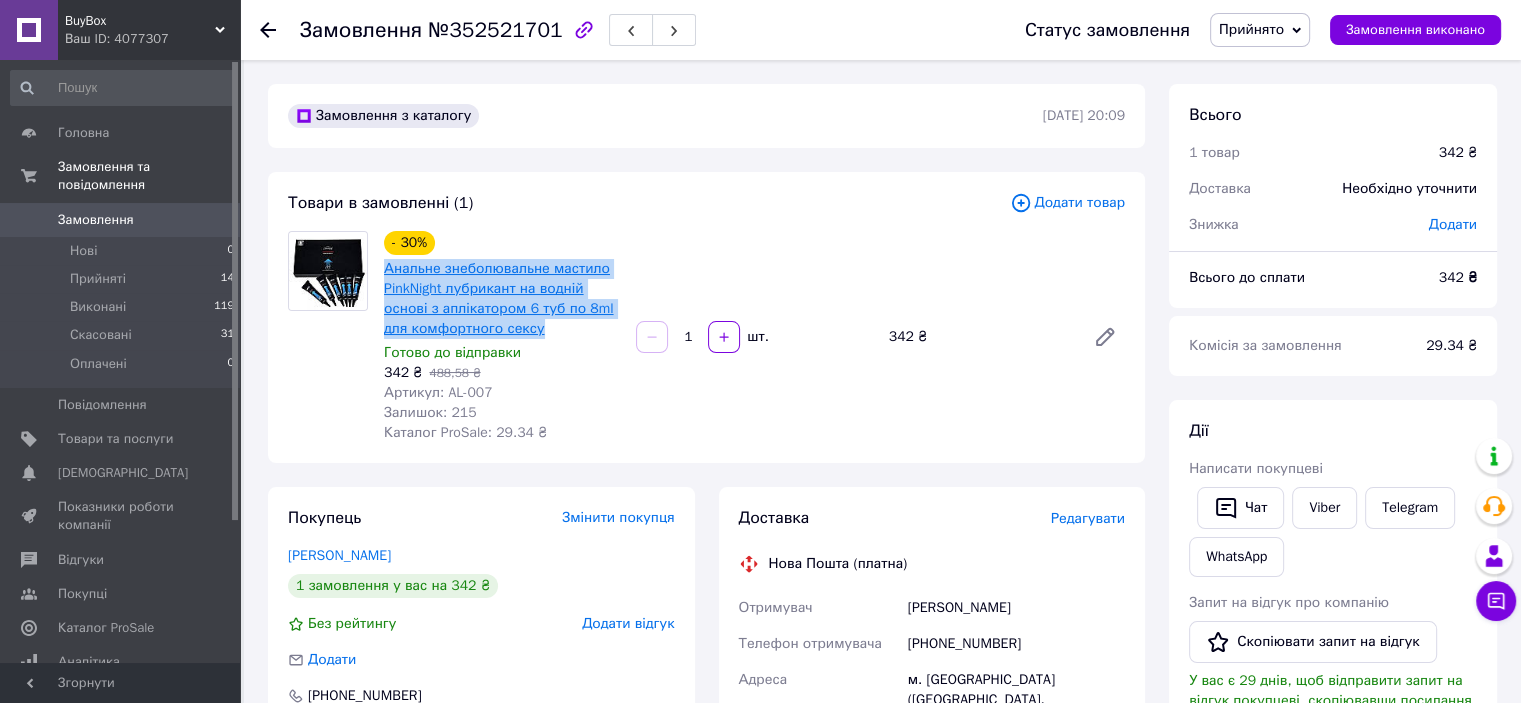 copy on "Анальне знеболювальне мастило PinkNight лубрикант на водній основі з аплікатором 6 туб по 8ml для комфортного сексу" 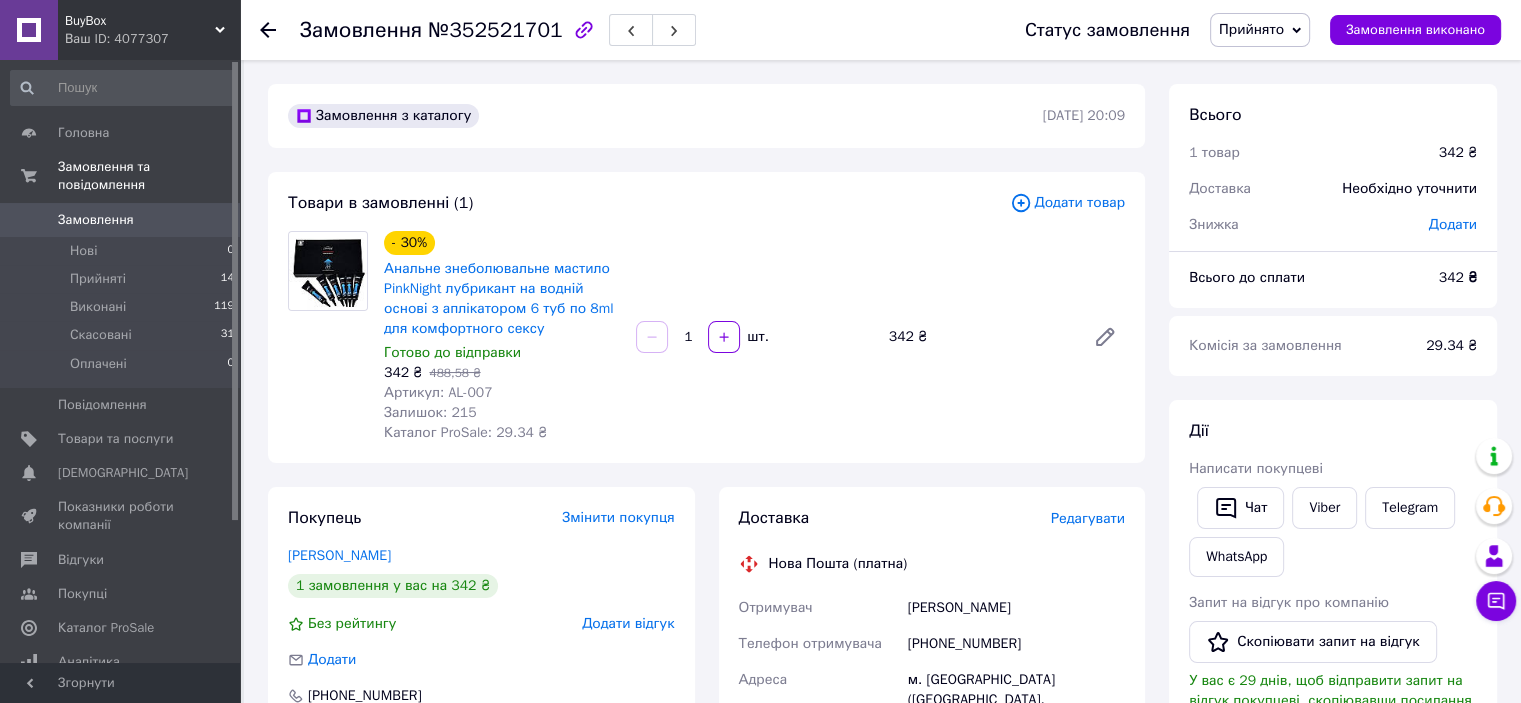 click on "Товари в замовленні (1) Додати товар - 30% Анальне знеболювальне мастило PinkNight лубрикант на водній основі з аплікатором 6 туб по 8ml для комфортного сексу Готово до відправки 342 ₴   488,58 ₴ Артикул: AL-007 Залишок: 215 Каталог ProSale: 29.34 ₴  1   шт. 342 ₴" at bounding box center (706, 317) 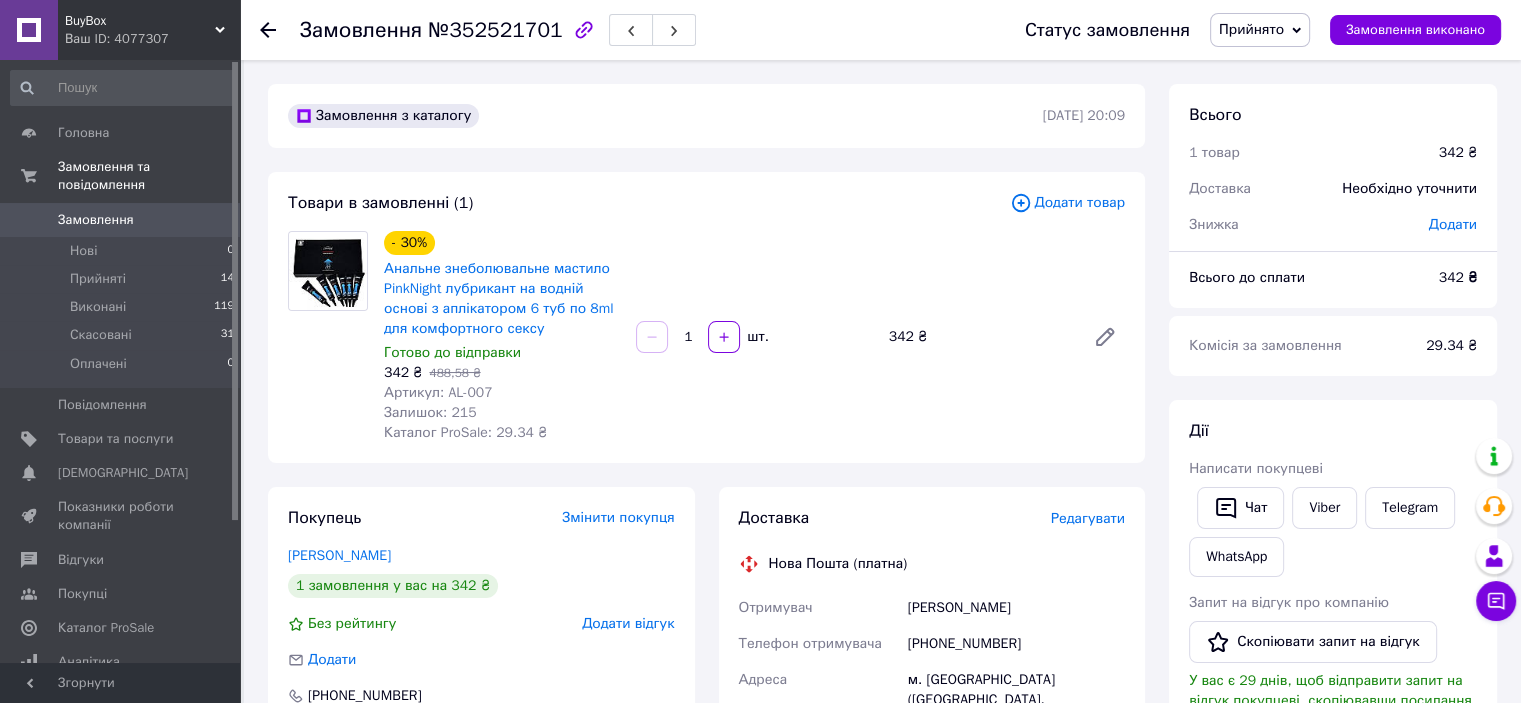 click on "Артикул: AL-007" at bounding box center [438, 392] 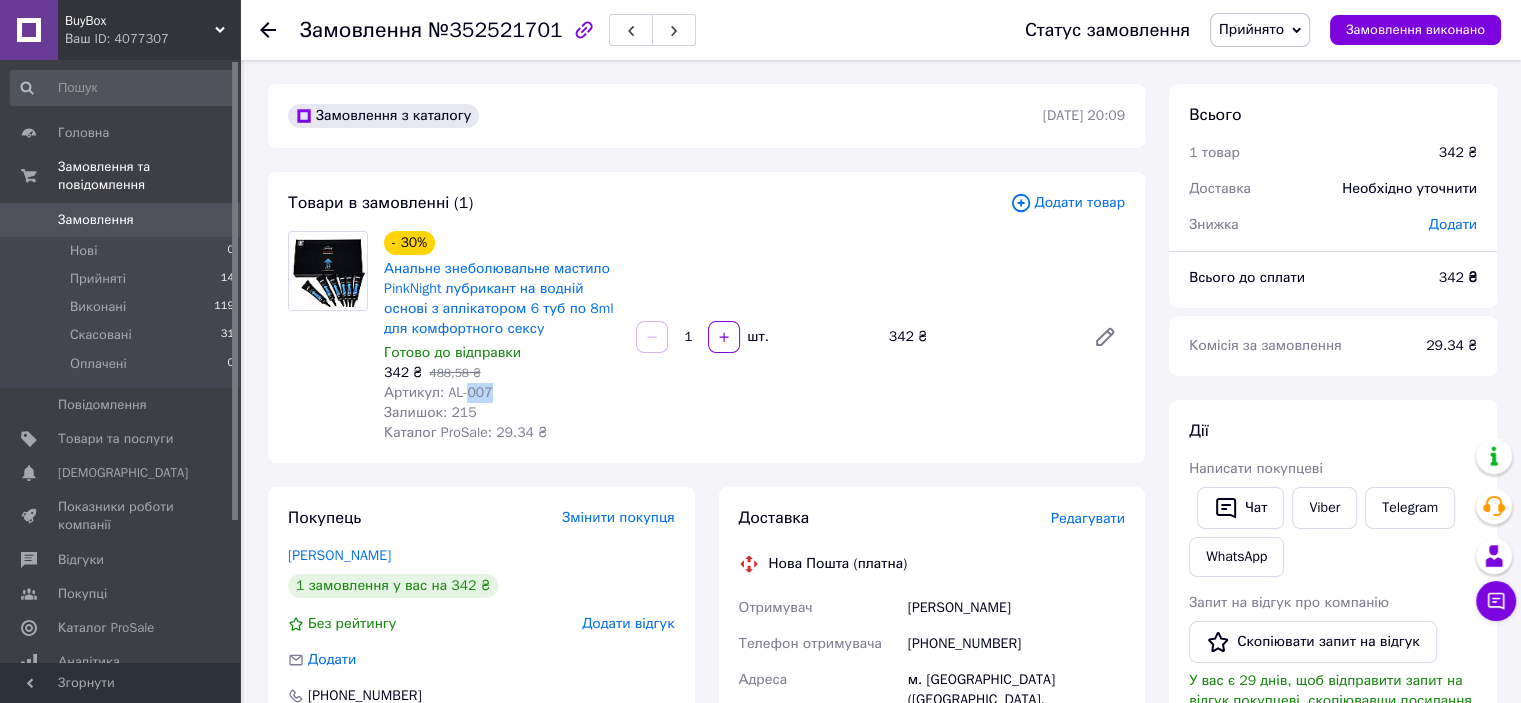 click on "Артикул: AL-007" at bounding box center [438, 392] 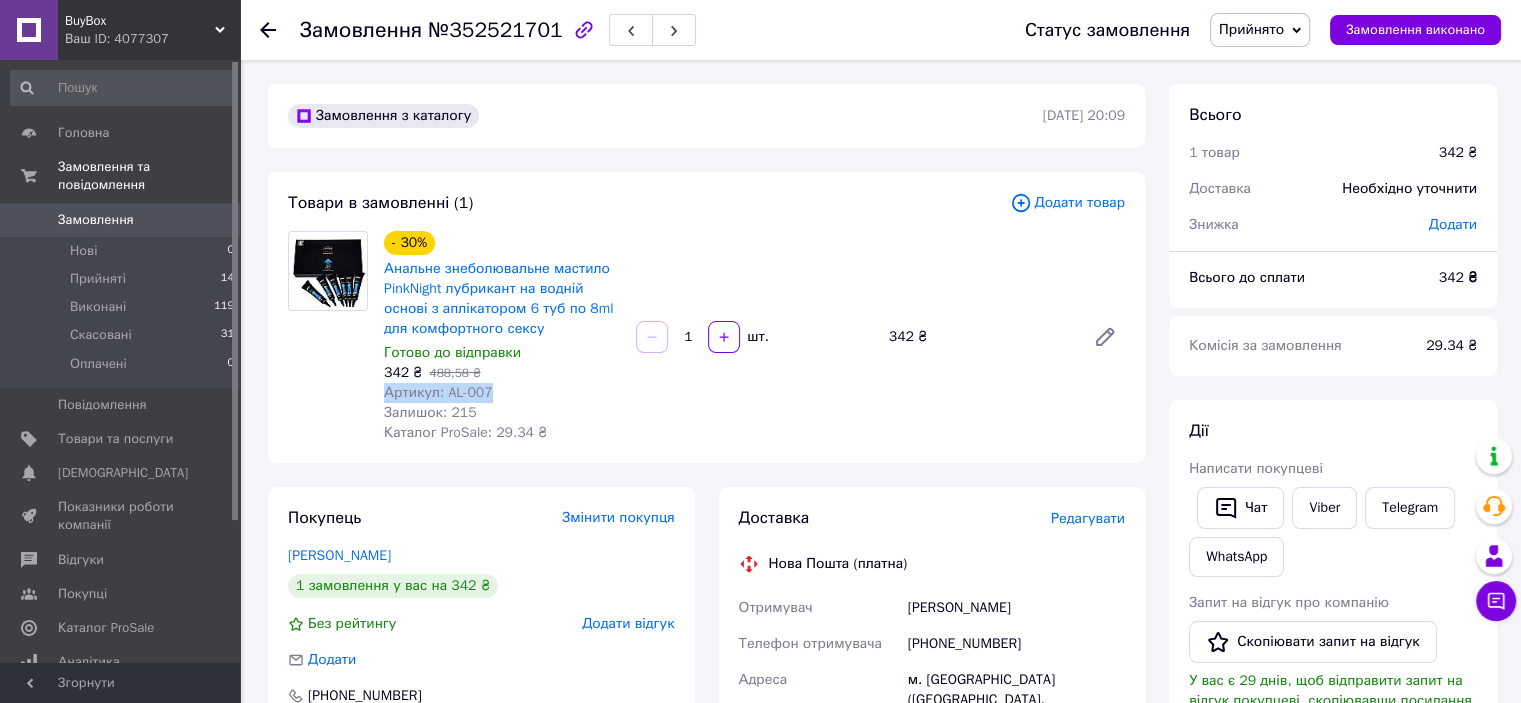 click on "Артикул: AL-007" at bounding box center [438, 392] 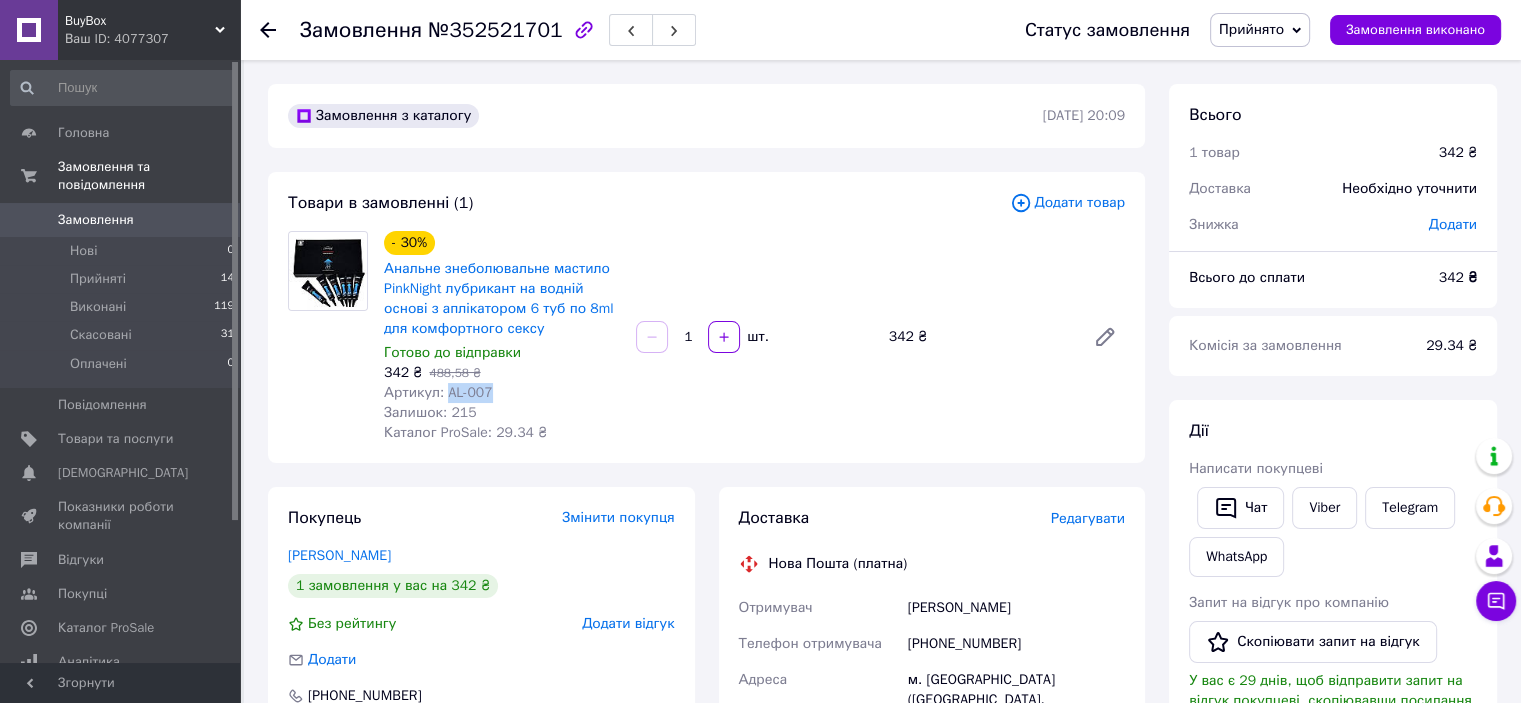 drag, startPoint x: 494, startPoint y: 391, endPoint x: 447, endPoint y: 391, distance: 47 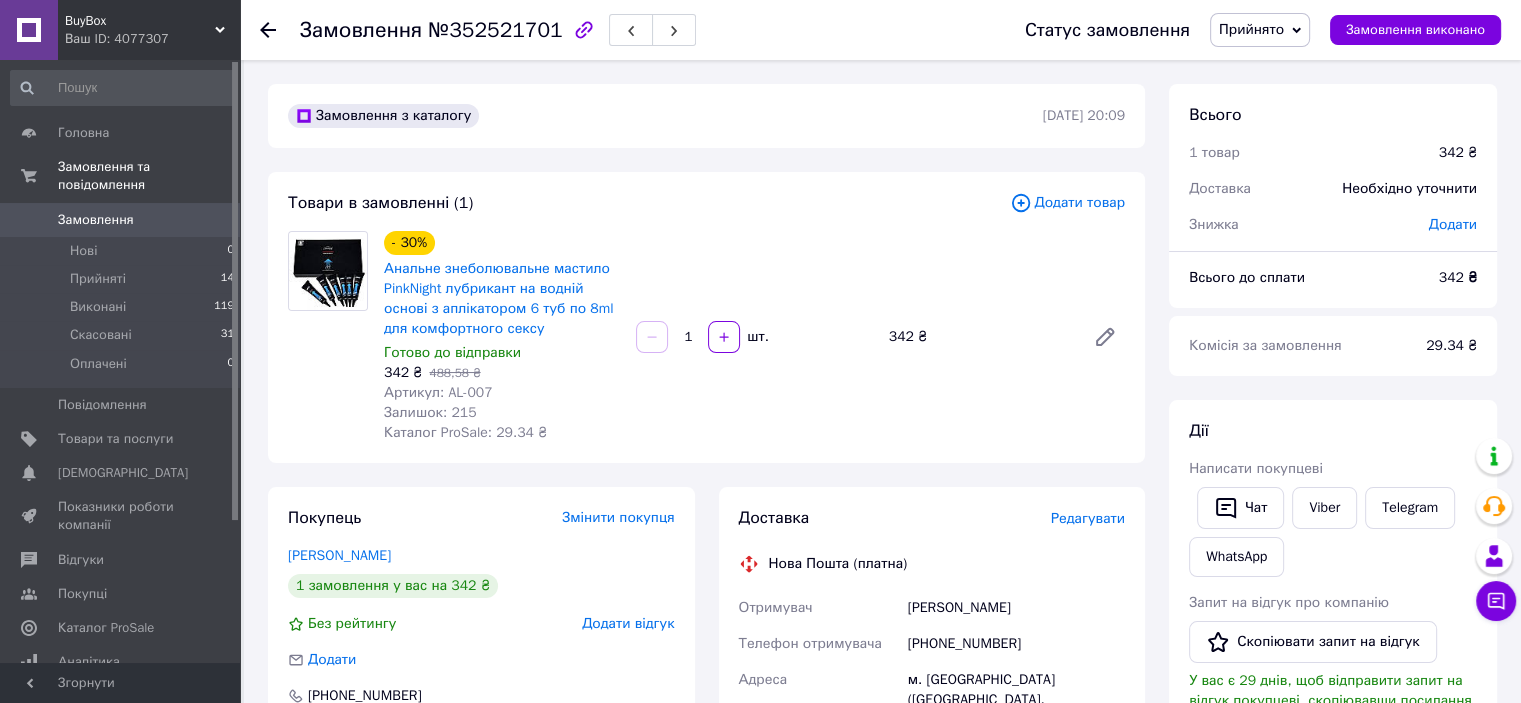drag, startPoint x: 976, startPoint y: 555, endPoint x: 960, endPoint y: 547, distance: 17.888544 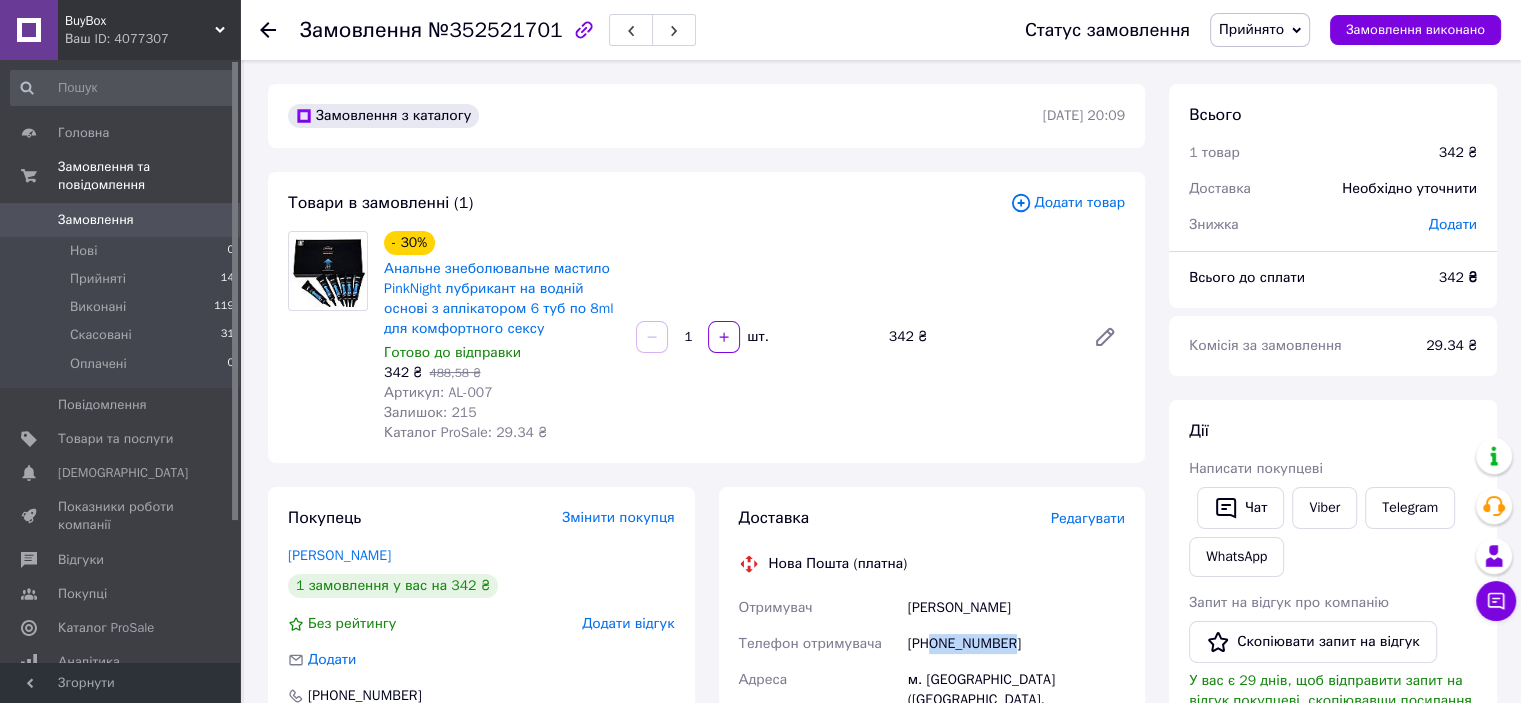 drag, startPoint x: 994, startPoint y: 647, endPoint x: 931, endPoint y: 649, distance: 63.03174 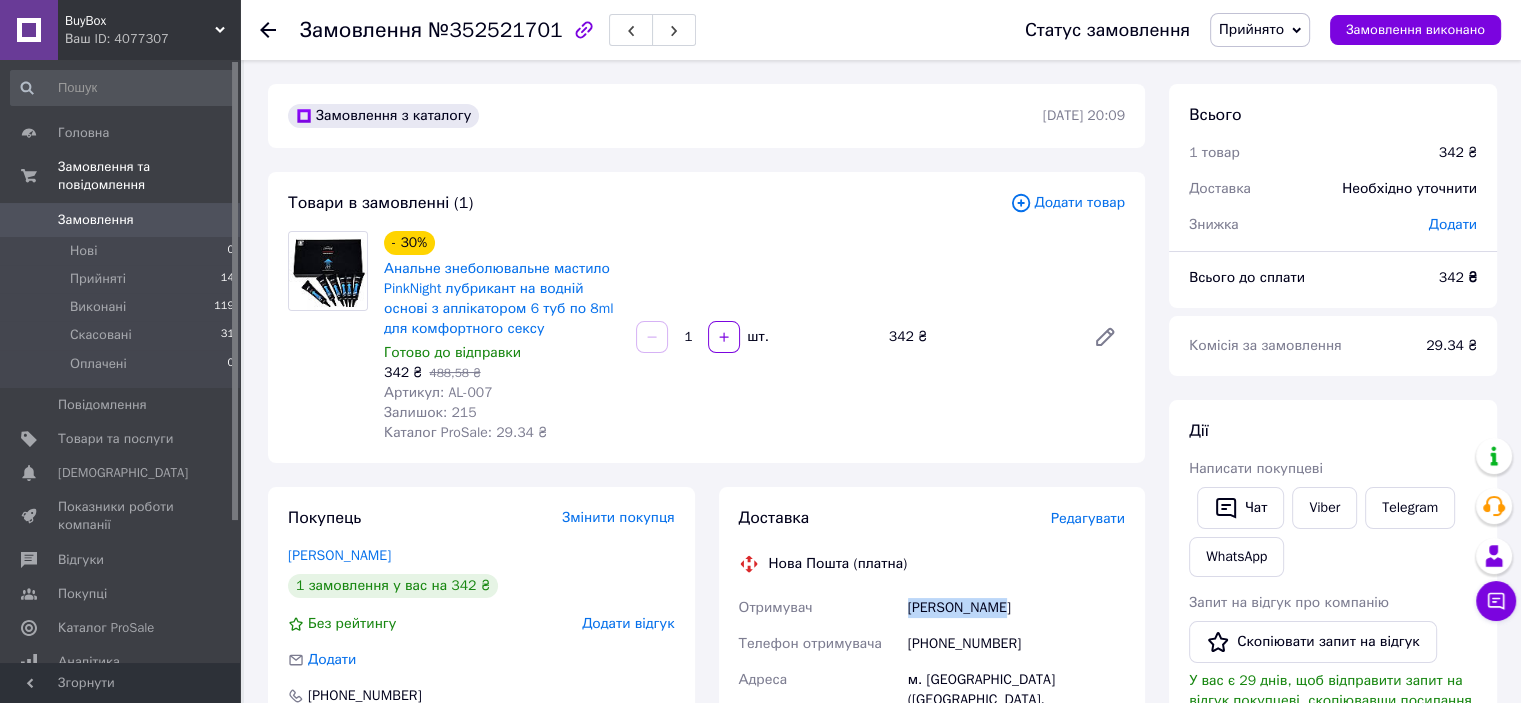 drag, startPoint x: 905, startPoint y: 609, endPoint x: 1033, endPoint y: 611, distance: 128.01562 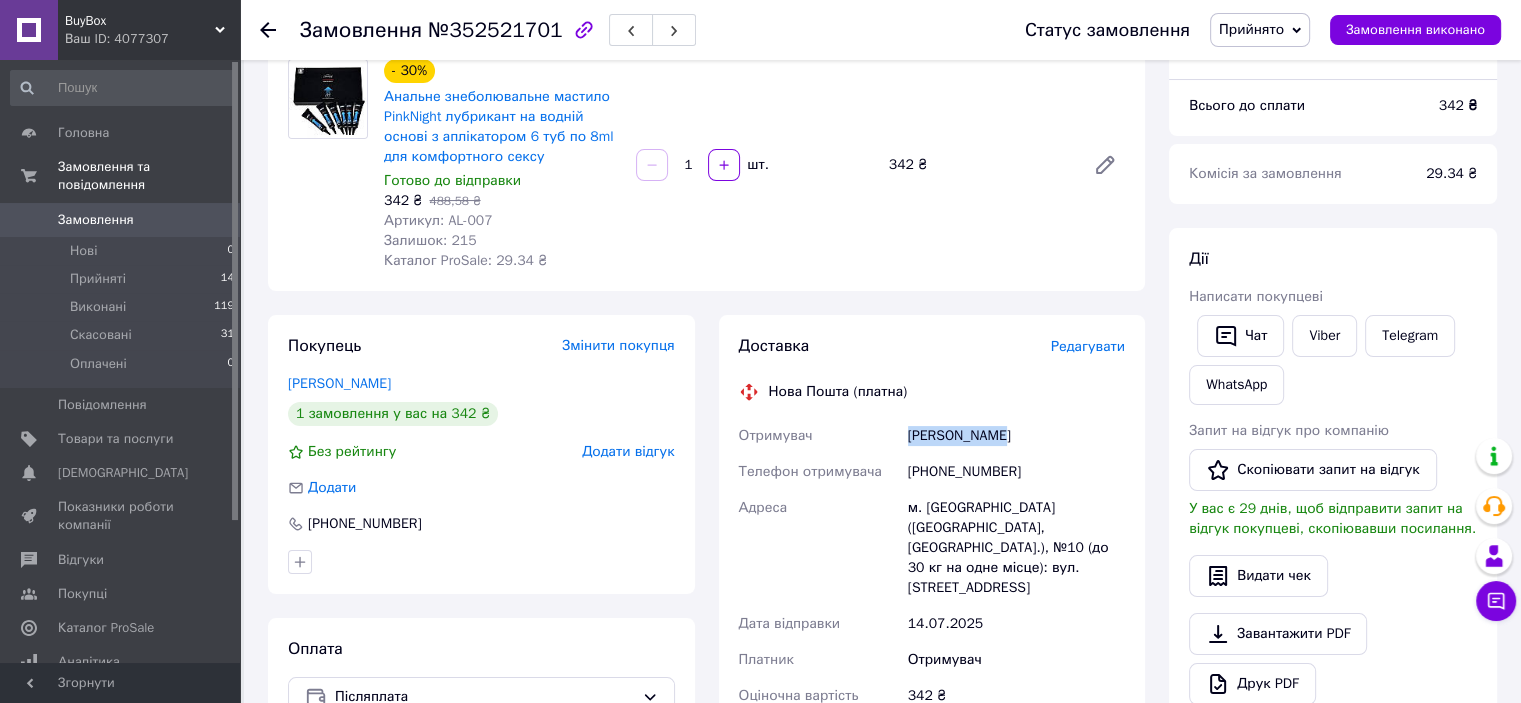 scroll, scrollTop: 200, scrollLeft: 0, axis: vertical 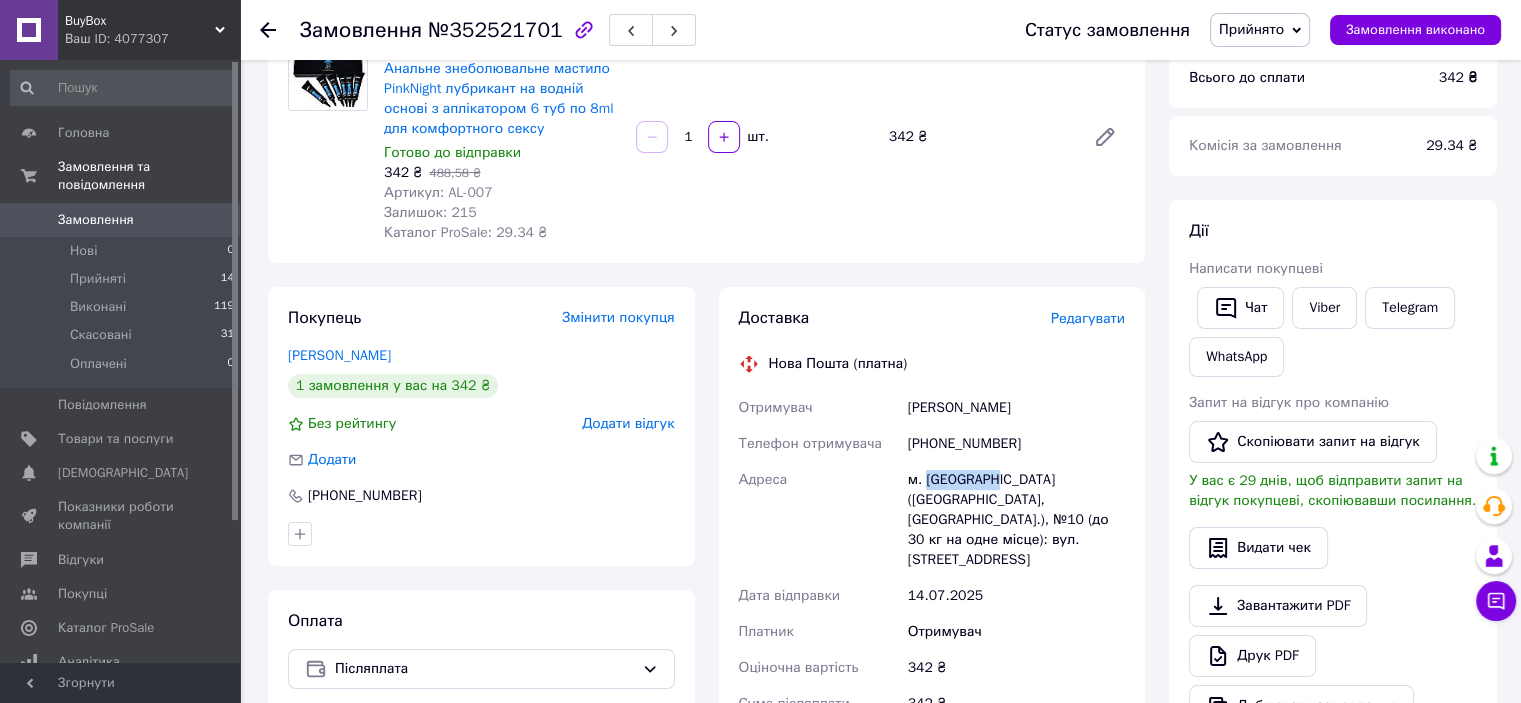 drag, startPoint x: 992, startPoint y: 483, endPoint x: 926, endPoint y: 479, distance: 66.1211 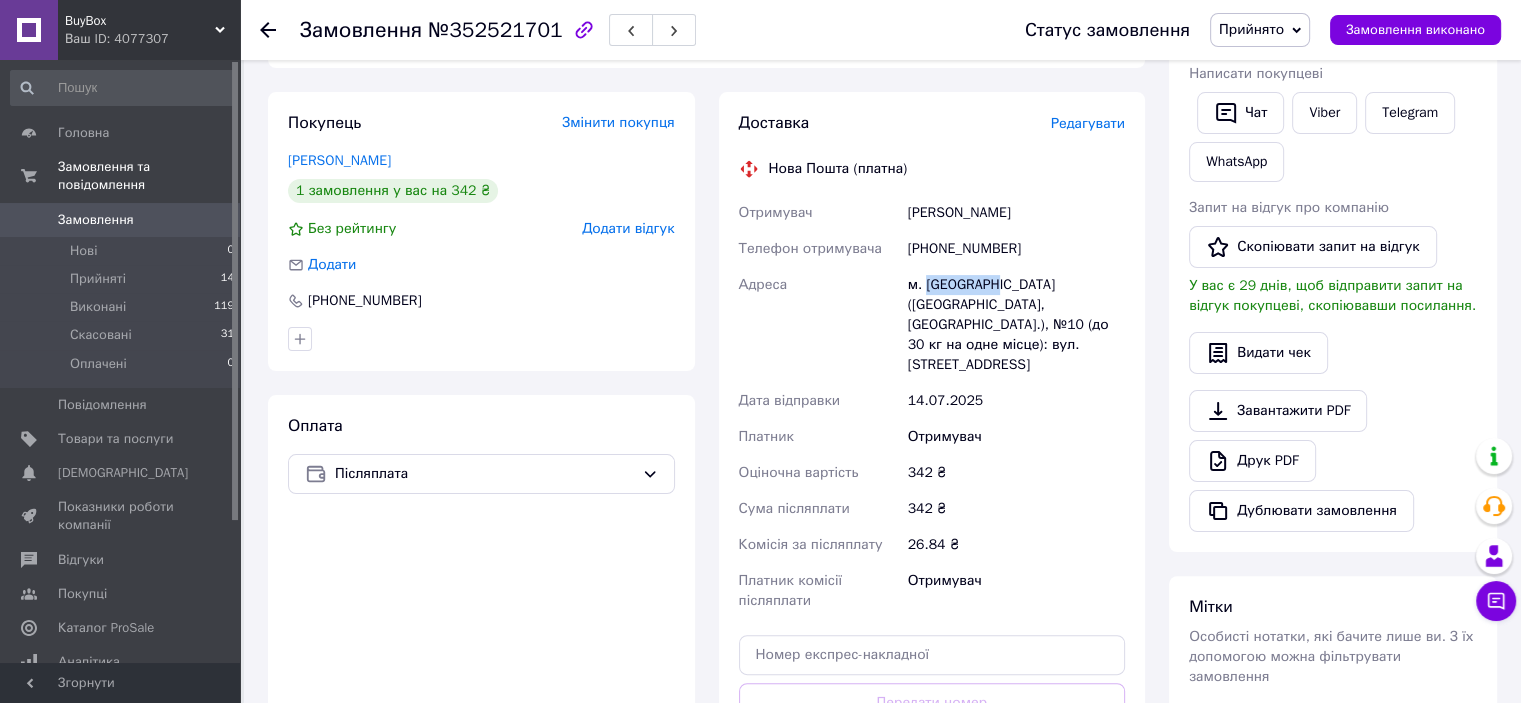 scroll, scrollTop: 400, scrollLeft: 0, axis: vertical 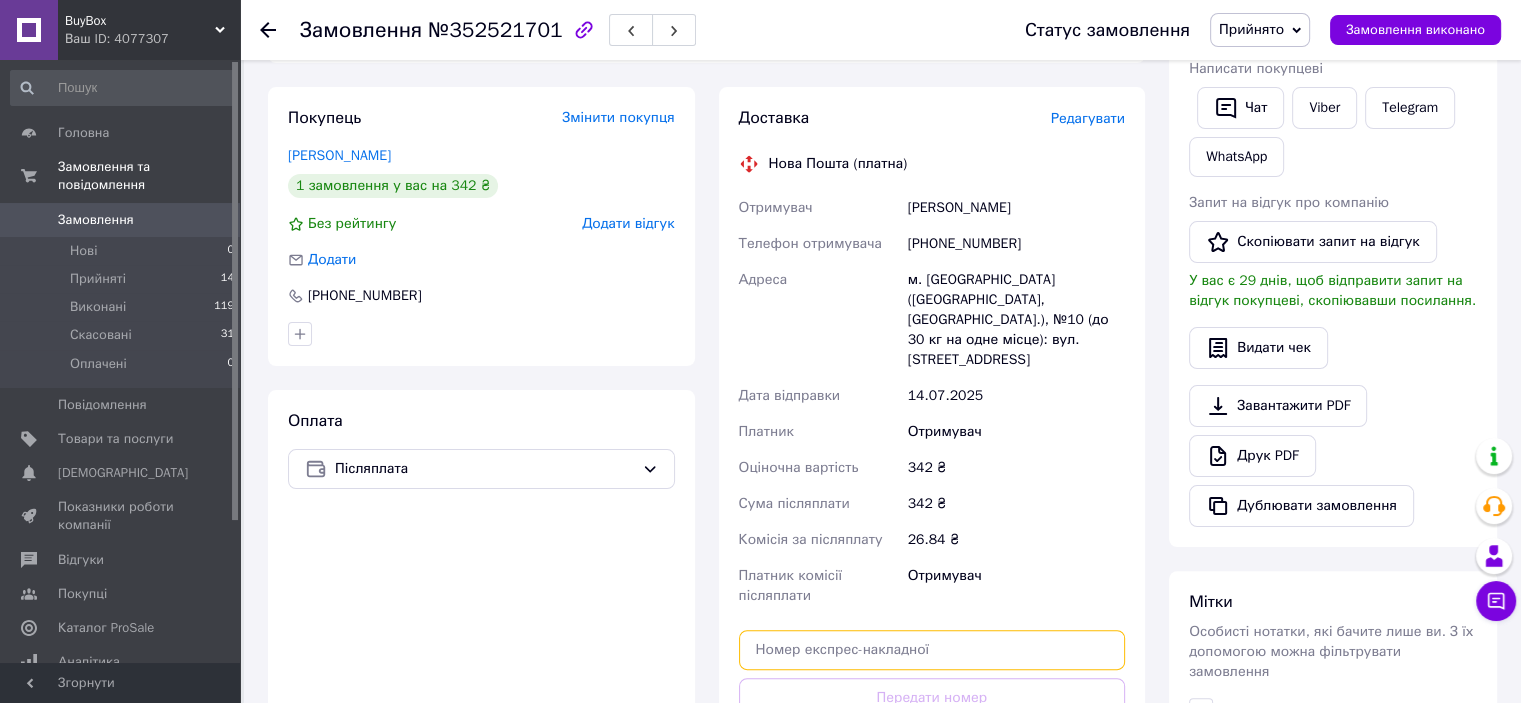 click at bounding box center (932, 650) 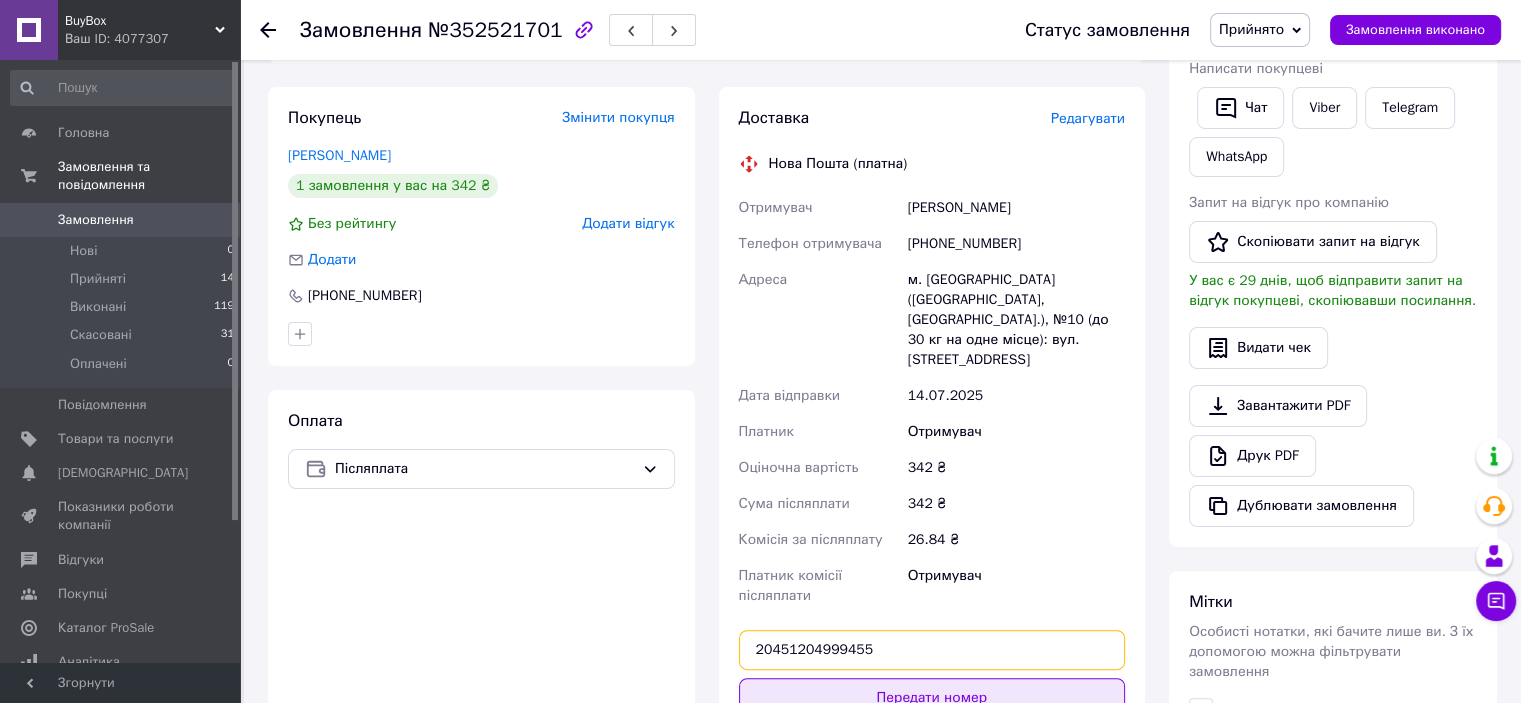 type on "20451204999455" 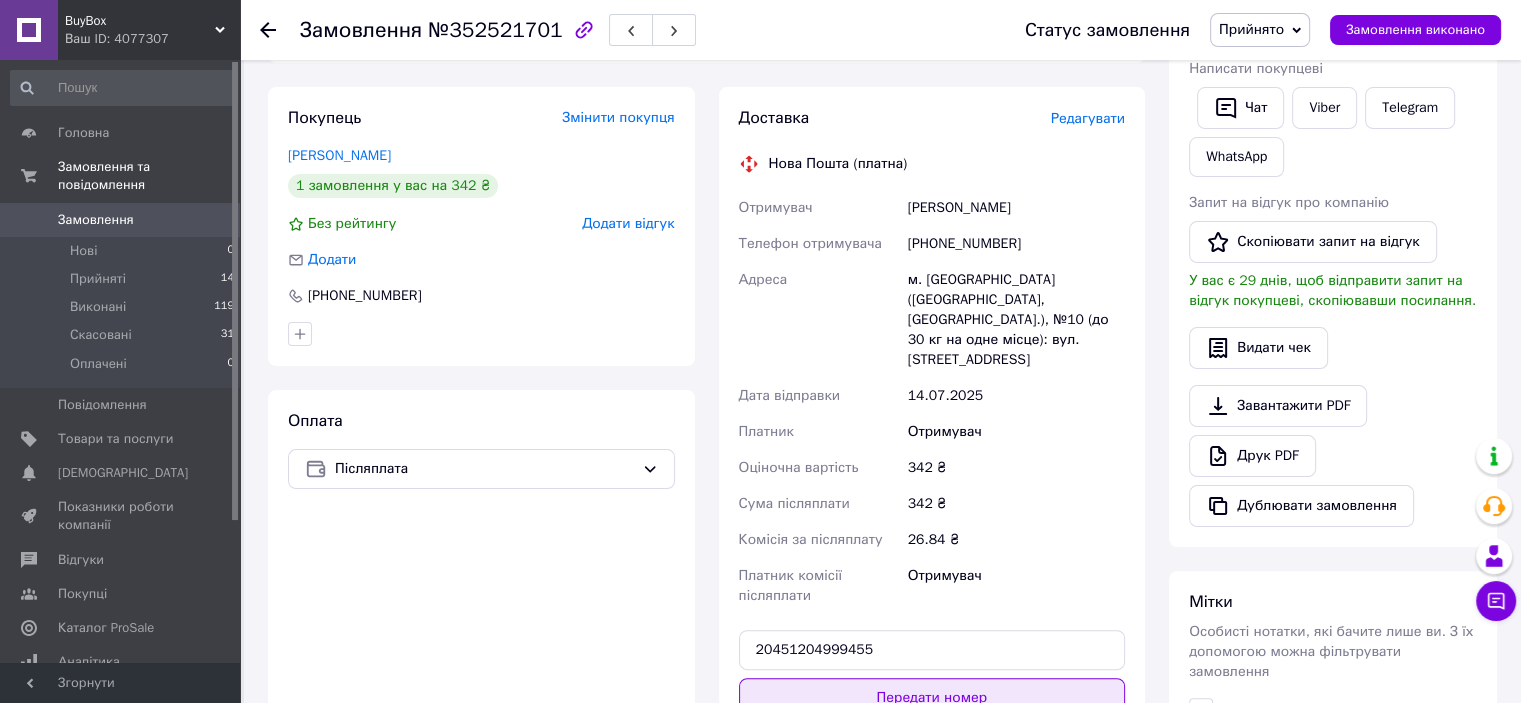 click on "Передати номер" at bounding box center (932, 698) 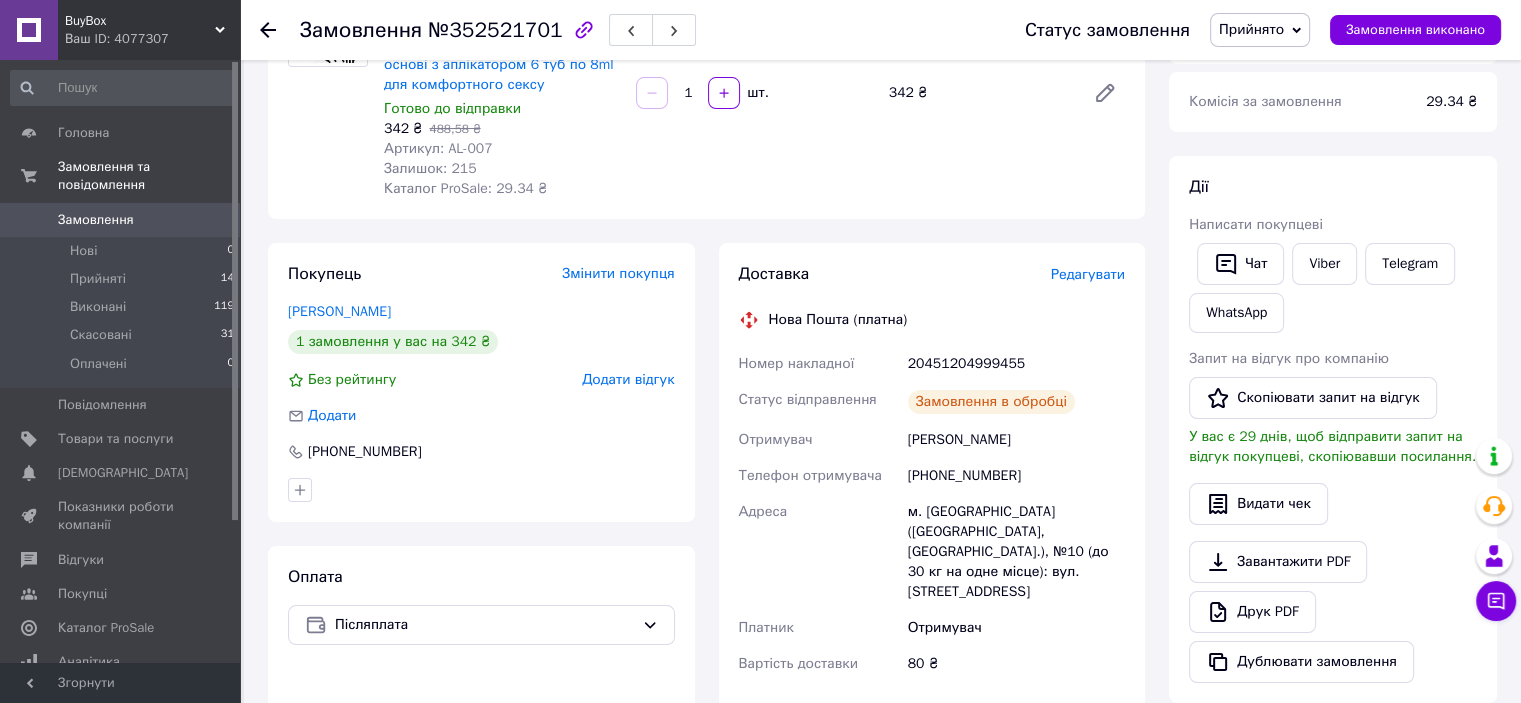 scroll, scrollTop: 200, scrollLeft: 0, axis: vertical 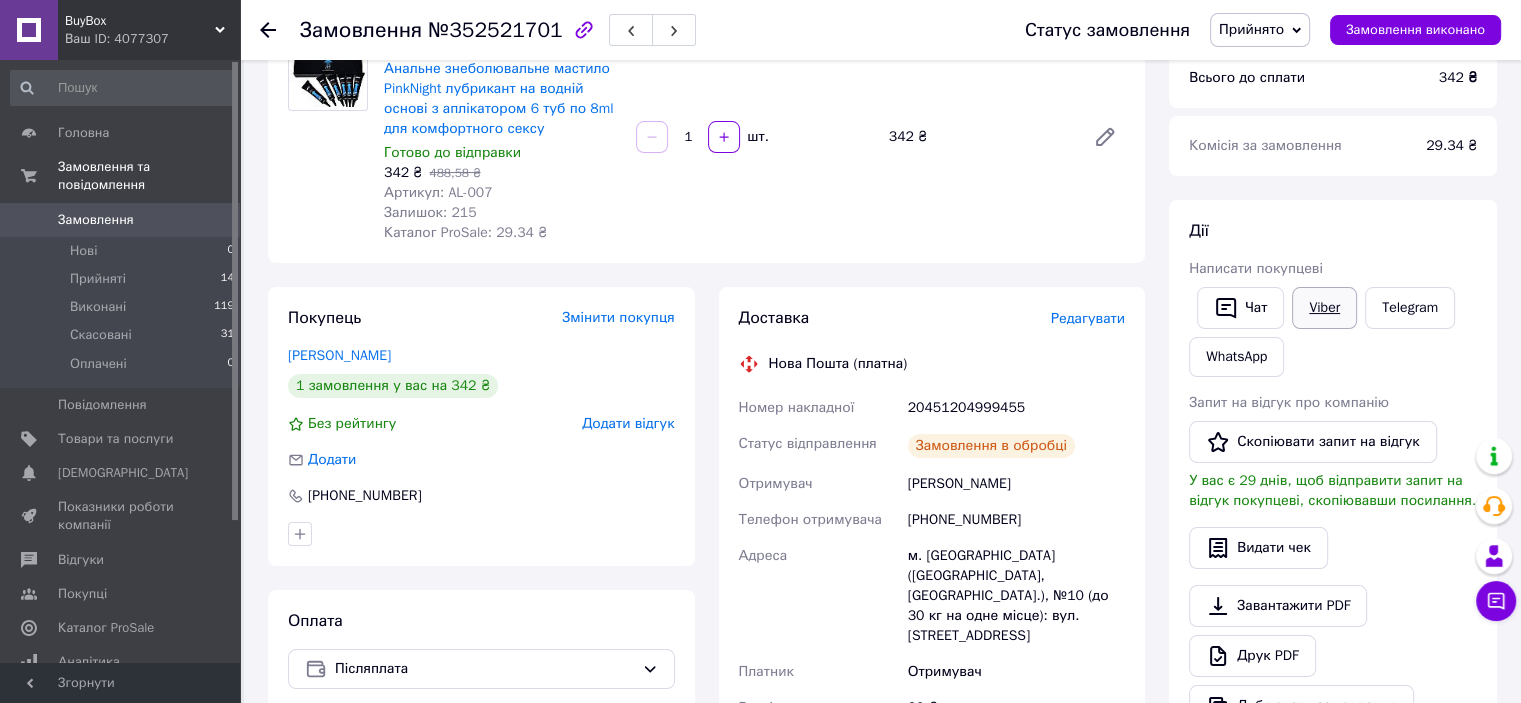 click on "Viber" at bounding box center [1324, 308] 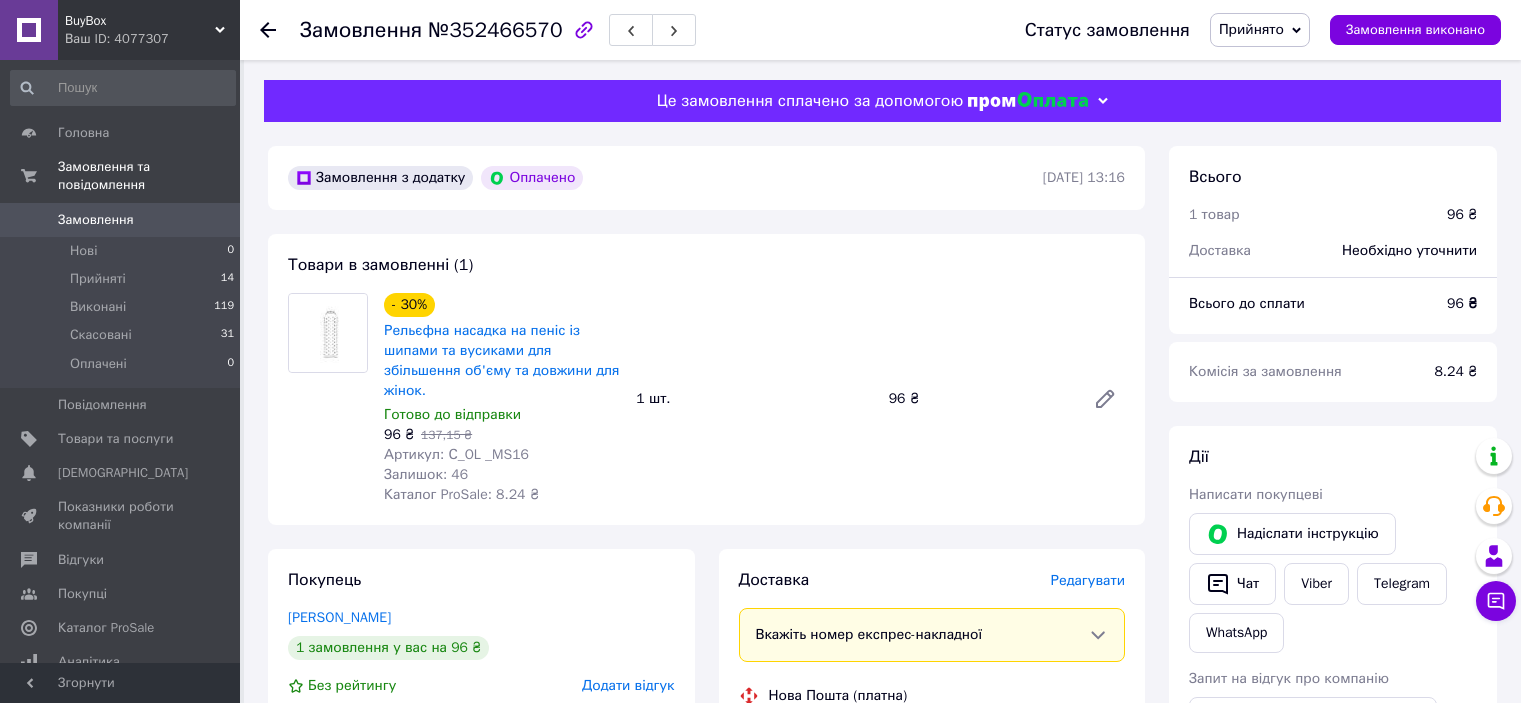 scroll, scrollTop: 0, scrollLeft: 0, axis: both 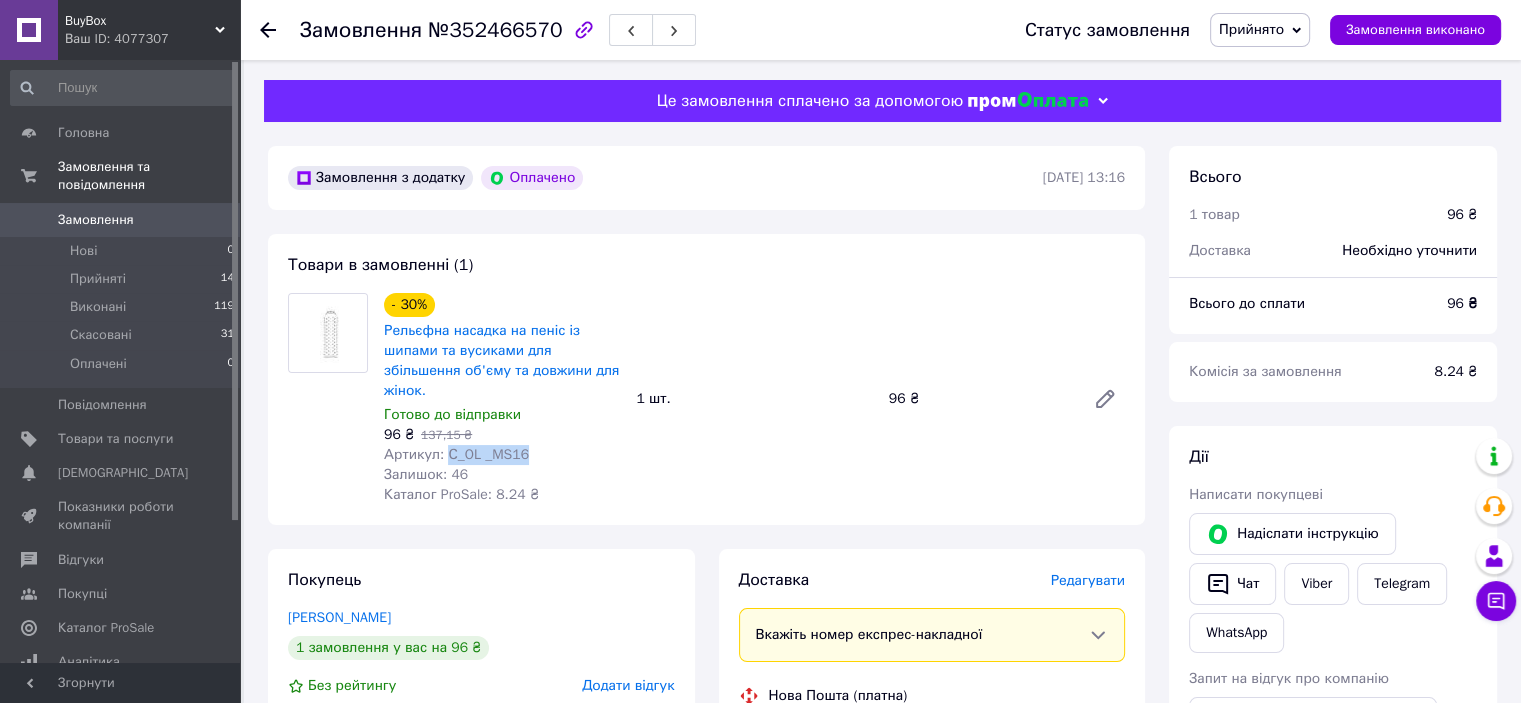 drag, startPoint x: 527, startPoint y: 457, endPoint x: 445, endPoint y: 452, distance: 82.1523 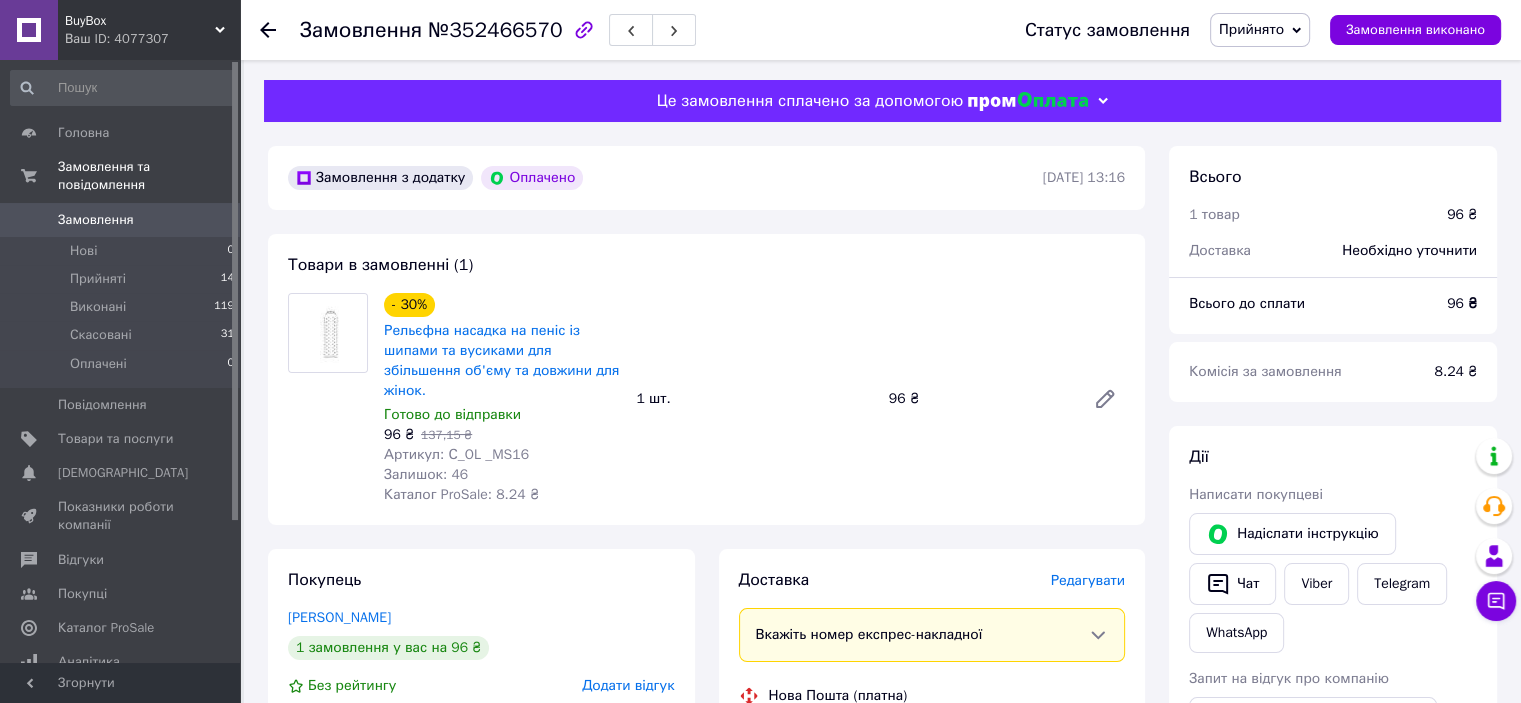 click on "- 30% Рельєфна насадка на пеніс із шипами та вусиками для збільшення об'єму та довжини для жінок. Готово до відправки 96 ₴   137,15 ₴ Артикул: С_OL _MS16 Залишок: 46 Каталог ProSale: 8.24 ₴  1 шт. 96 ₴" at bounding box center (754, 399) 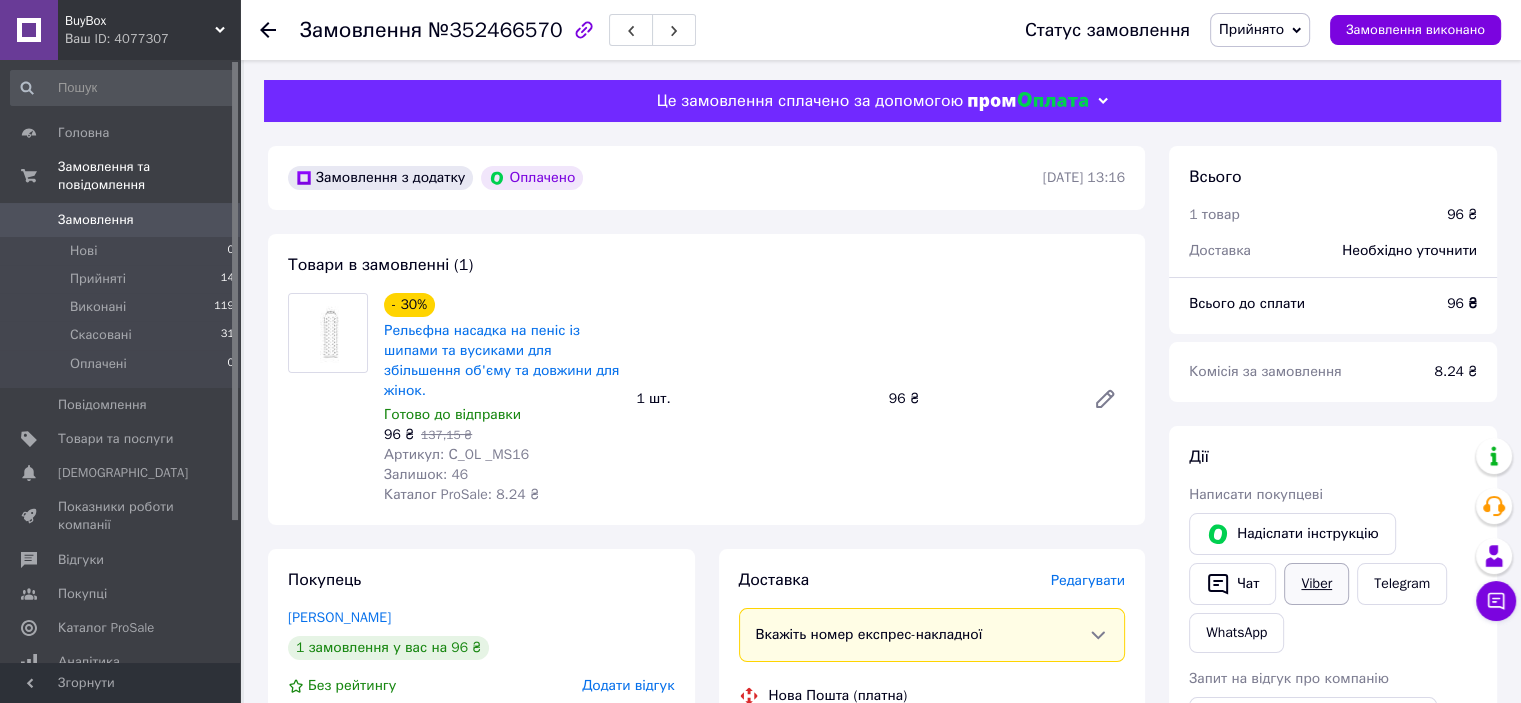 click on "Viber" at bounding box center [1316, 584] 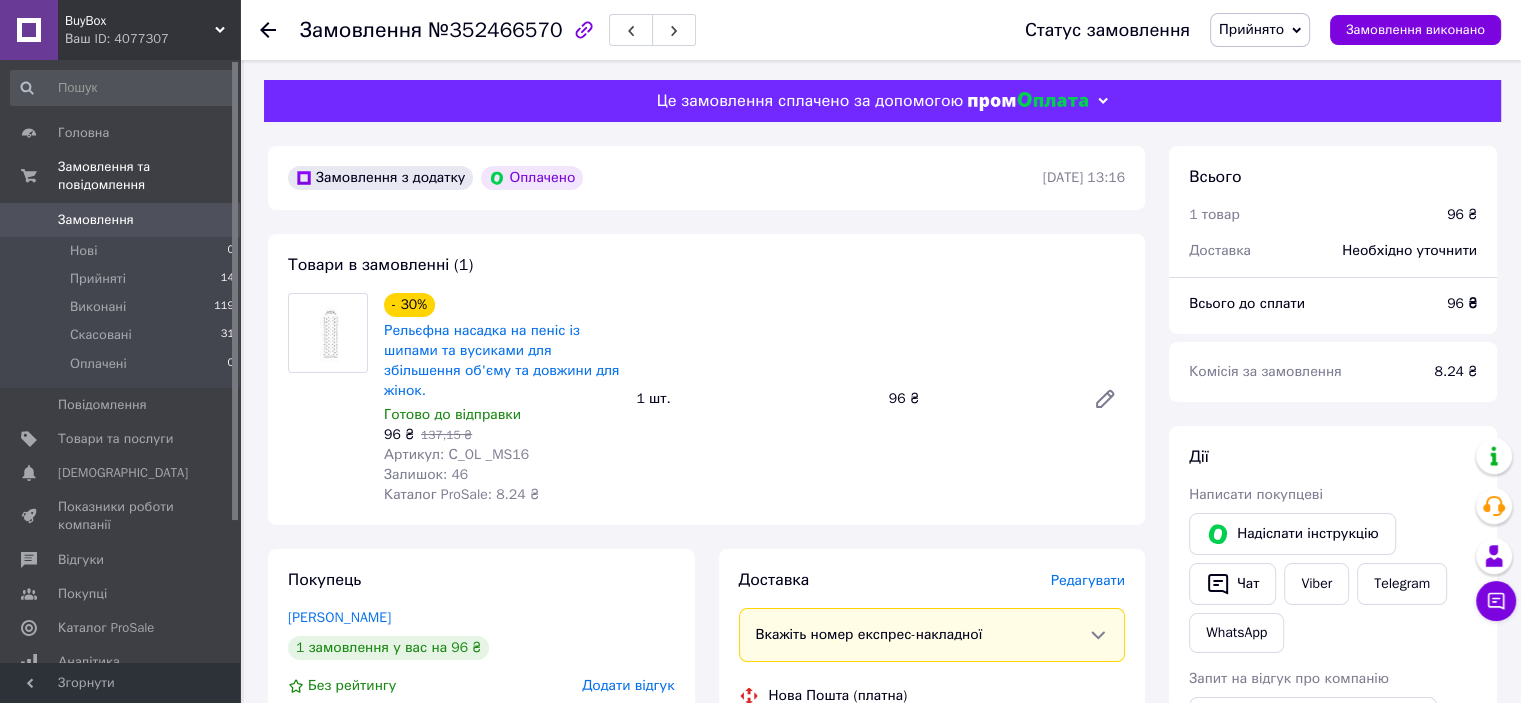 click on "Замовлення №352466570 Статус замовлення Прийнято Виконано Скасовано Оплачено Замовлення виконано Це замовлення сплачено за допомогою Замовлення з додатку Оплачено 13.07.2025 | 13:16 Товари в замовленні (1) - 30% Рельєфна насадка на пеніс із шипами та вусиками для збільшення об'єму та довжини для жінок. Готово до відправки 96 ₴   137,15 ₴ Артикул: С_OL _MS16 Залишок: 46 Каталог ProSale: 8.24 ₴  1 шт. 96 ₴ Покупець Мартинюк Роман 1 замовлення у вас на 96 ₴ Без рейтингу   Додати відгук +380666109271 Оплата Оплачено Пром-оплата Доставка Редагувати Вкажіть номер експрес-накладної Отримувач 14.07.2025" at bounding box center [882, 799] 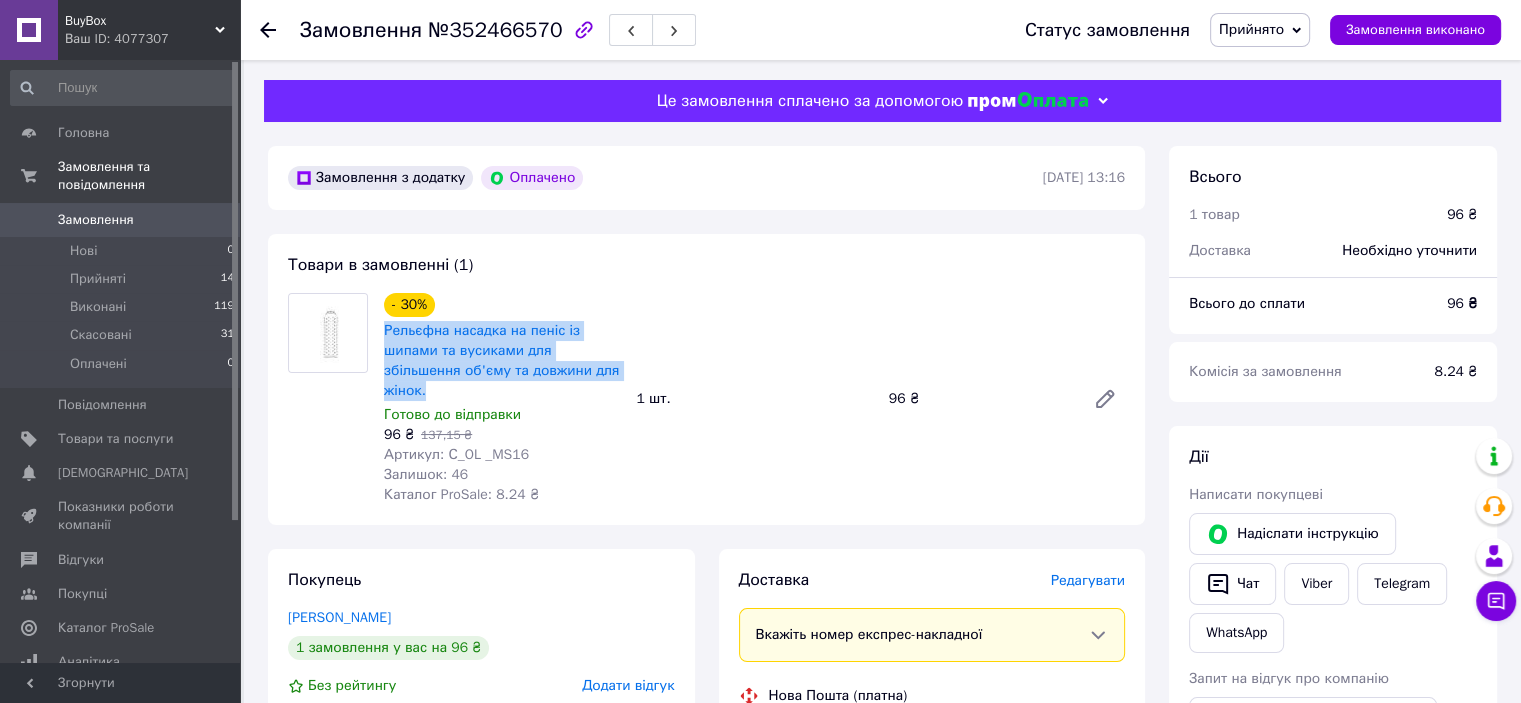 drag, startPoint x: 453, startPoint y: 395, endPoint x: 383, endPoint y: 327, distance: 97.59098 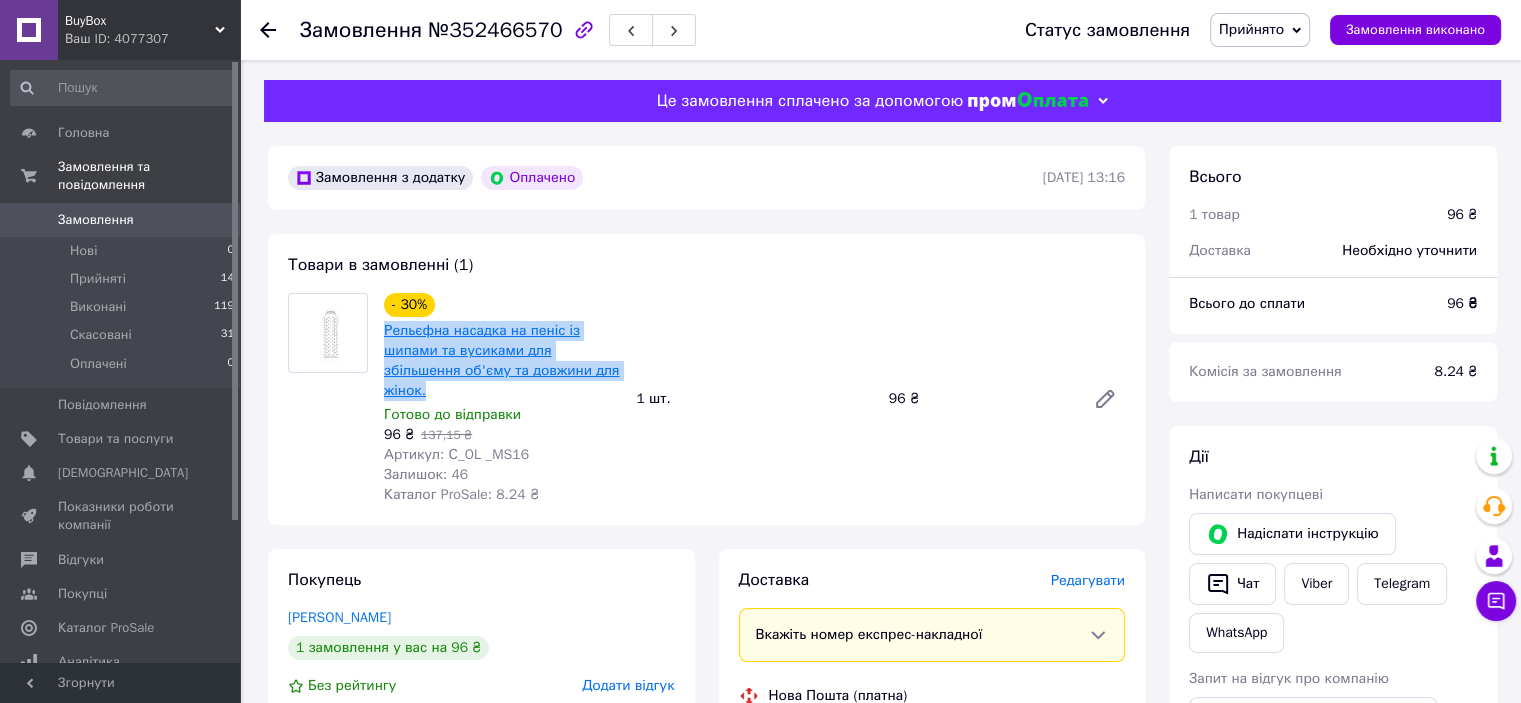 copy on "Рельєфна насадка на пеніс із шипами та вусиками для збільшення об'єму та довжини для жінок." 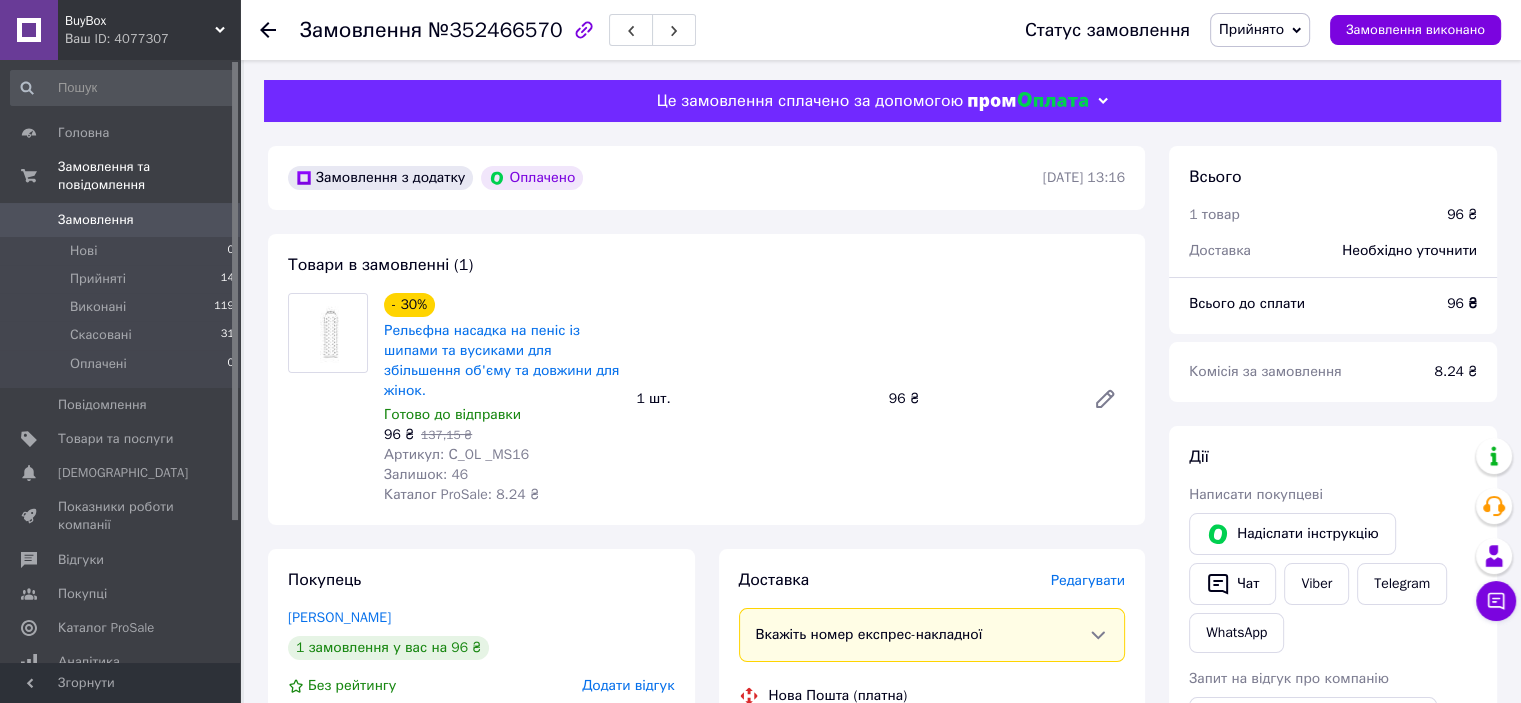 click on "Товари в замовленні (1) - 30% Рельєфна насадка на пеніс із шипами та вусиками для збільшення об'єму та довжини для жінок. Готово до відправки 96 ₴   137,15 ₴ Артикул: С_OL _MS16 Залишок: 46 Каталог ProSale: 8.24 ₴  1 шт. 96 ₴" at bounding box center (706, 379) 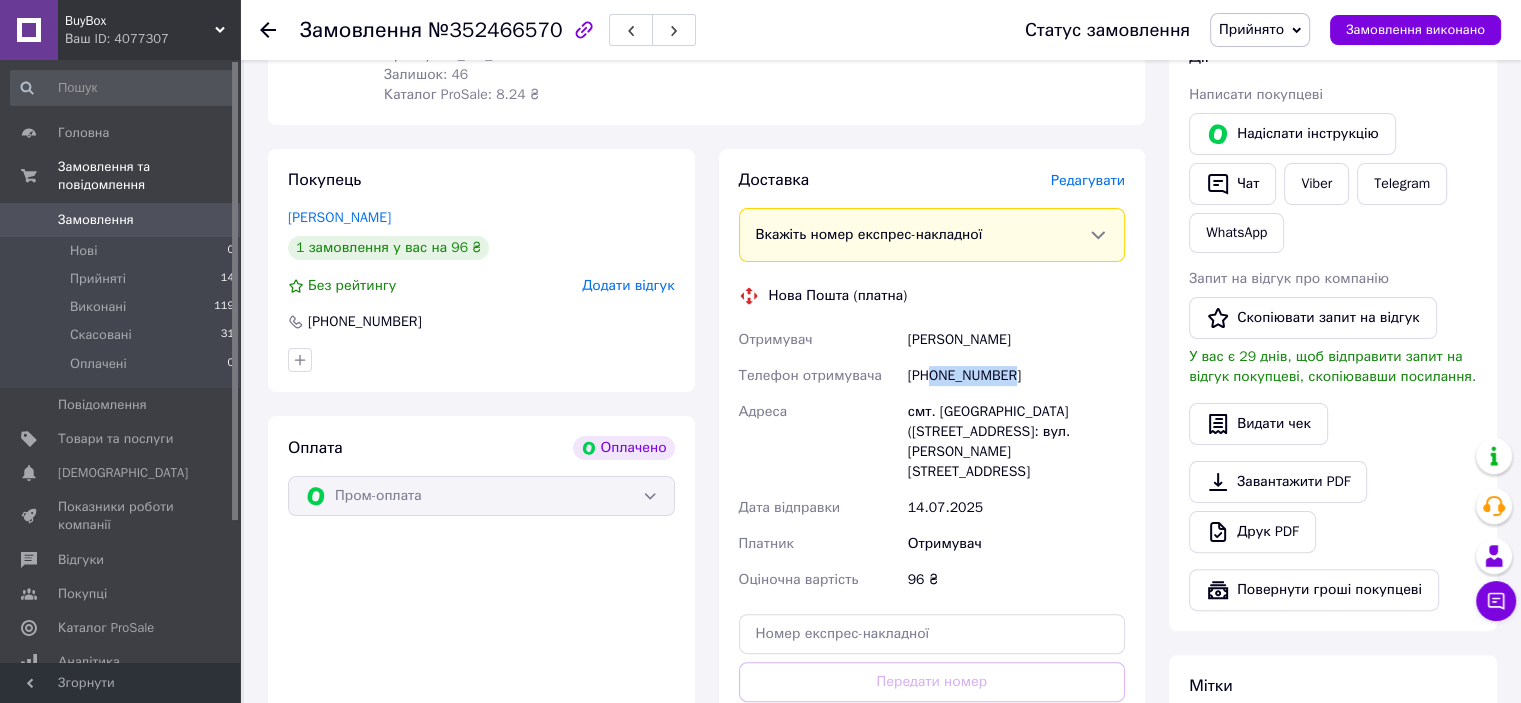 drag, startPoint x: 1013, startPoint y: 376, endPoint x: 932, endPoint y: 387, distance: 81.7435 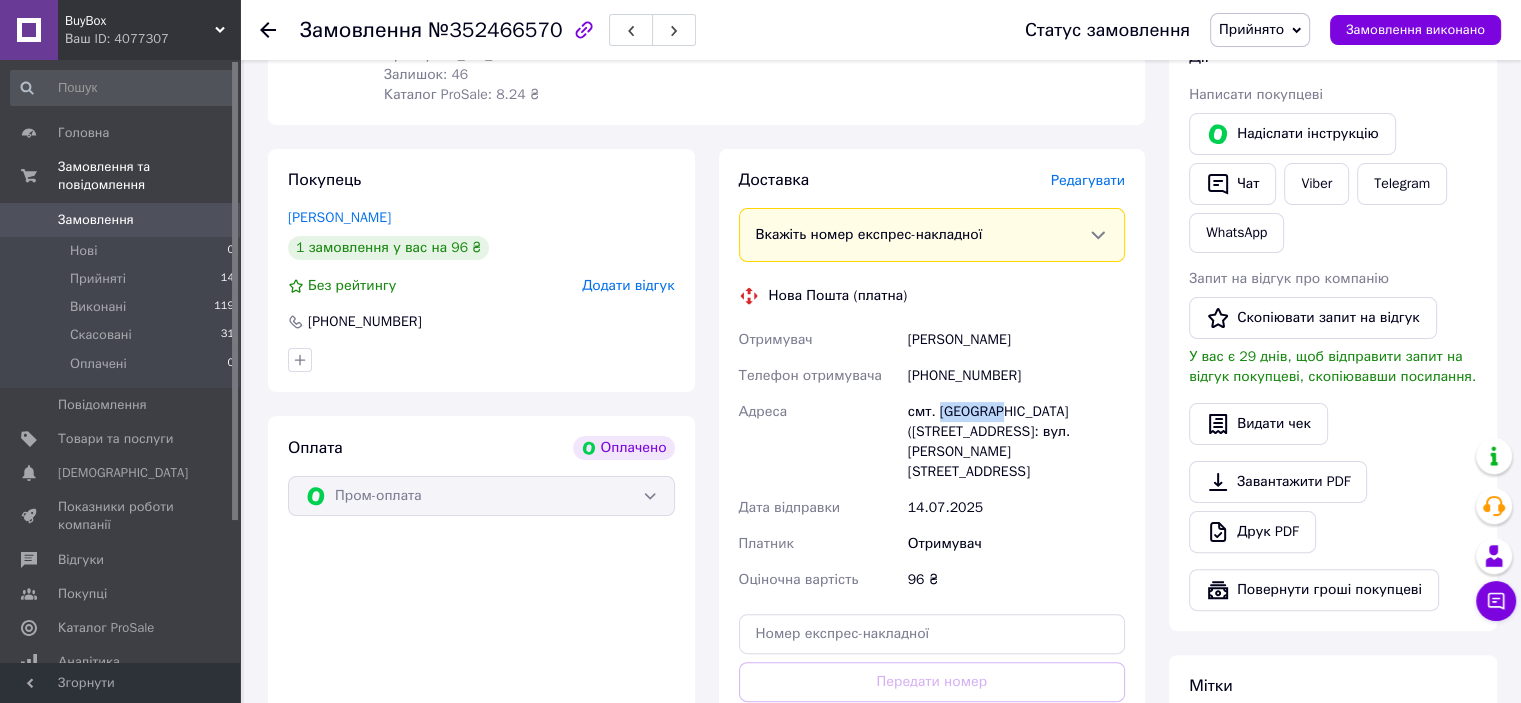 drag, startPoint x: 988, startPoint y: 418, endPoint x: 938, endPoint y: 420, distance: 50.039986 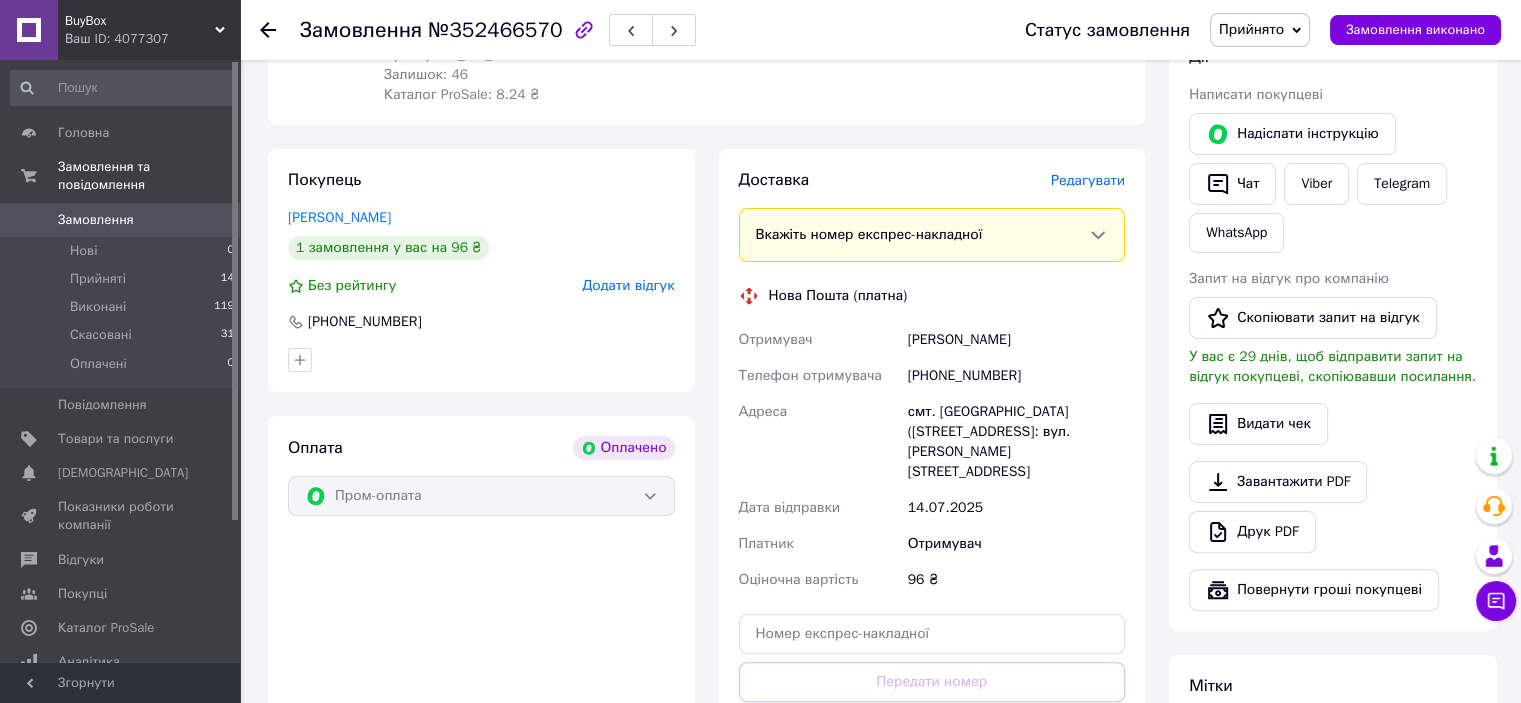 click on "Мартинюк Роман" at bounding box center [1016, 340] 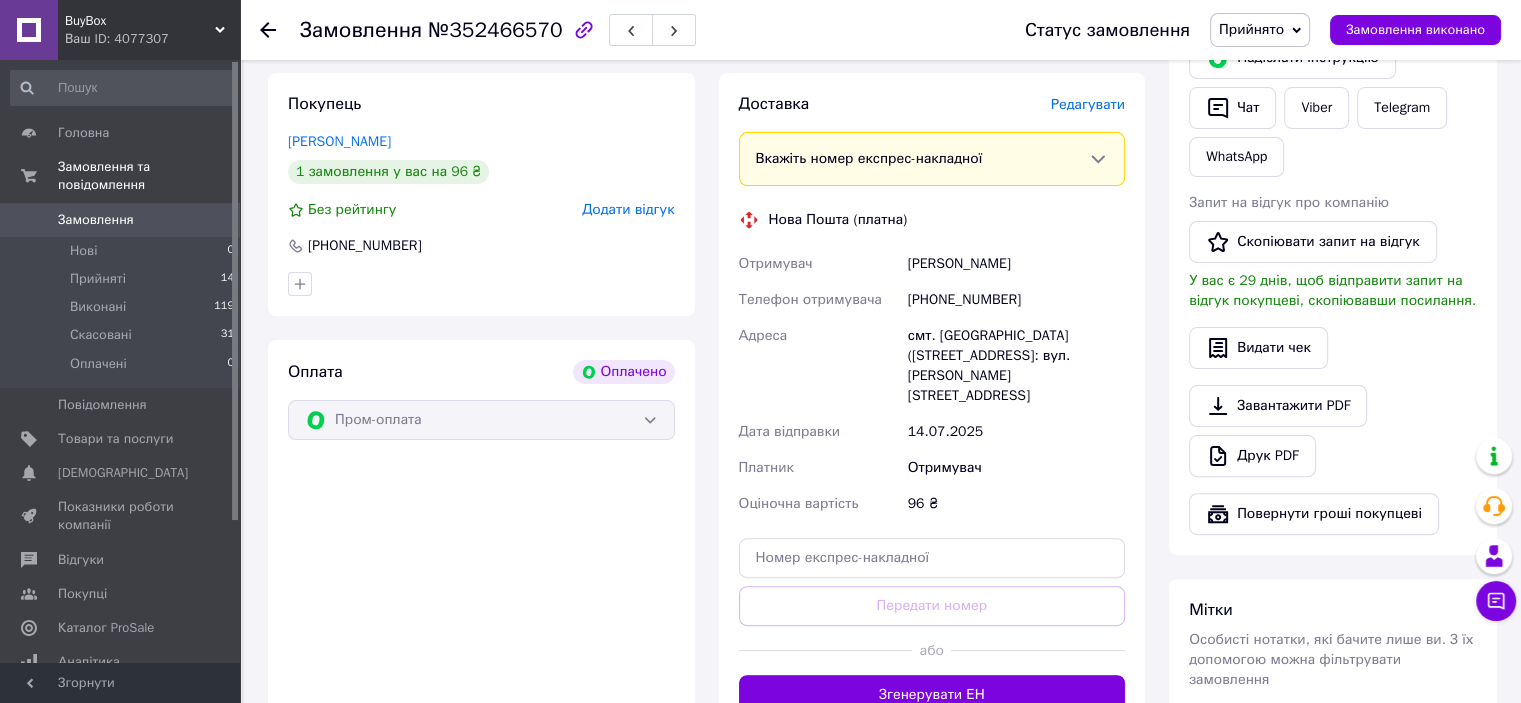 scroll, scrollTop: 500, scrollLeft: 0, axis: vertical 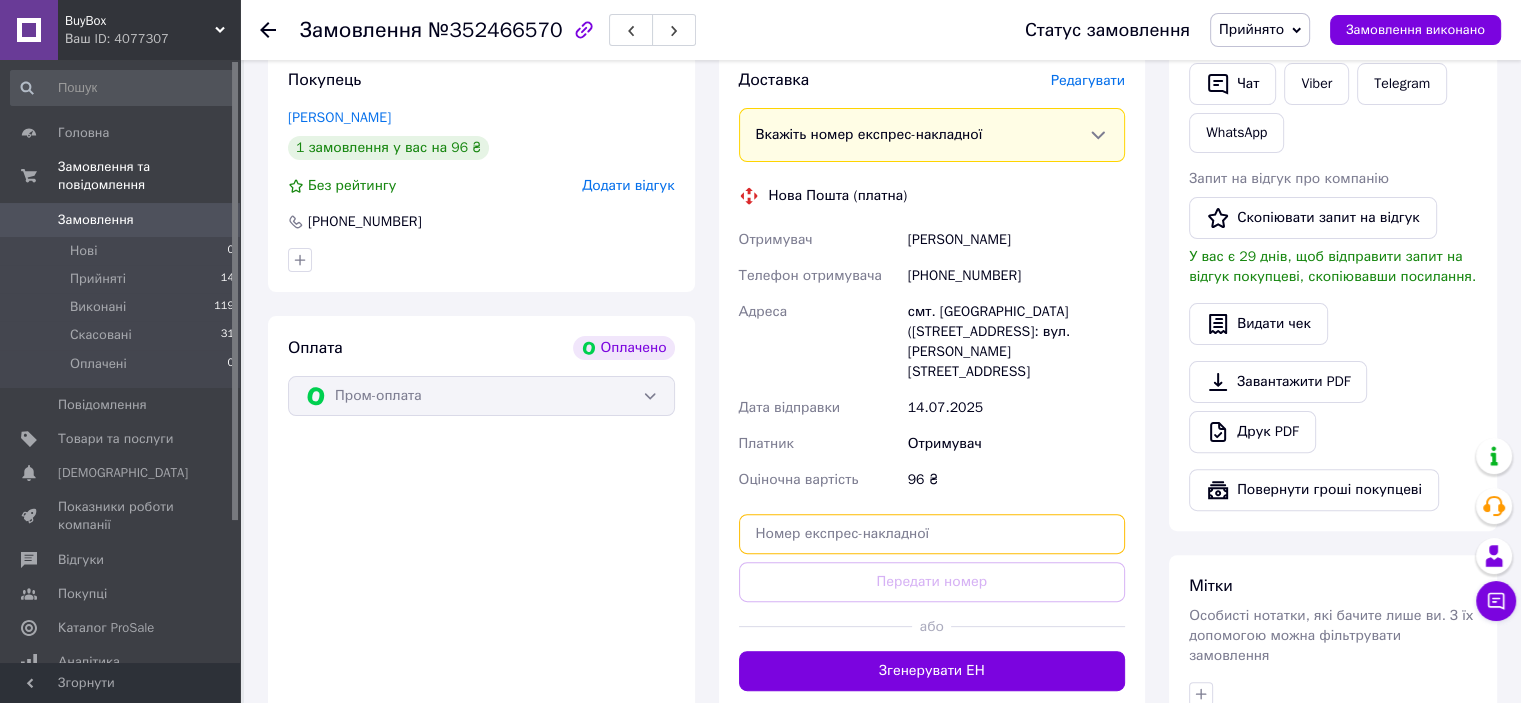click at bounding box center [932, 534] 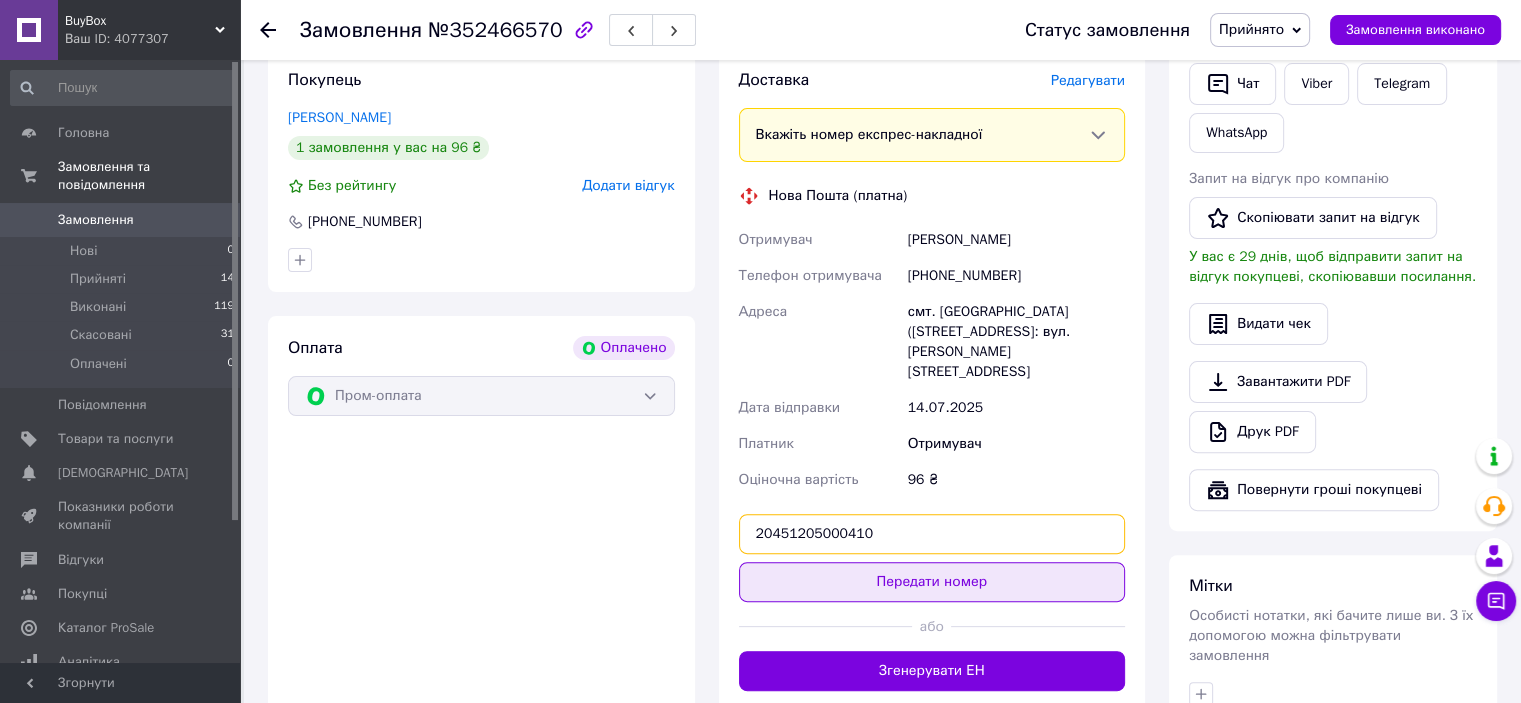 type on "20451205000410" 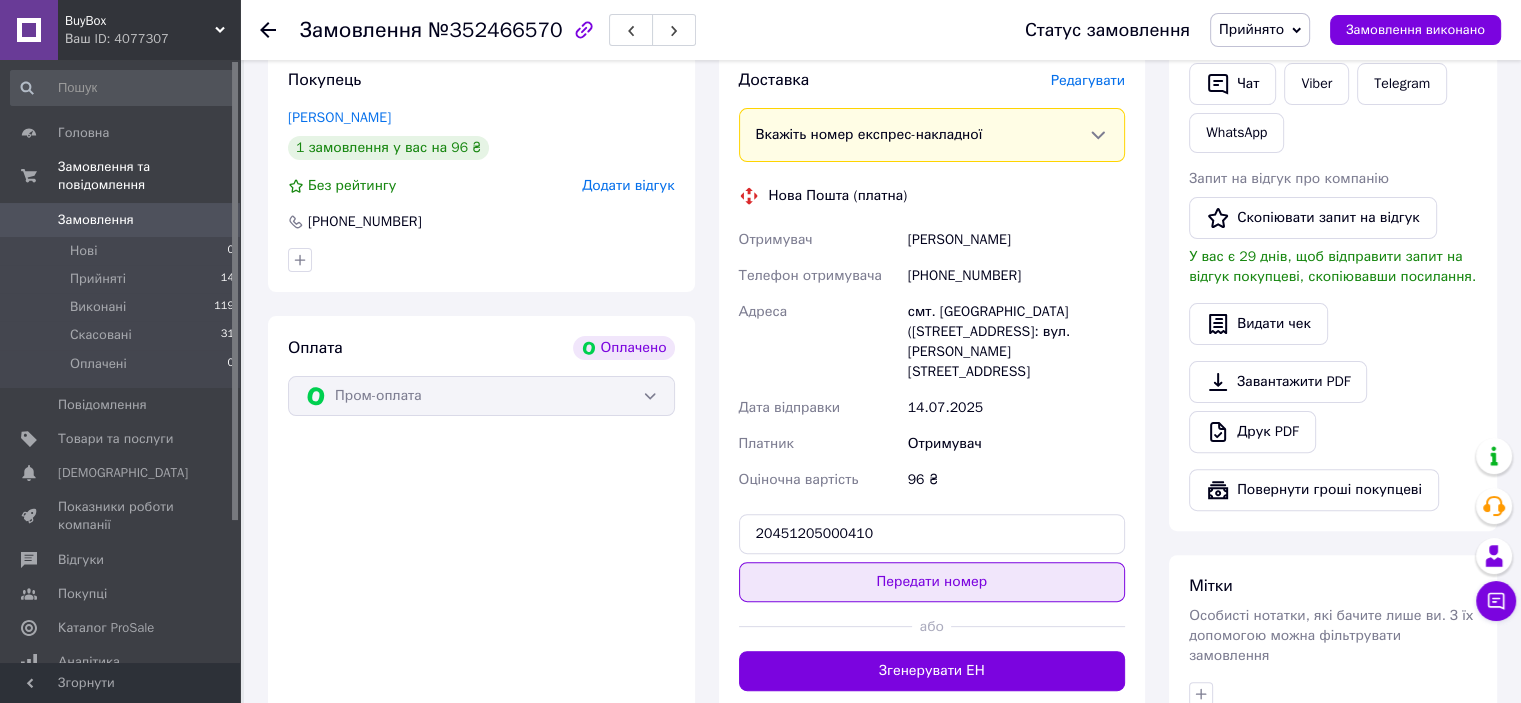 click on "Передати номер" at bounding box center [932, 582] 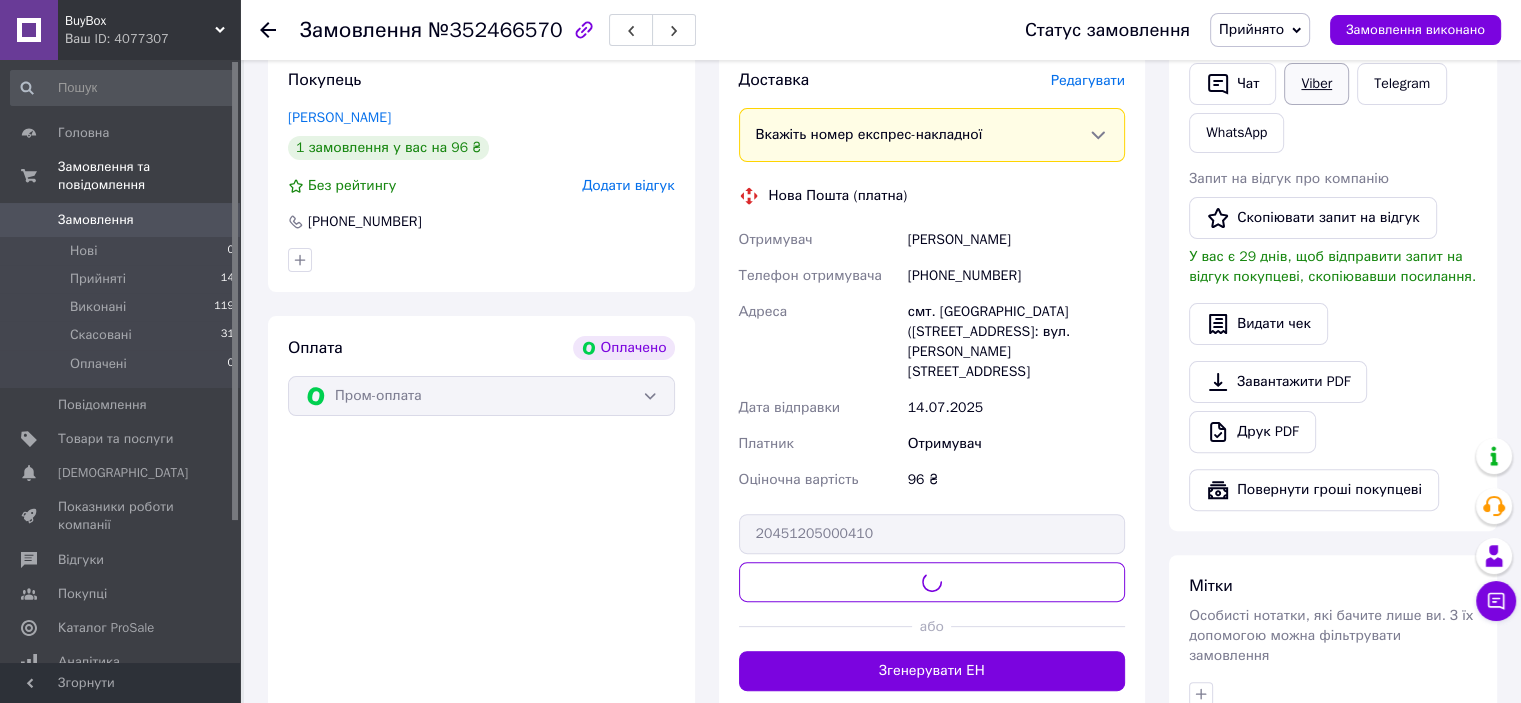 click on "Viber" at bounding box center (1316, 84) 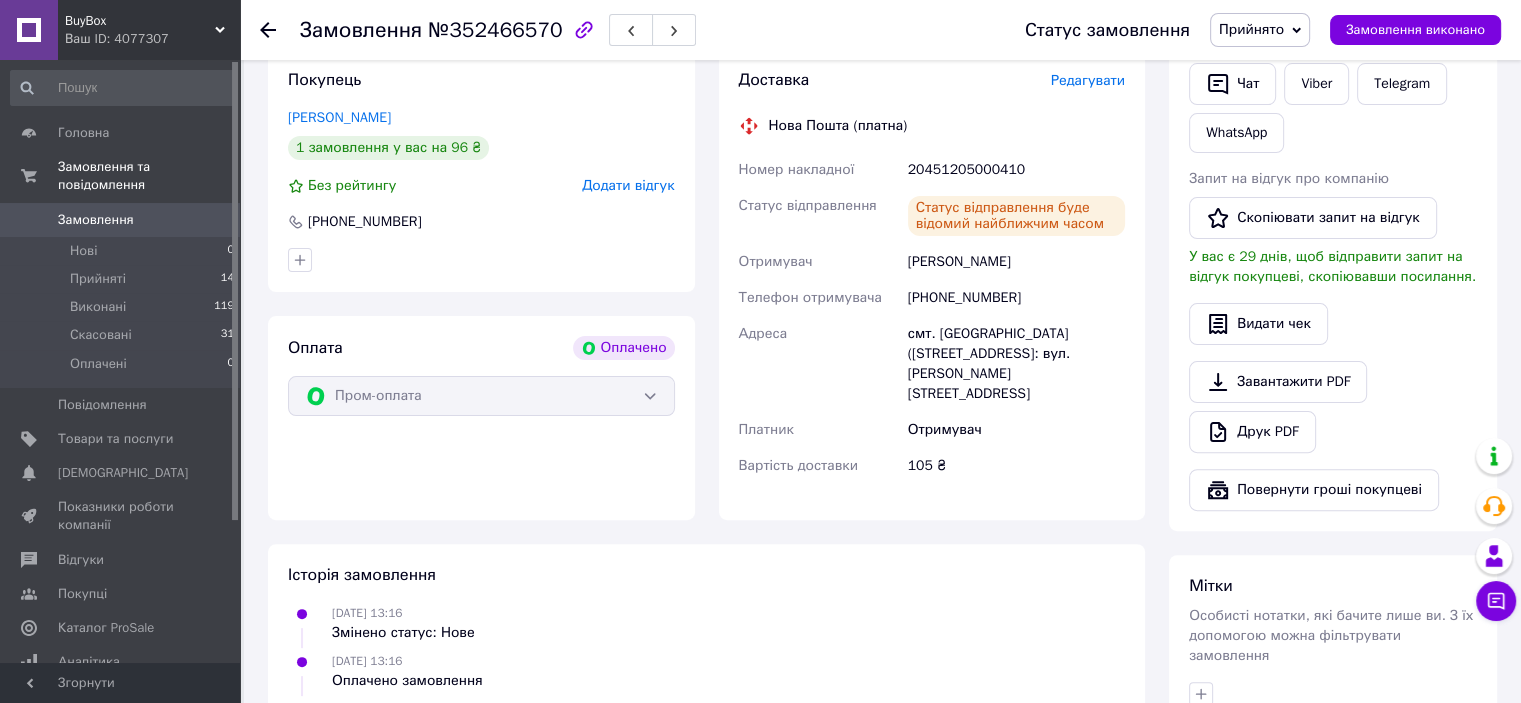 scroll, scrollTop: 0, scrollLeft: 0, axis: both 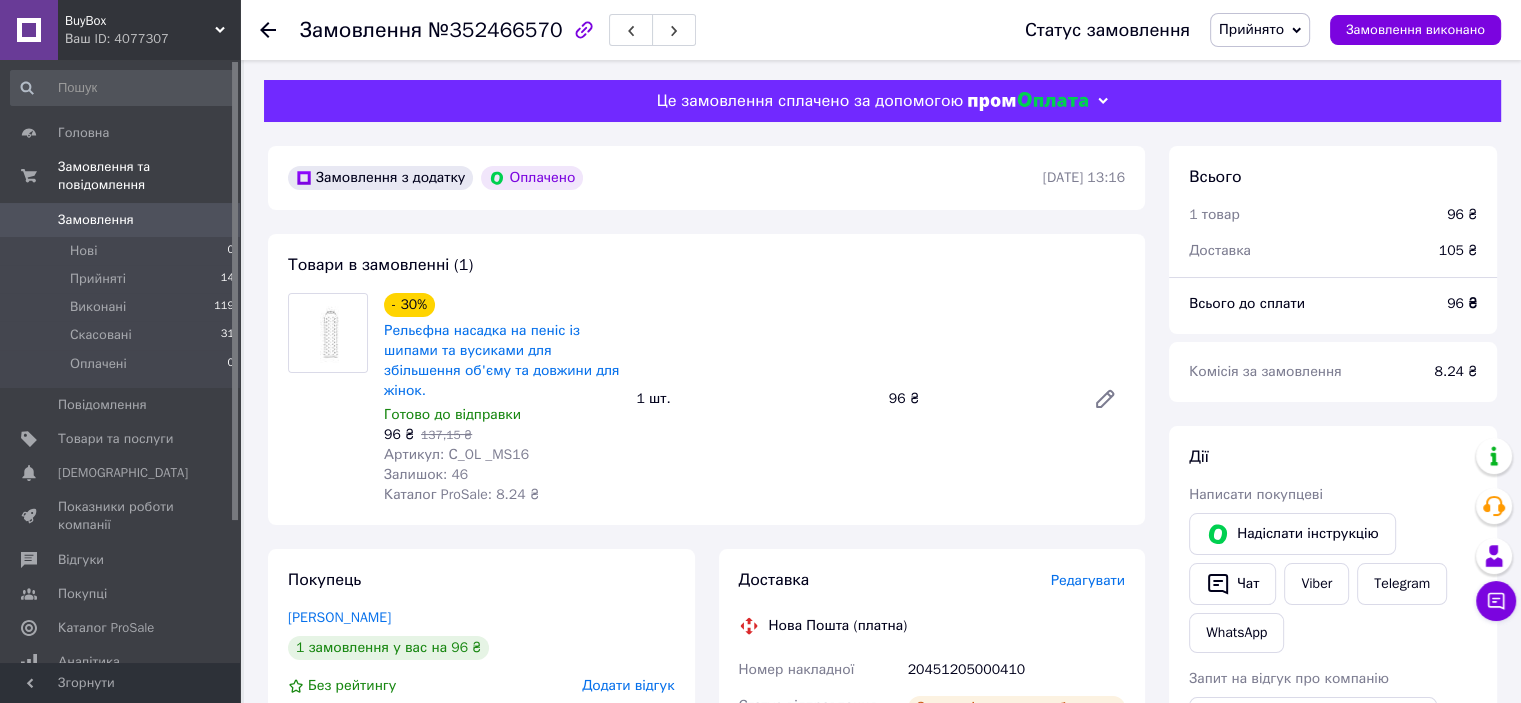 click on "- 30% Рельєфна насадка на пеніс із шипами та вусиками для збільшення об'єму та довжини для жінок. Готово до відправки 96 ₴   137,15 ₴ Артикул: С_OL _MS16 Залишок: 46 Каталог ProSale: 8.24 ₴  1 шт. 96 ₴" at bounding box center [754, 399] 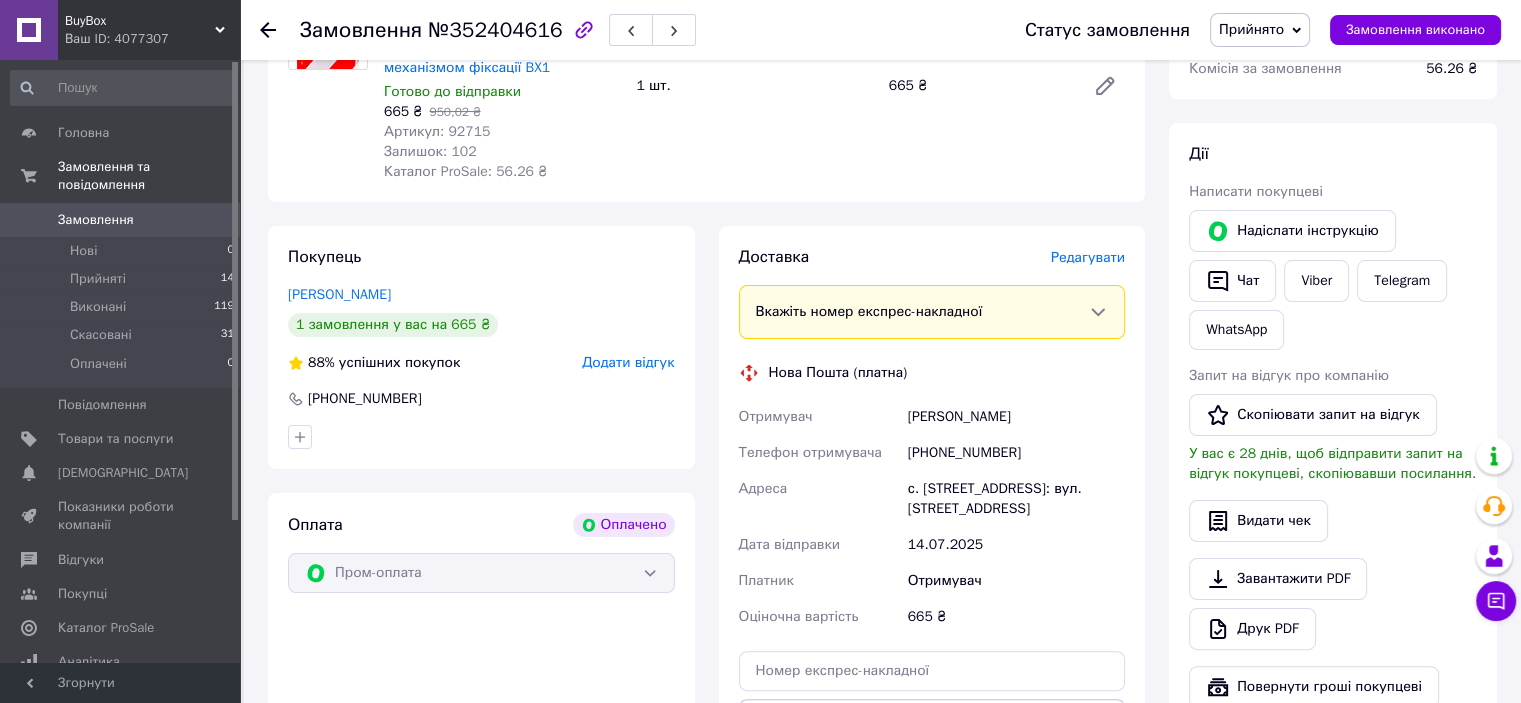 scroll, scrollTop: 300, scrollLeft: 0, axis: vertical 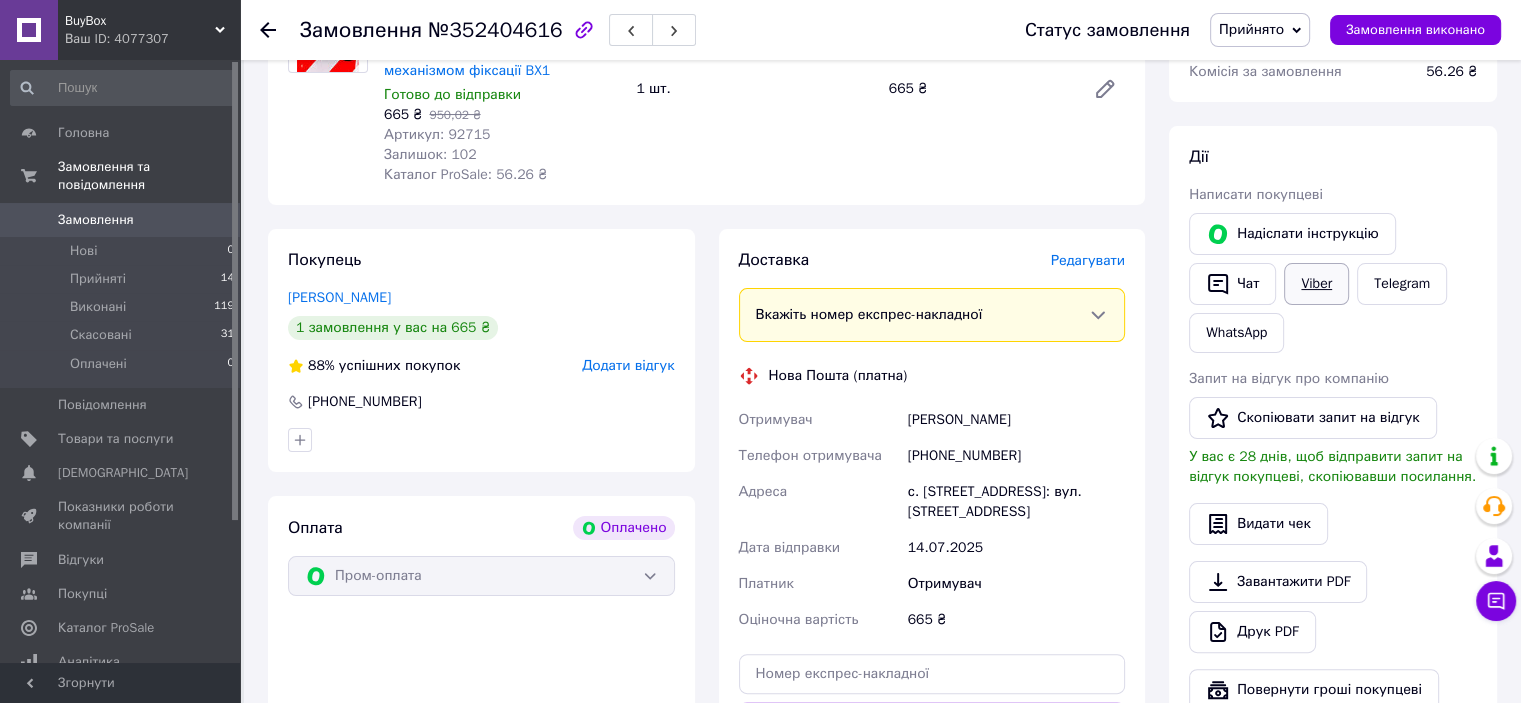 click on "Viber" at bounding box center [1316, 284] 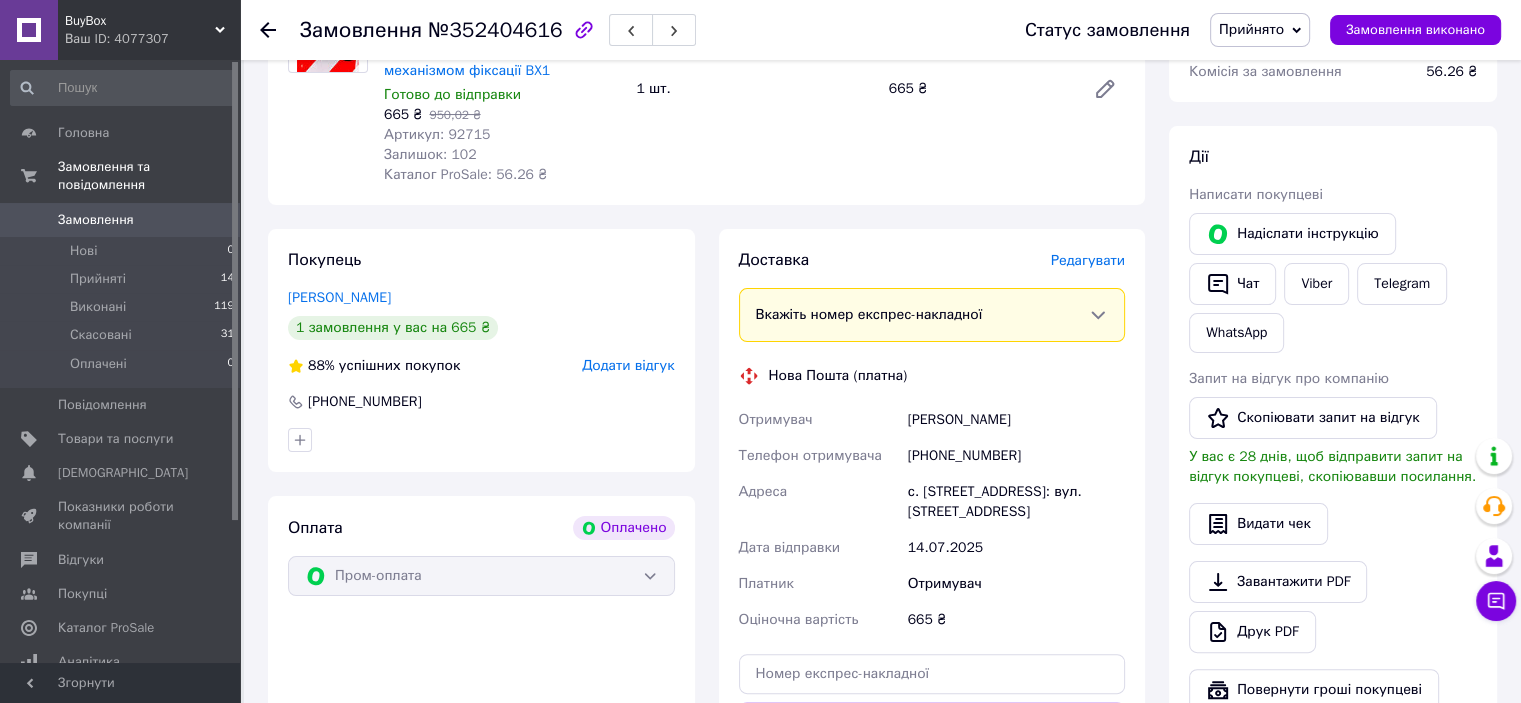 click on "Написати покупцеві" at bounding box center (1333, 195) 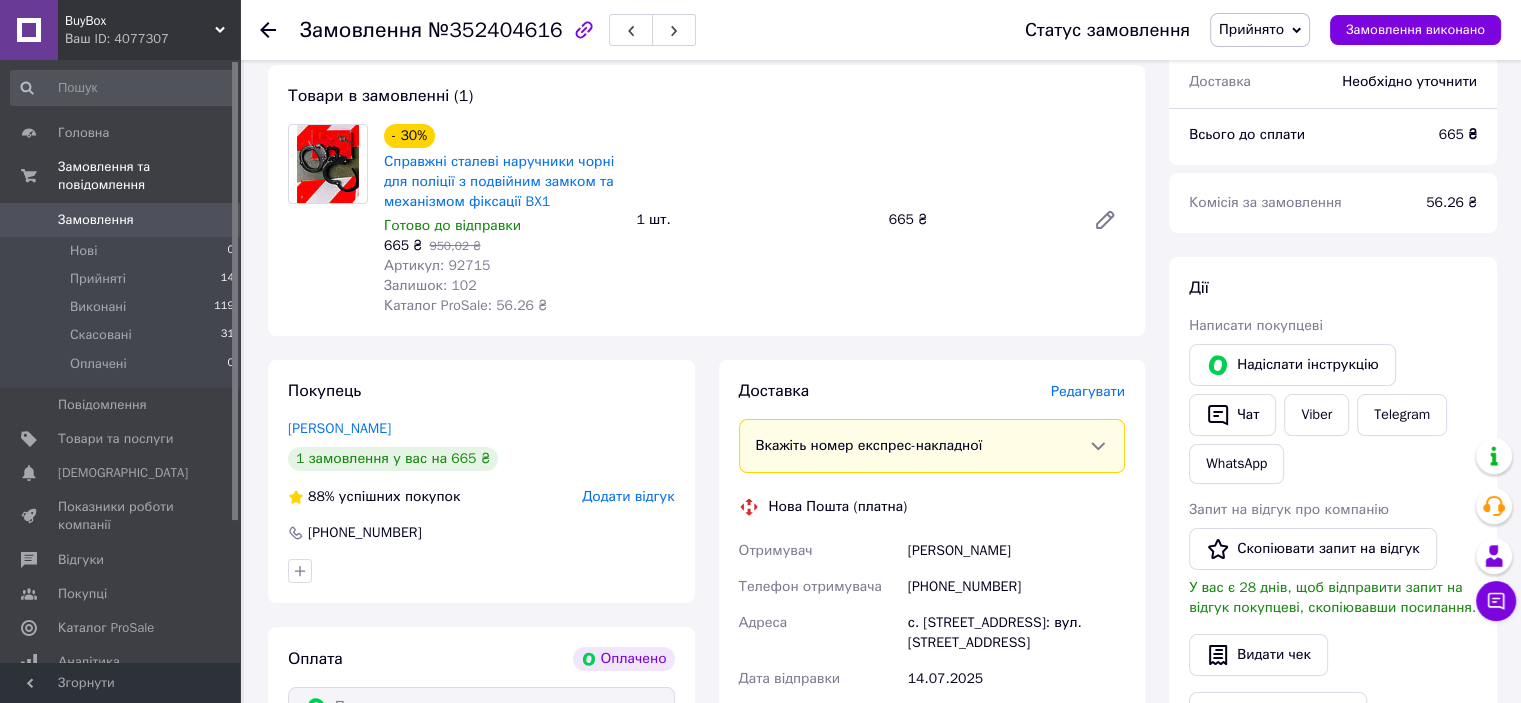 scroll, scrollTop: 0, scrollLeft: 0, axis: both 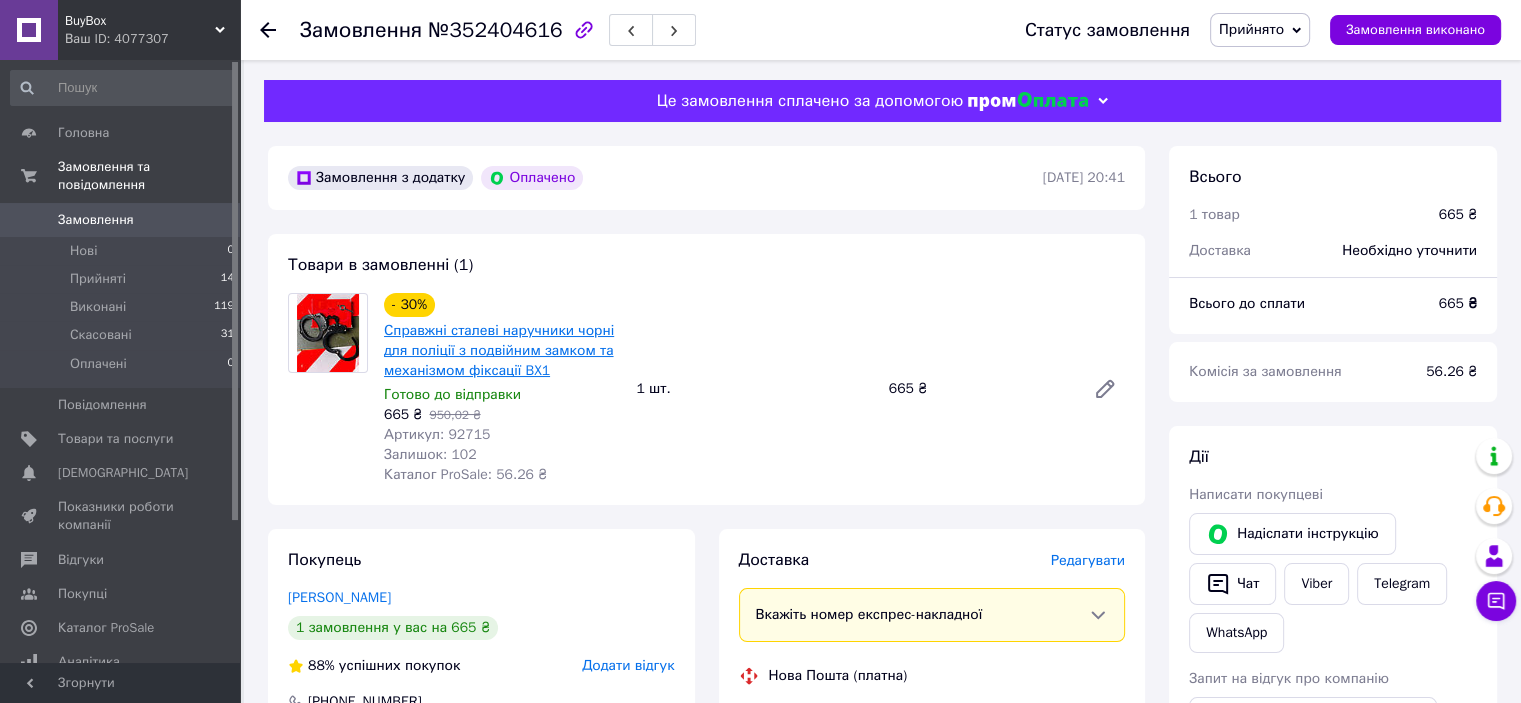click on "Справжні сталеві наручники чорні для поліції з подвійним замком та механізмом фіксації BX1" at bounding box center [499, 350] 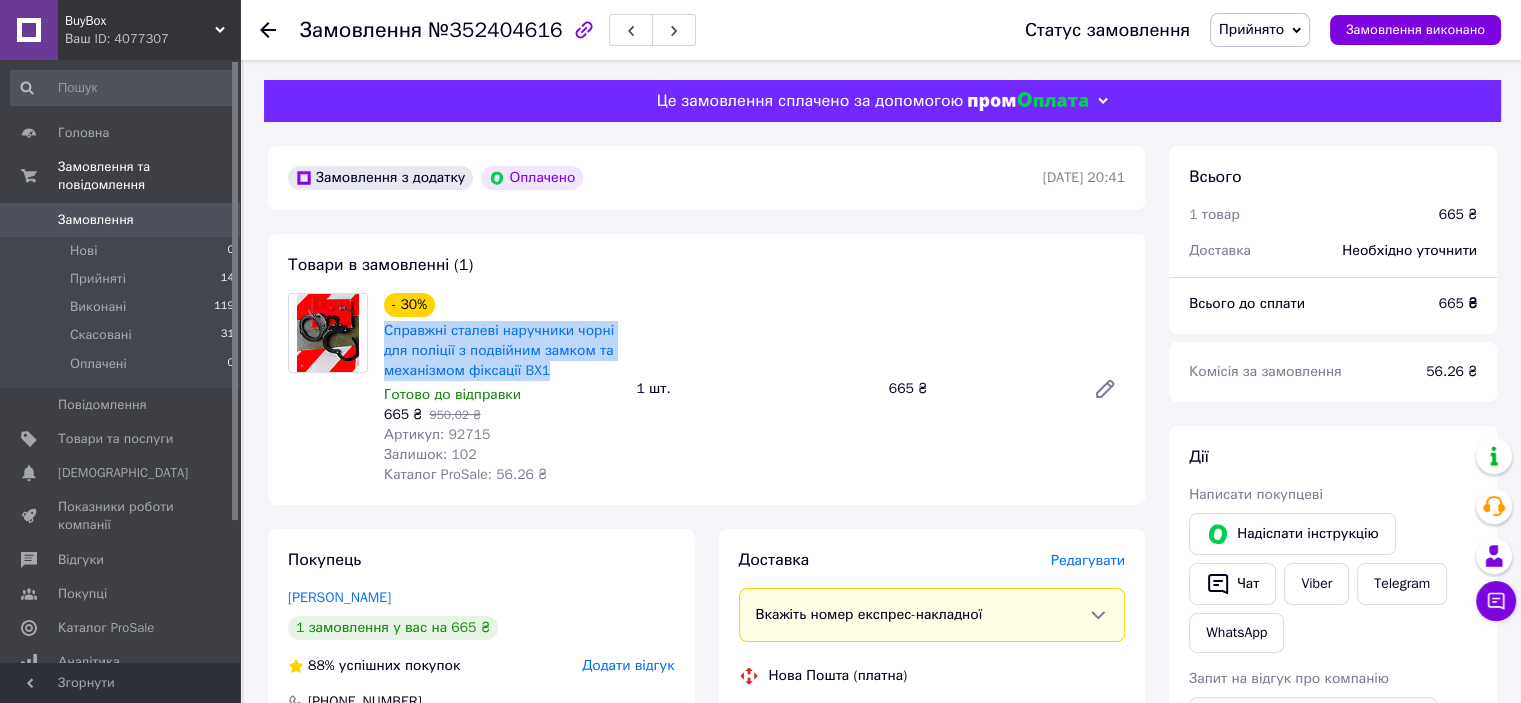 drag, startPoint x: 378, startPoint y: 334, endPoint x: 547, endPoint y: 371, distance: 173.00288 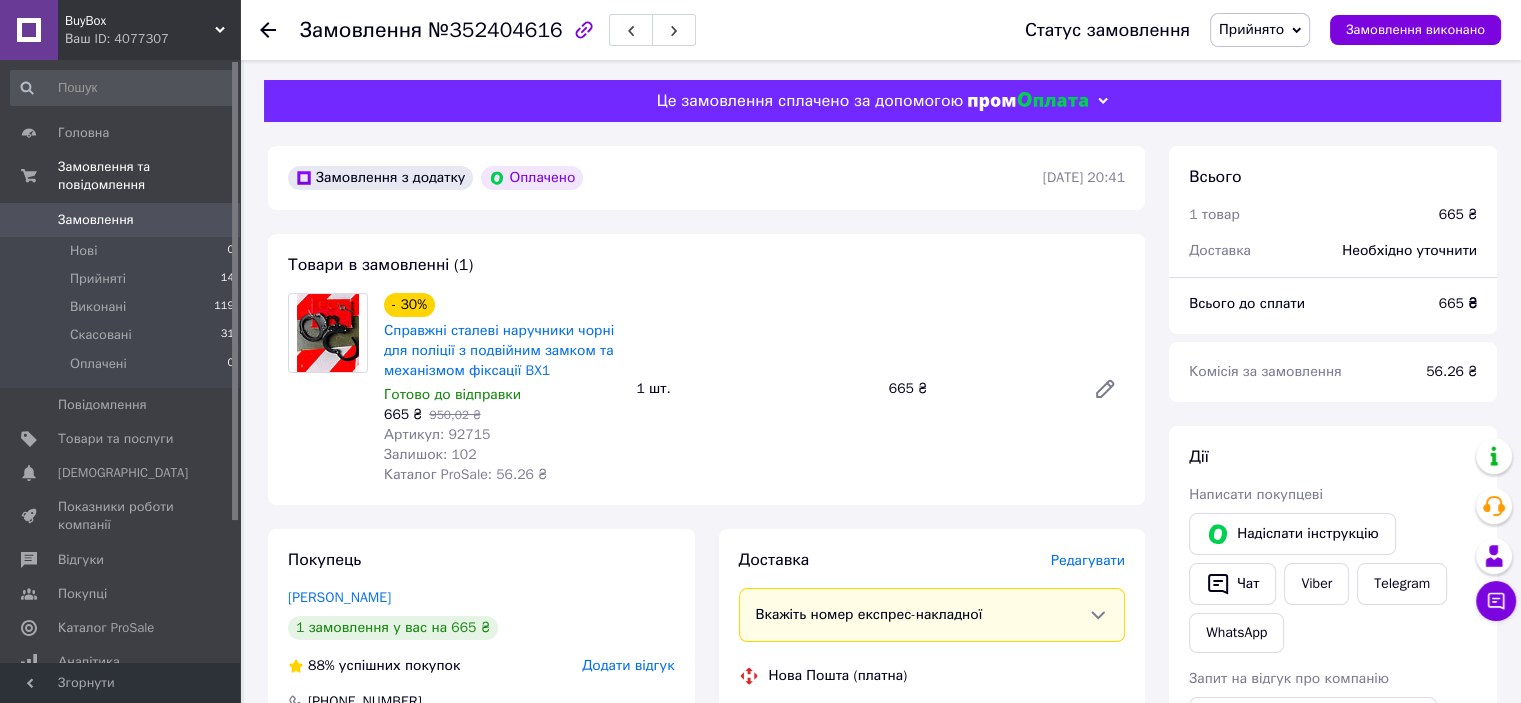click on "Товари в замовленні (1) - 30% Справжні сталеві наручники чорні для поліції з подвійним замком та механізмом фіксації BX1 Готово до відправки 665 ₴   950,02 ₴ Артикул: 92715 Залишок: 102 Каталог ProSale: 56.26 ₴  1 шт. 665 ₴" at bounding box center (706, 369) 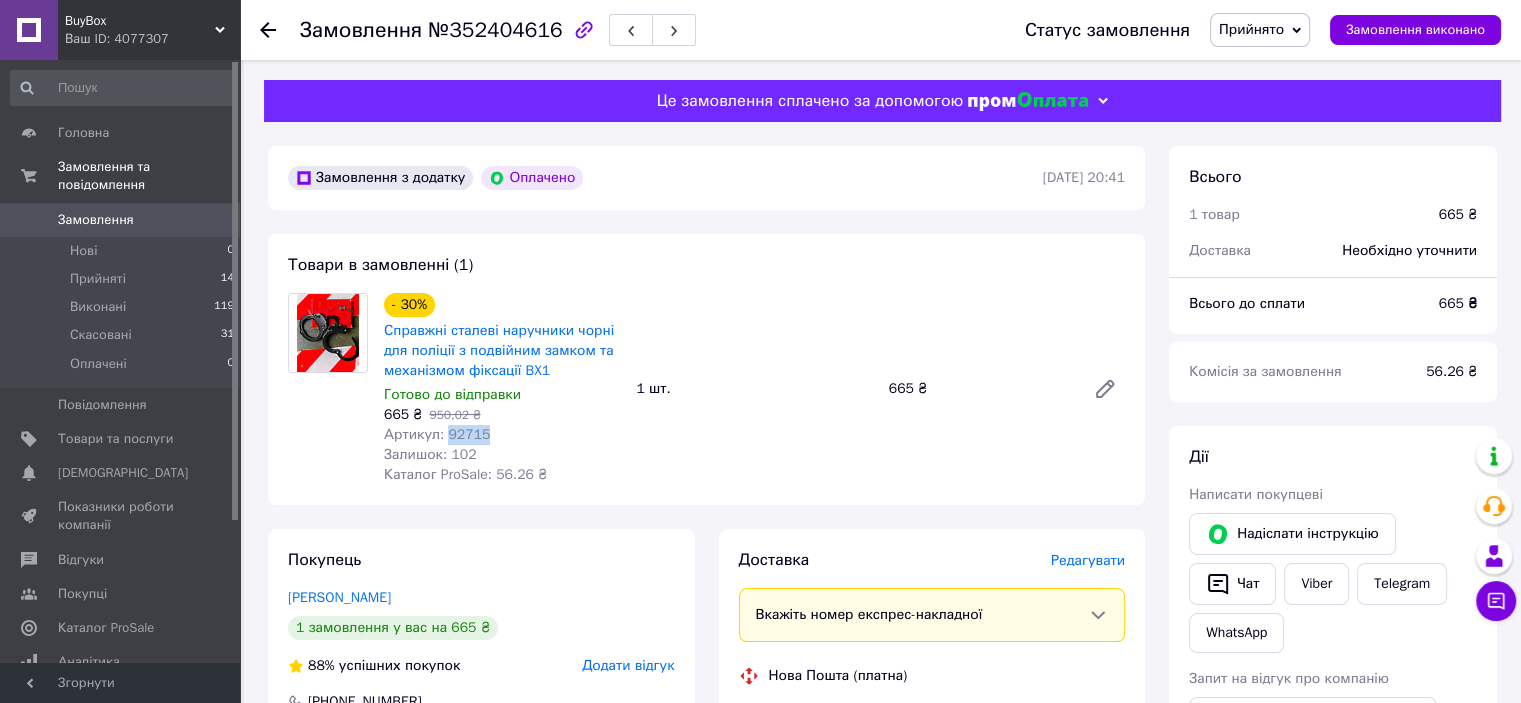 click on "Артикул: 92715" at bounding box center (437, 434) 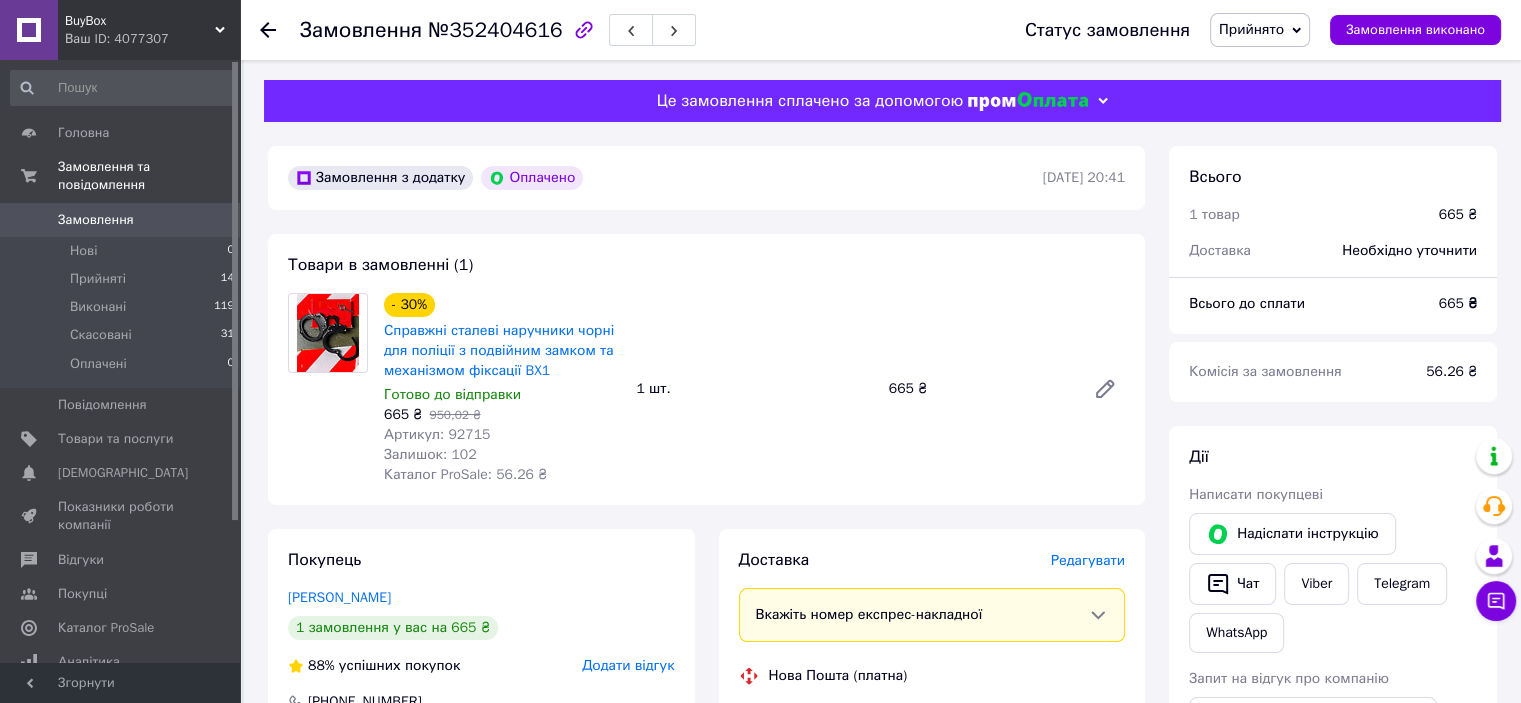 click on "Товари в замовленні (1) - 30% Справжні сталеві наручники чорні для поліції з подвійним замком та механізмом фіксації BX1 Готово до відправки 665 ₴   950,02 ₴ Артикул: 92715 Залишок: 102 Каталог ProSale: 56.26 ₴  1 шт. 665 ₴" at bounding box center (706, 369) 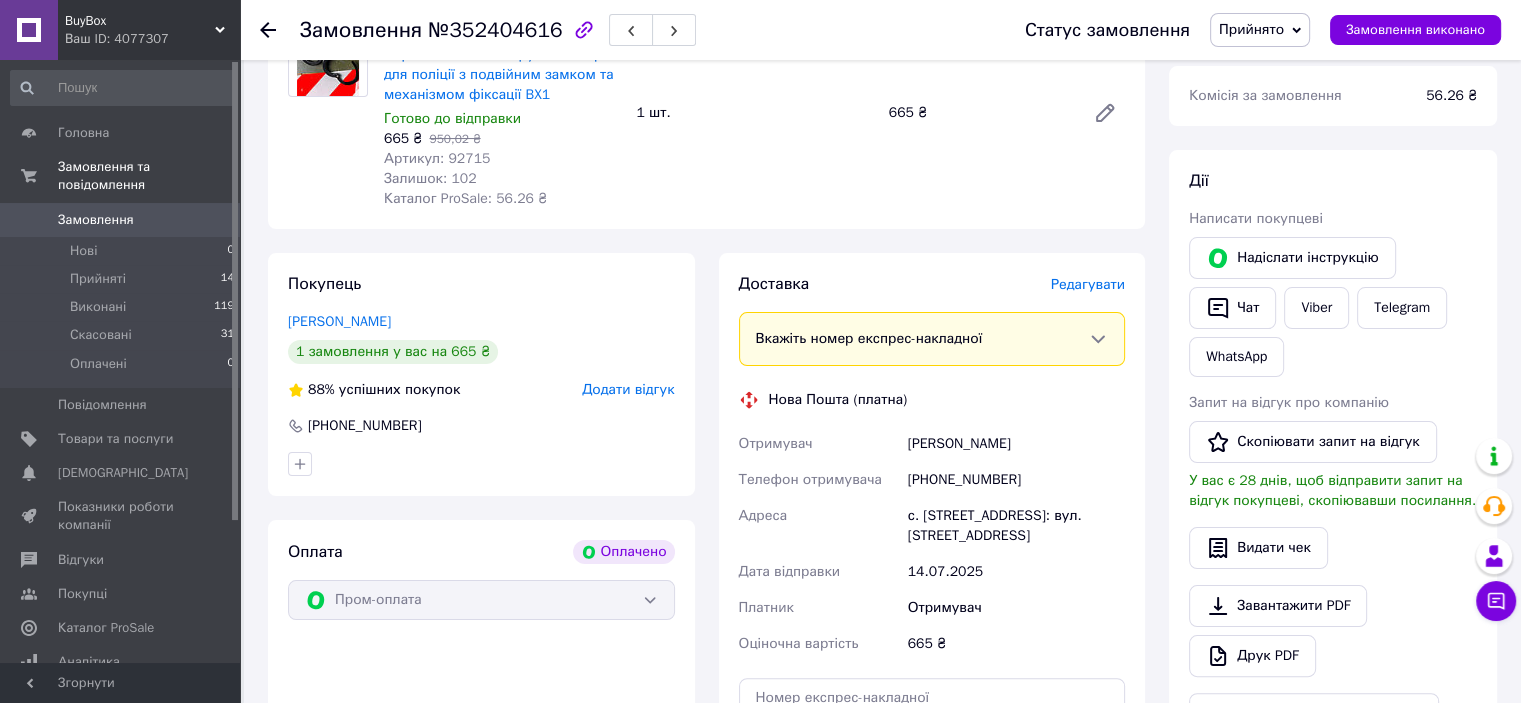 scroll, scrollTop: 300, scrollLeft: 0, axis: vertical 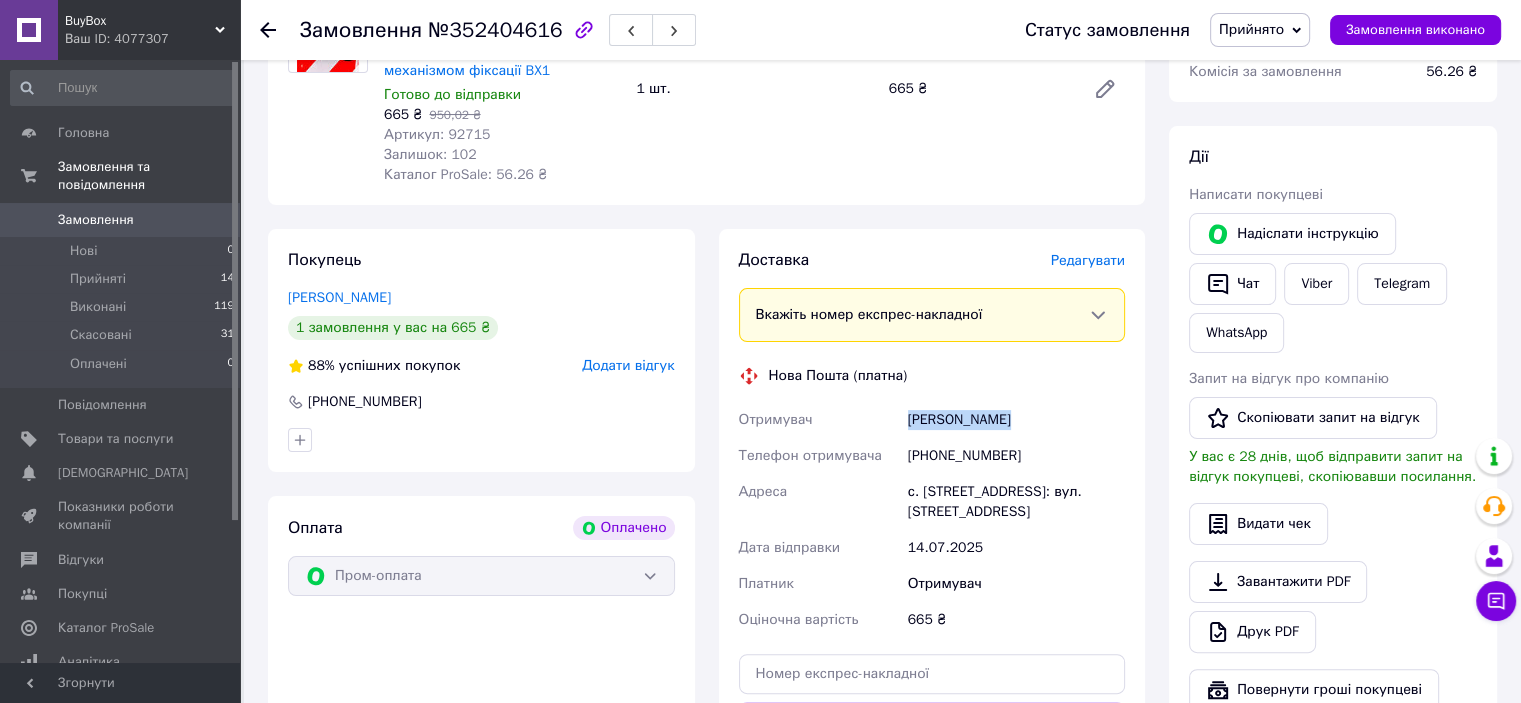 drag, startPoint x: 1014, startPoint y: 420, endPoint x: 901, endPoint y: 431, distance: 113.534134 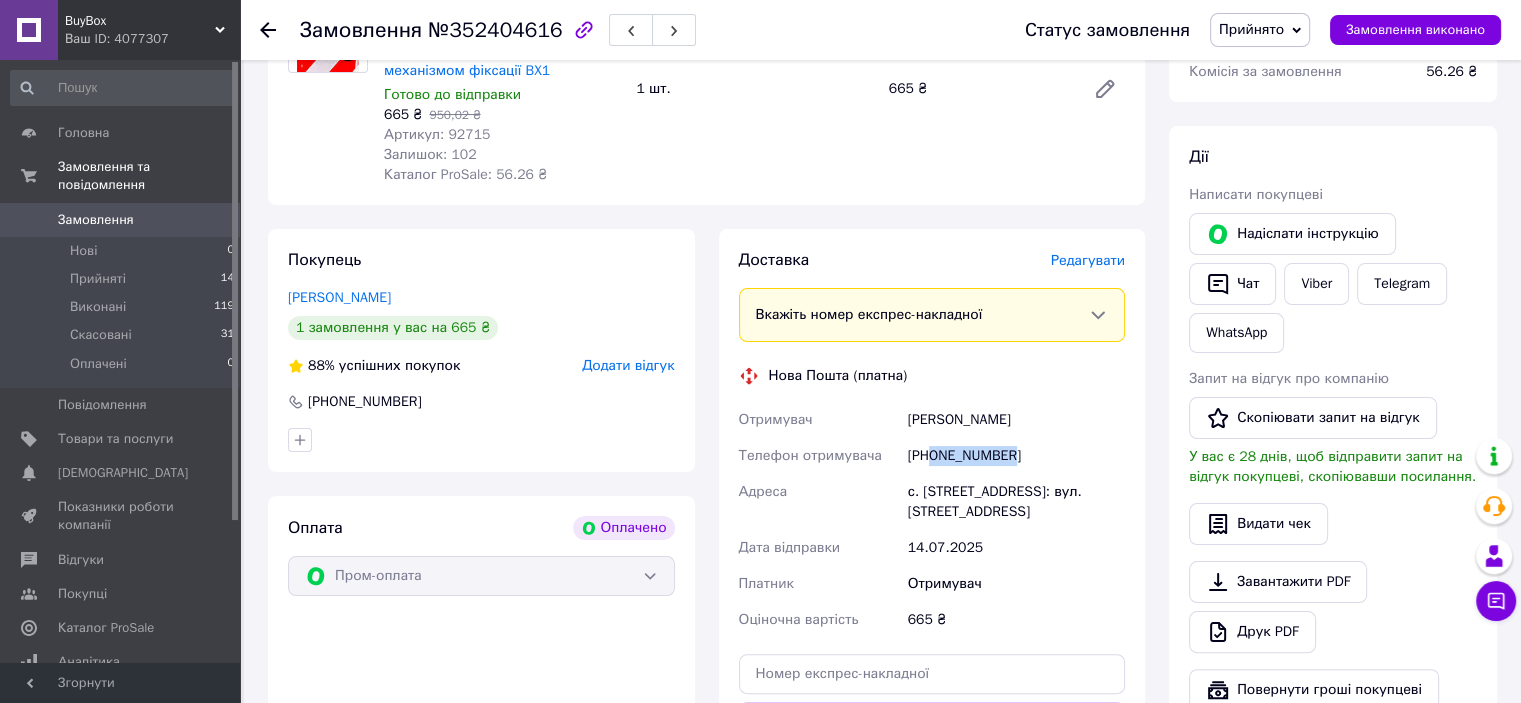 drag, startPoint x: 1017, startPoint y: 459, endPoint x: 932, endPoint y: 455, distance: 85.09406 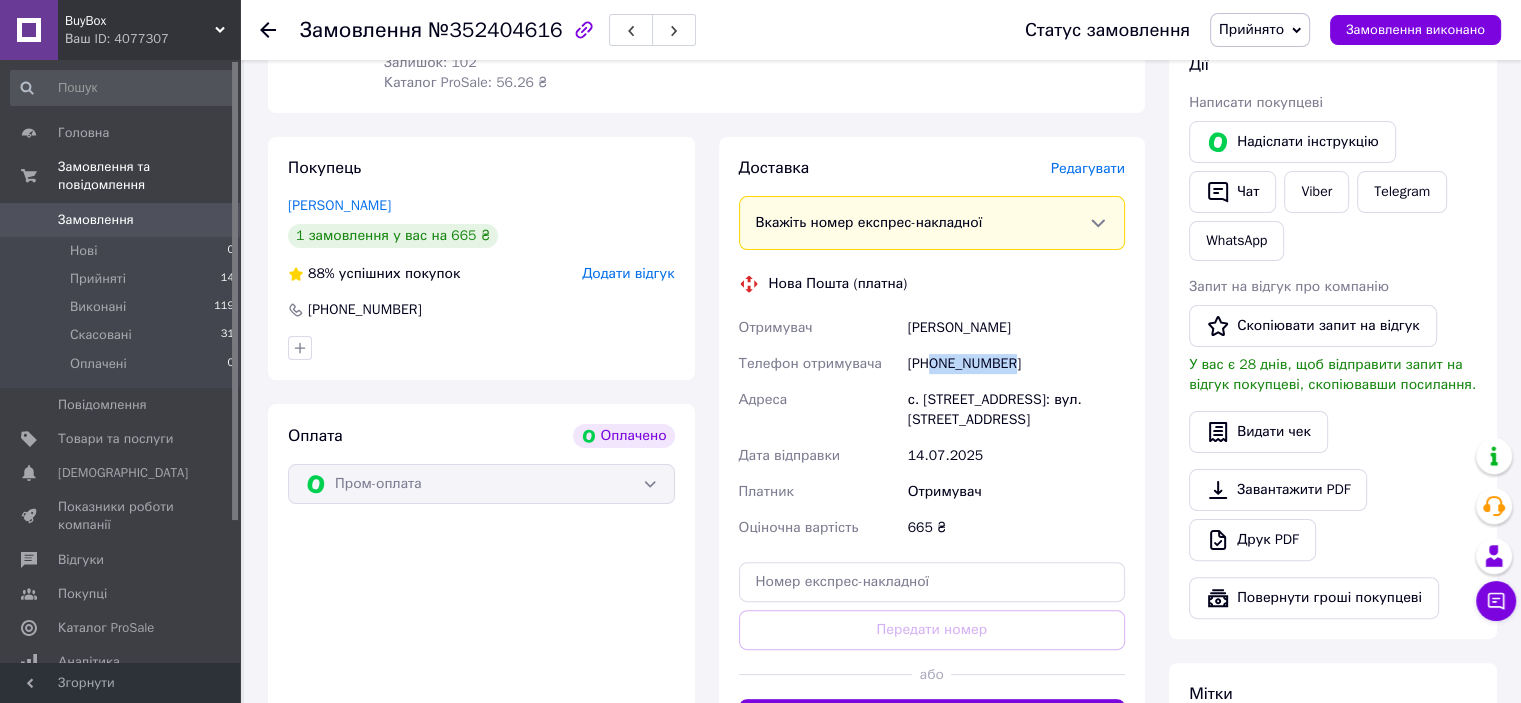 scroll, scrollTop: 400, scrollLeft: 0, axis: vertical 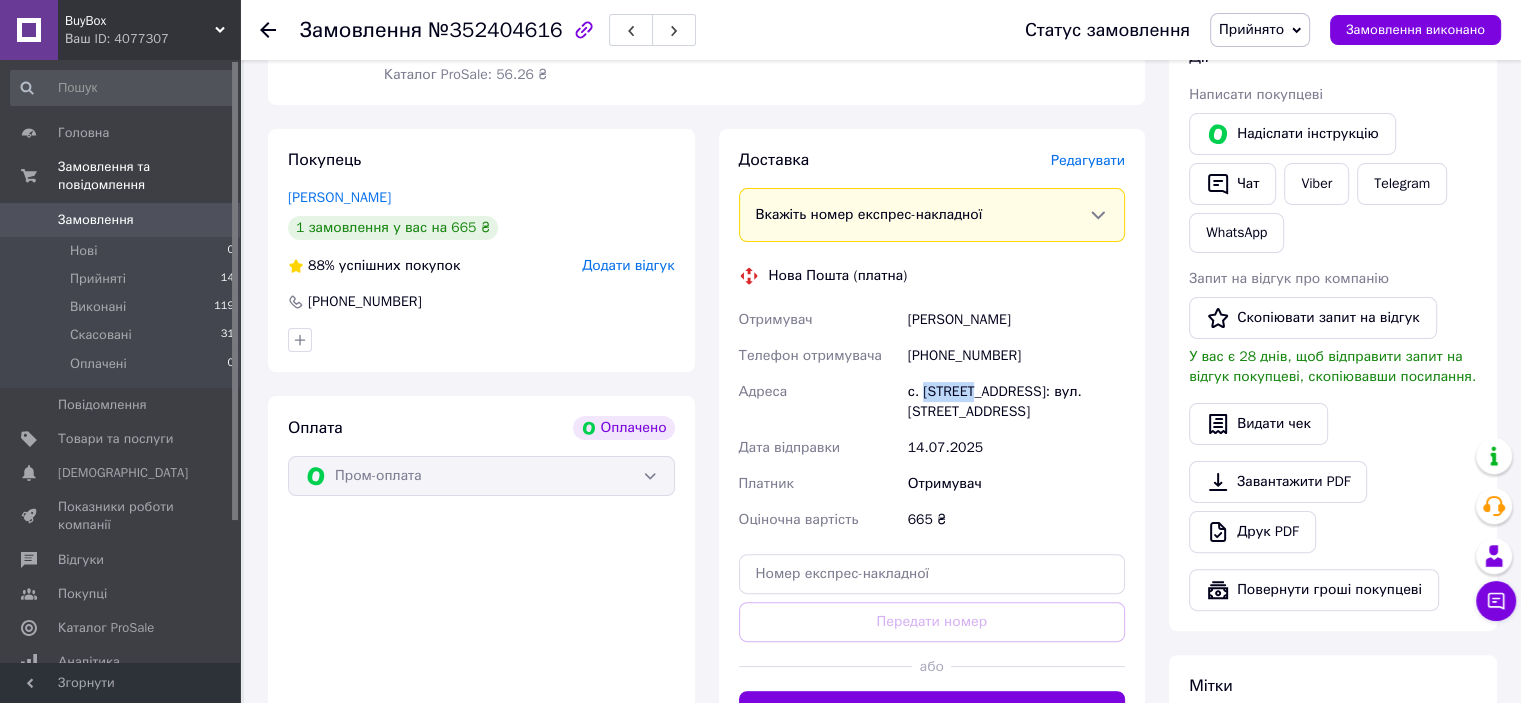 drag, startPoint x: 963, startPoint y: 397, endPoint x: 921, endPoint y: 396, distance: 42.0119 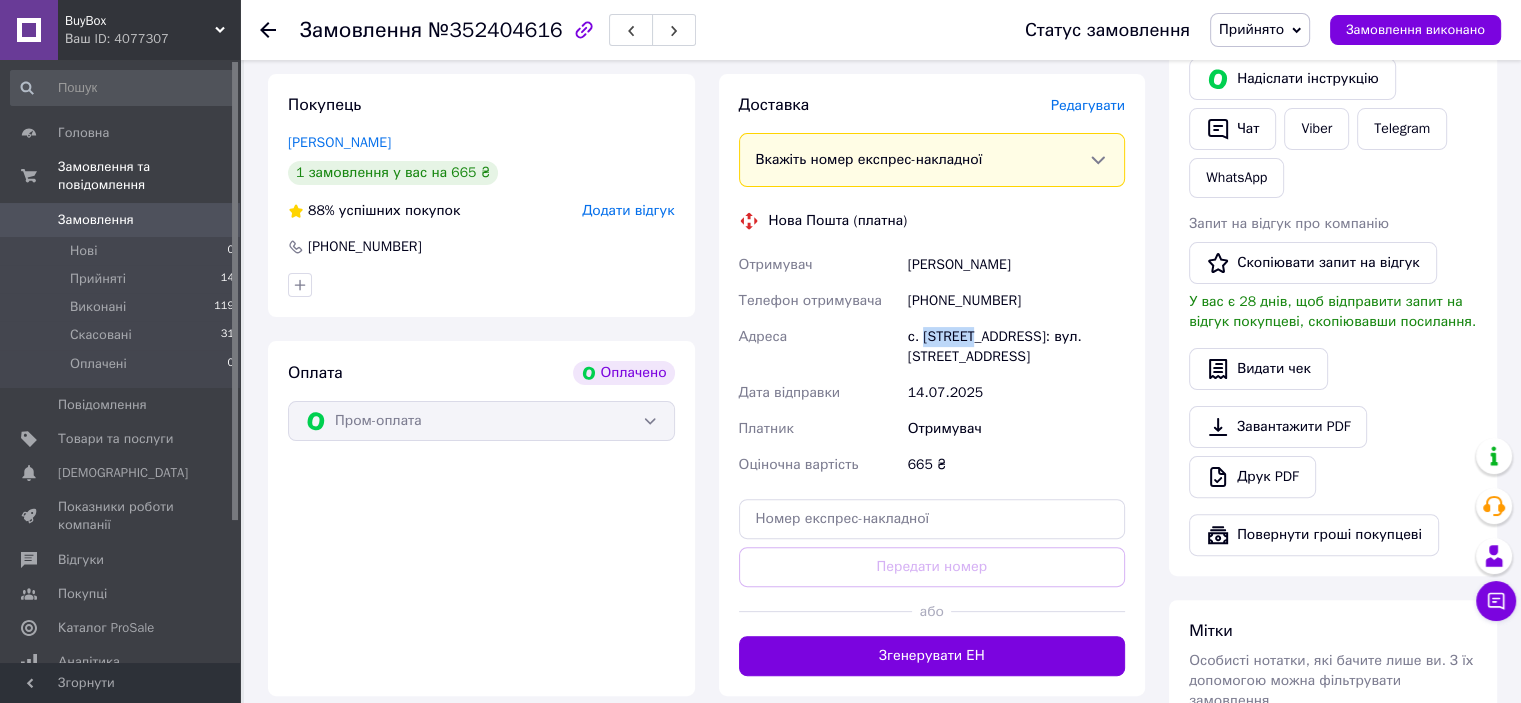 scroll, scrollTop: 400, scrollLeft: 0, axis: vertical 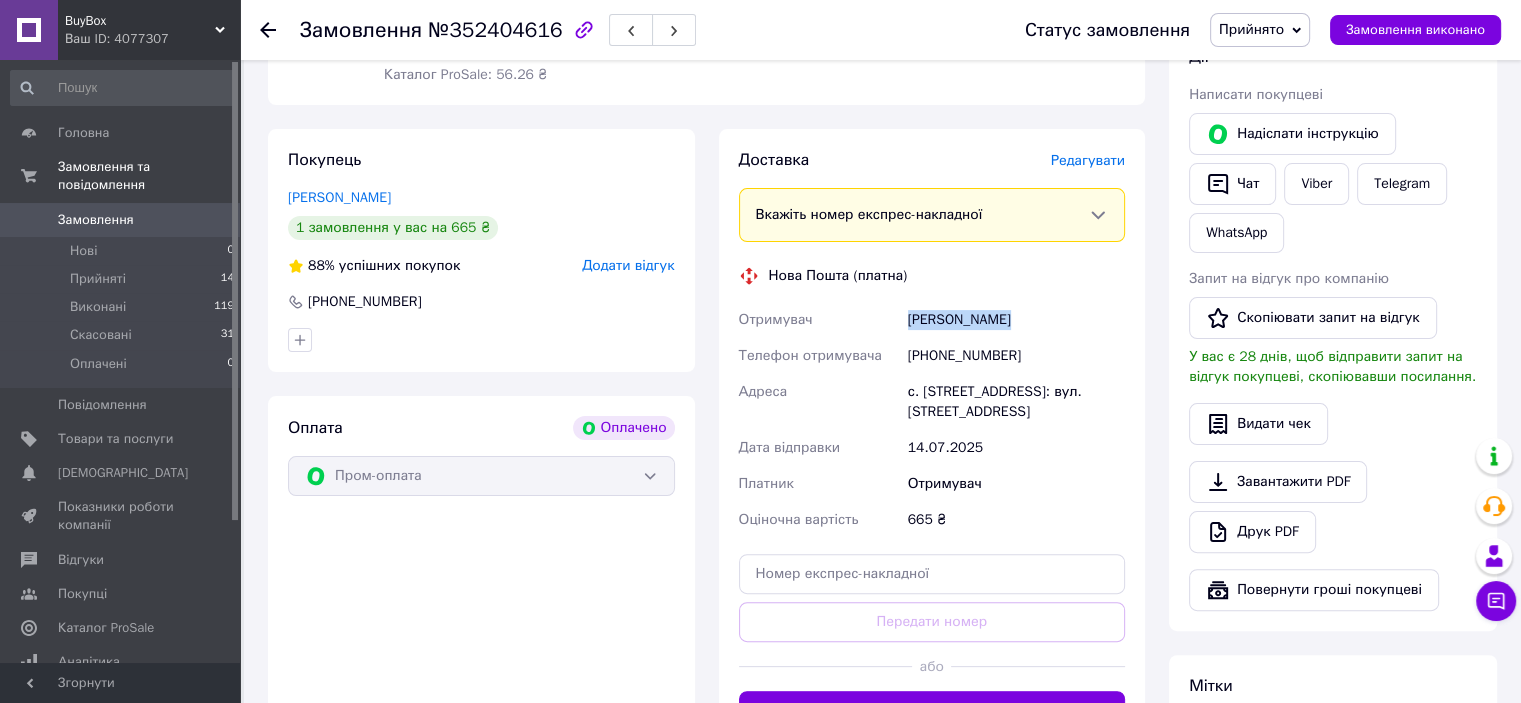 drag, startPoint x: 1016, startPoint y: 319, endPoint x: 844, endPoint y: 313, distance: 172.10461 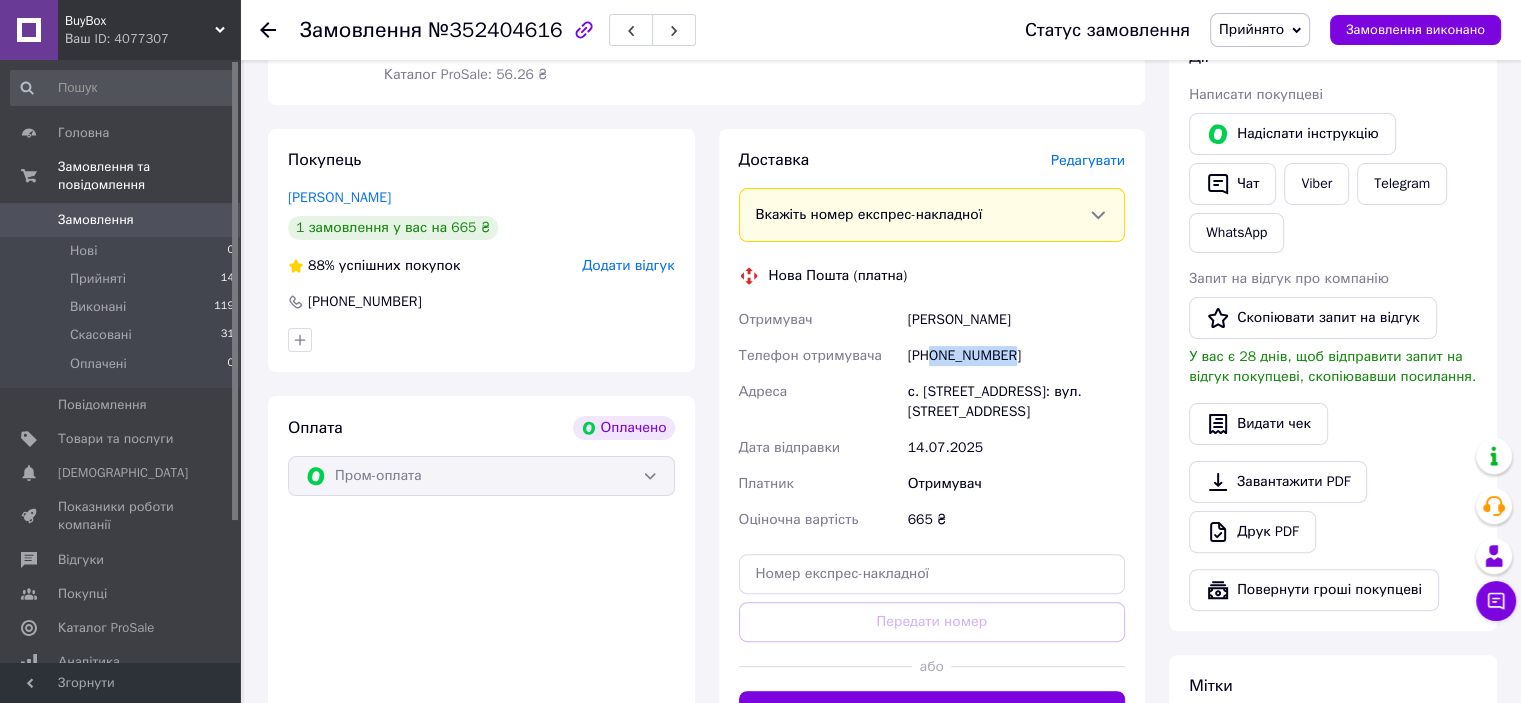drag, startPoint x: 1011, startPoint y: 354, endPoint x: 929, endPoint y: 358, distance: 82.0975 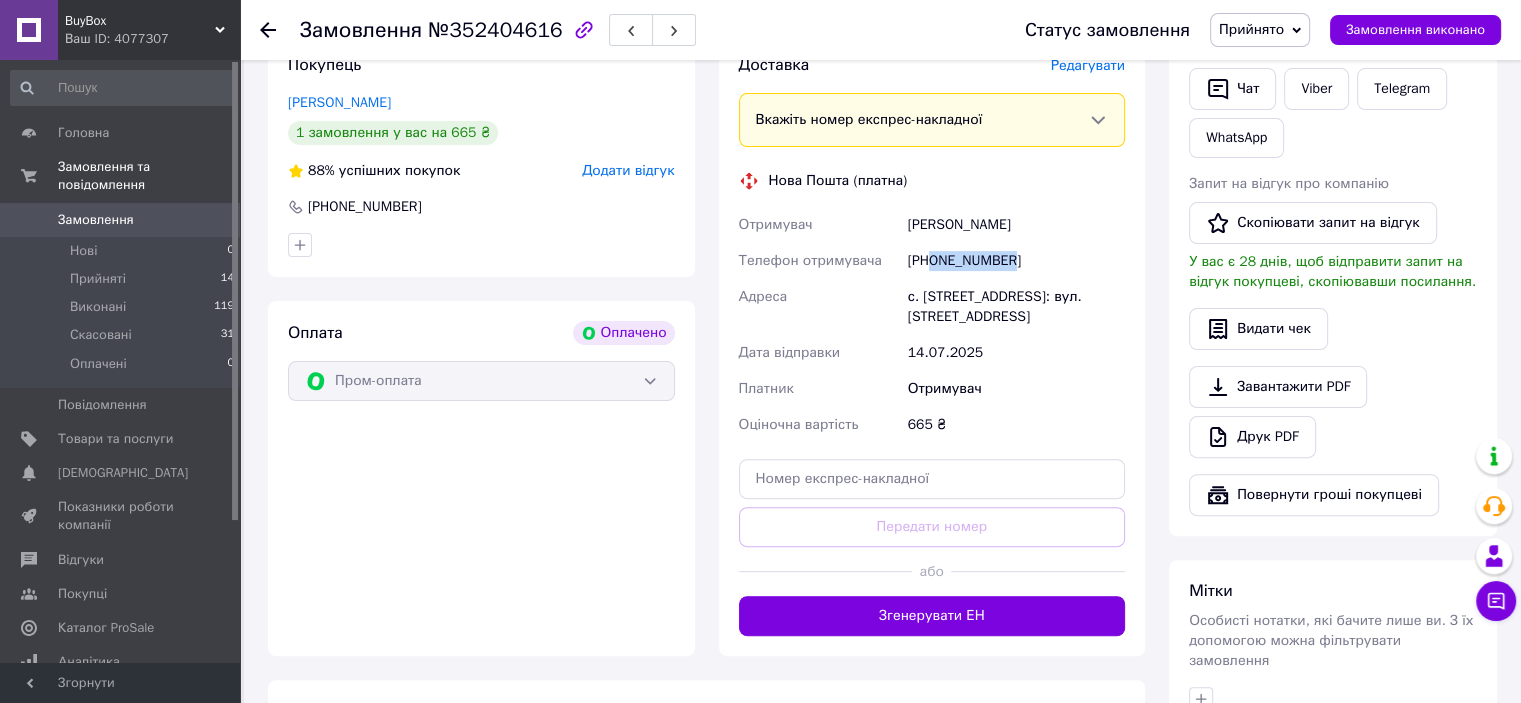scroll, scrollTop: 500, scrollLeft: 0, axis: vertical 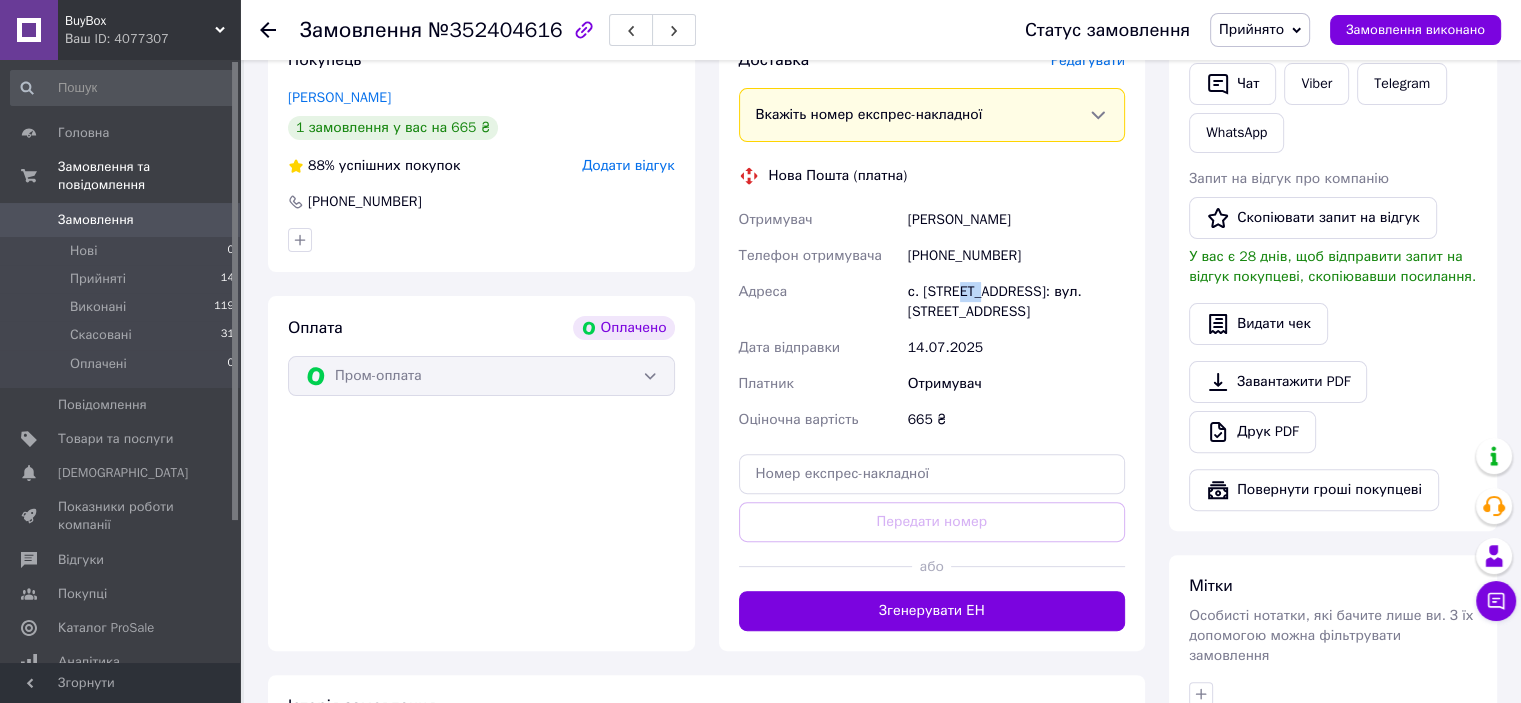 click on "с. [STREET_ADDRESS]: вул. [STREET_ADDRESS]" at bounding box center [1016, 302] 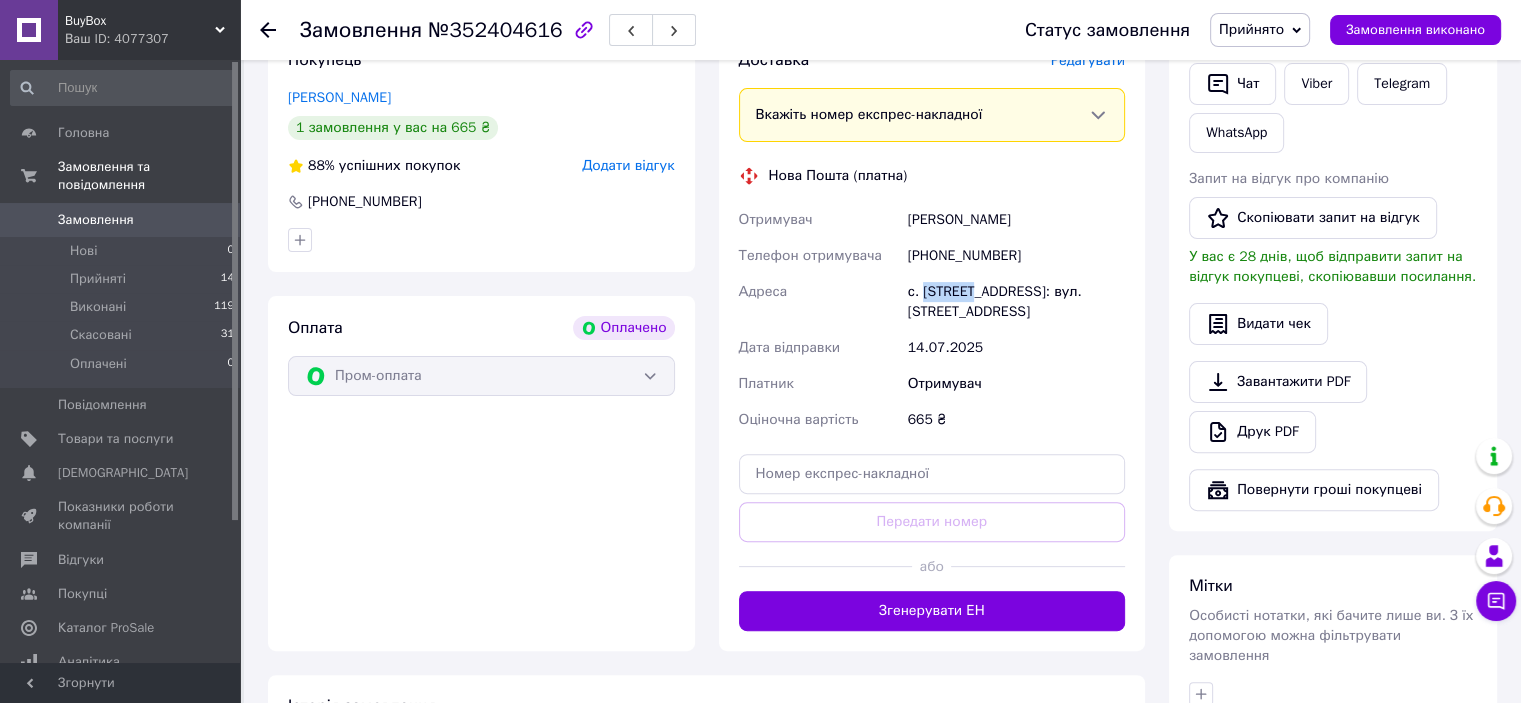 drag, startPoint x: 962, startPoint y: 291, endPoint x: 922, endPoint y: 291, distance: 40 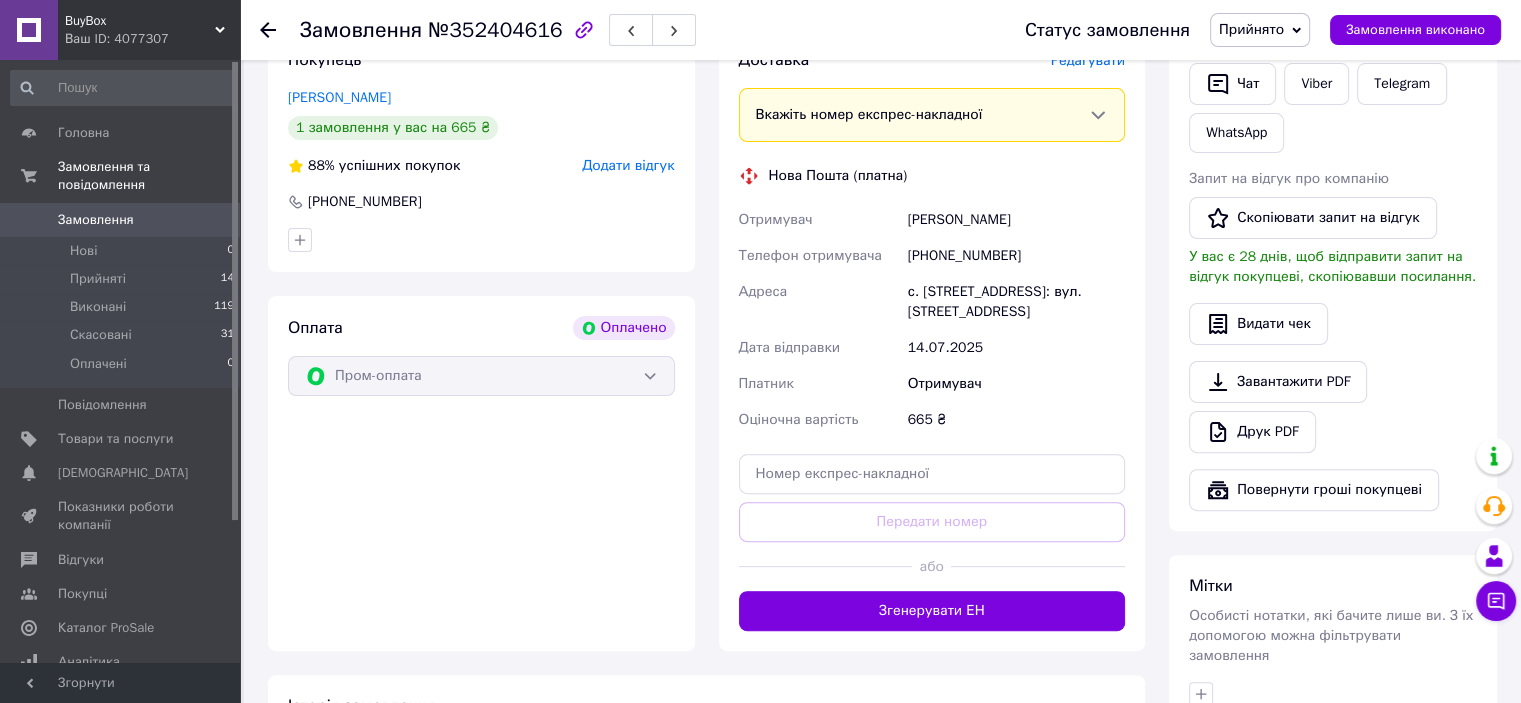 click on "Адреса" at bounding box center [819, 302] 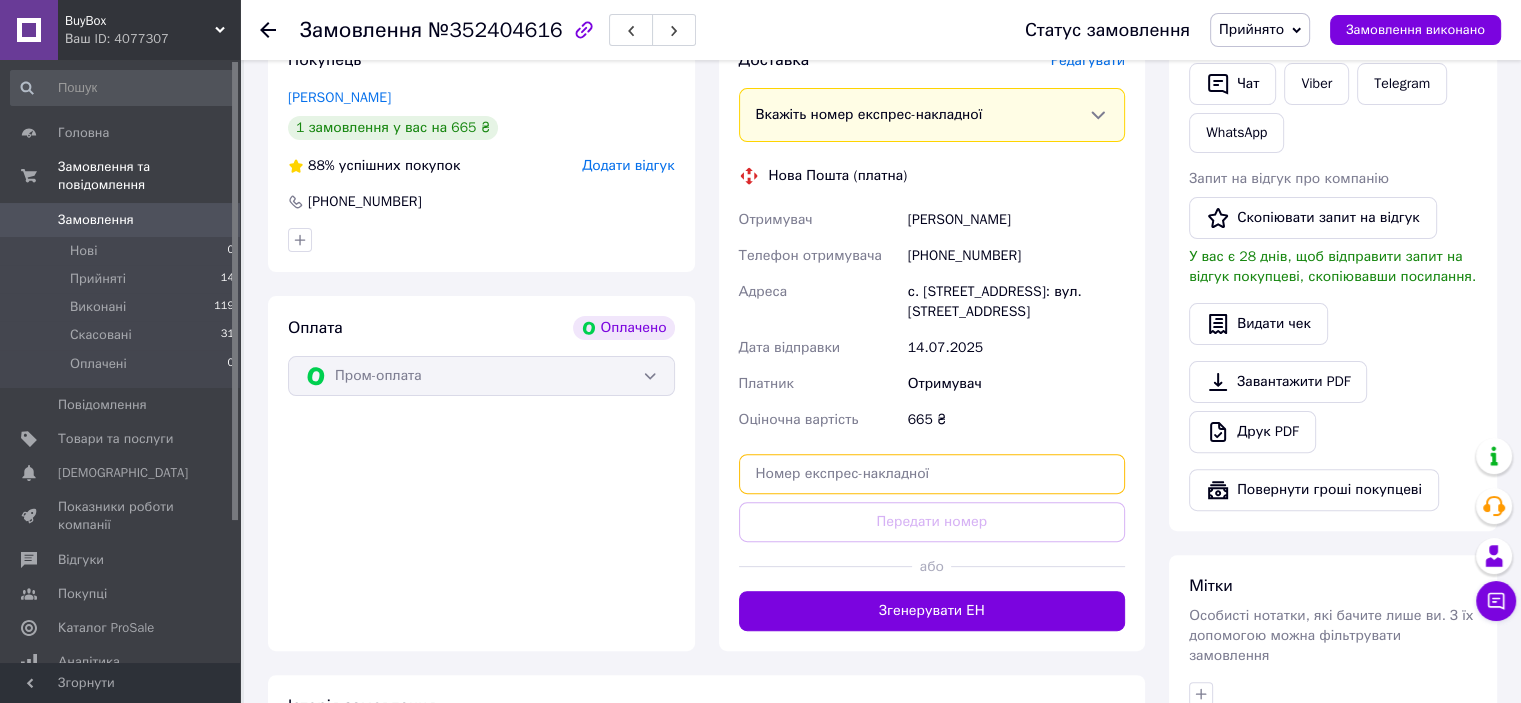 click at bounding box center (932, 474) 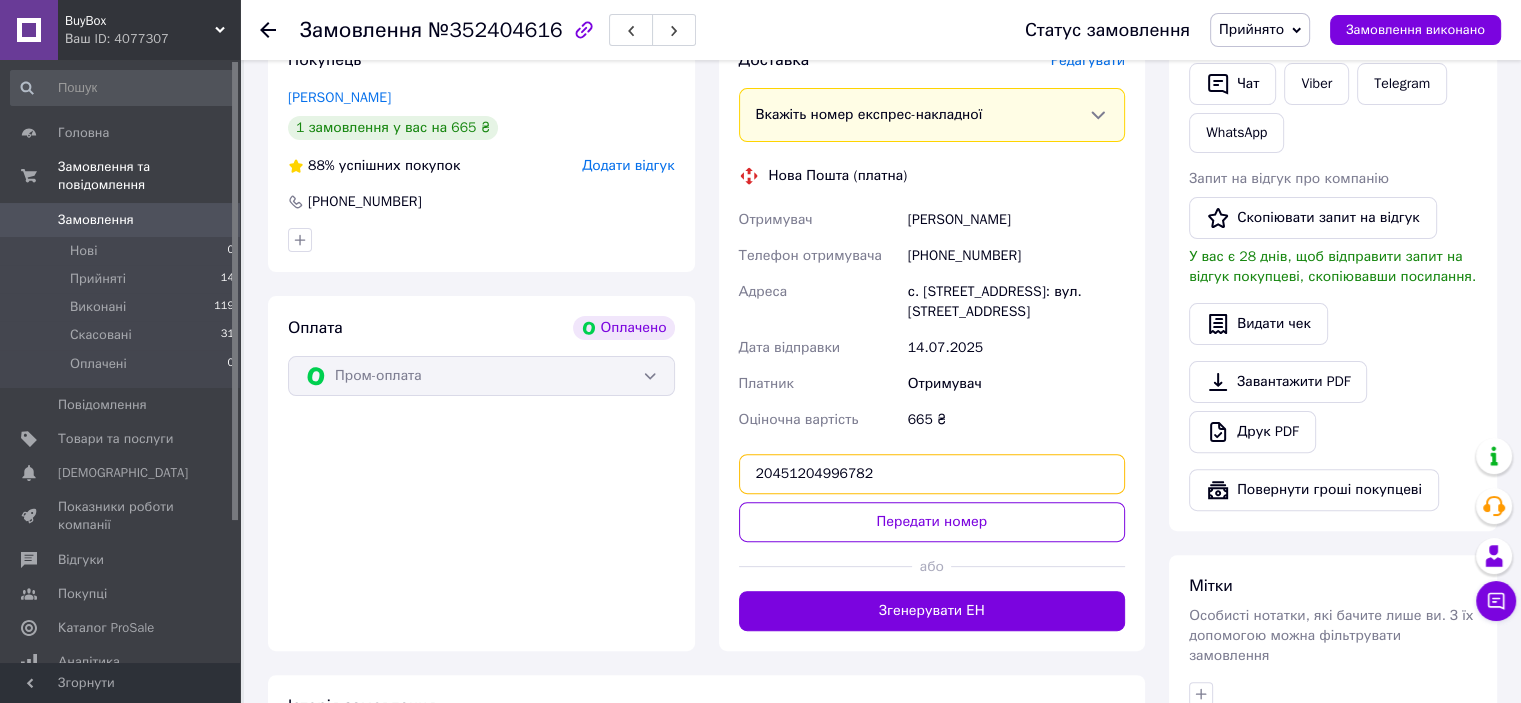 type on "20451204996782" 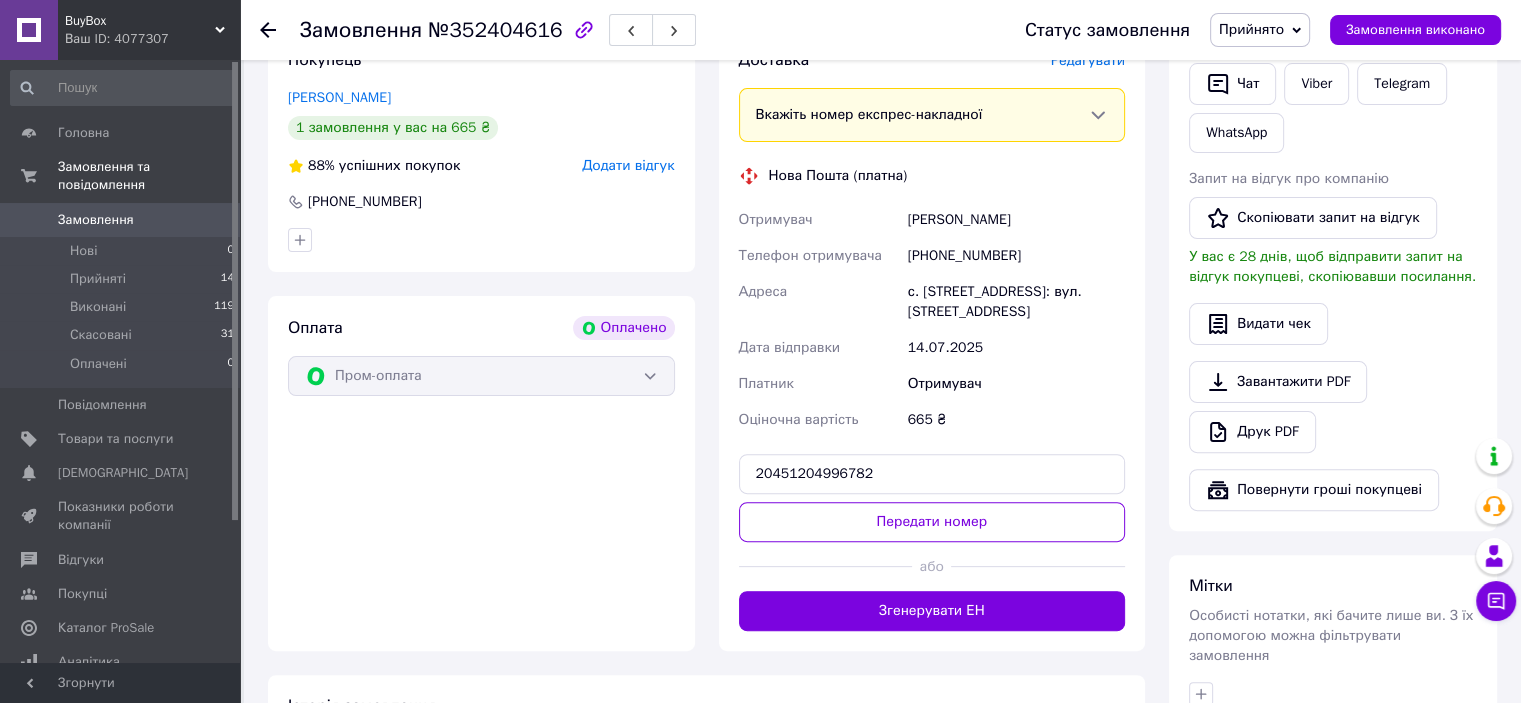 click on "Передати номер" at bounding box center (932, 522) 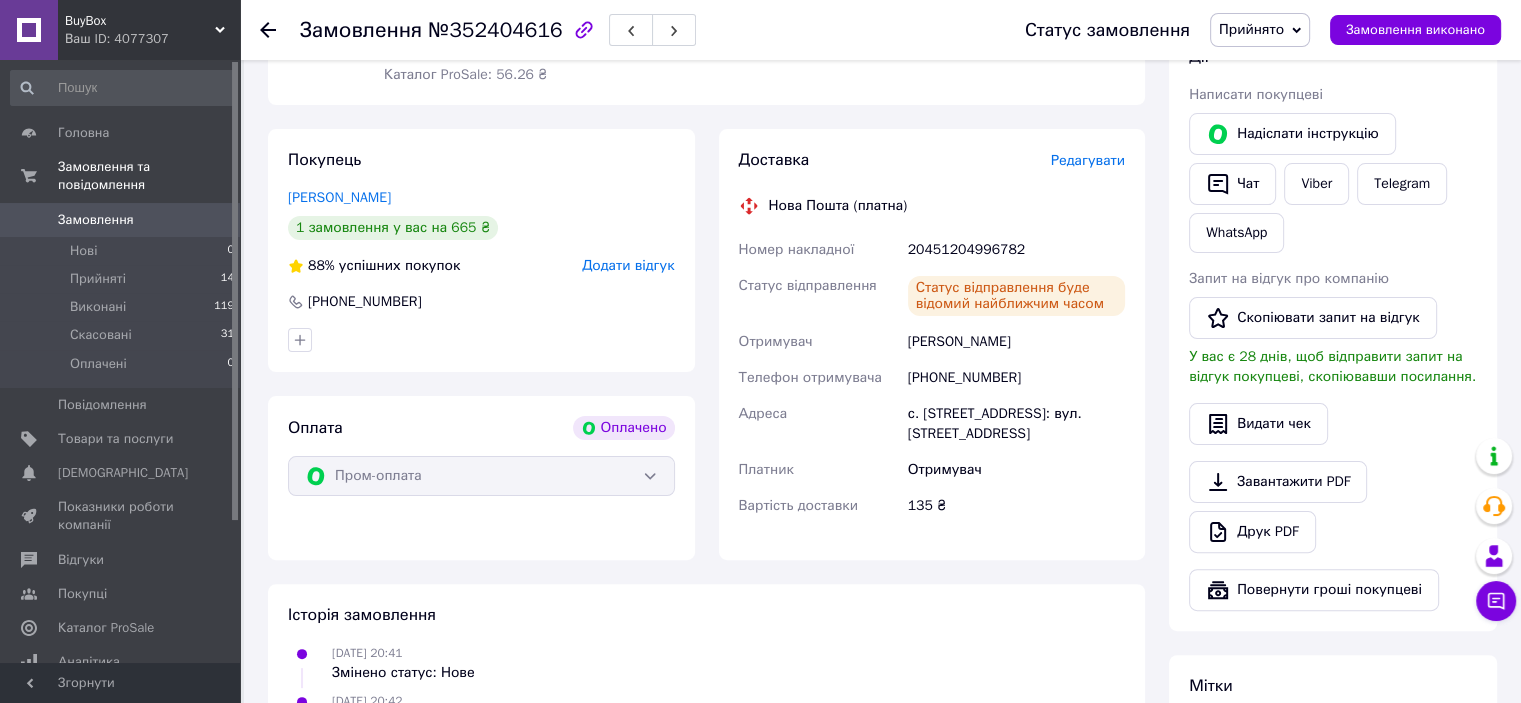 scroll, scrollTop: 0, scrollLeft: 0, axis: both 